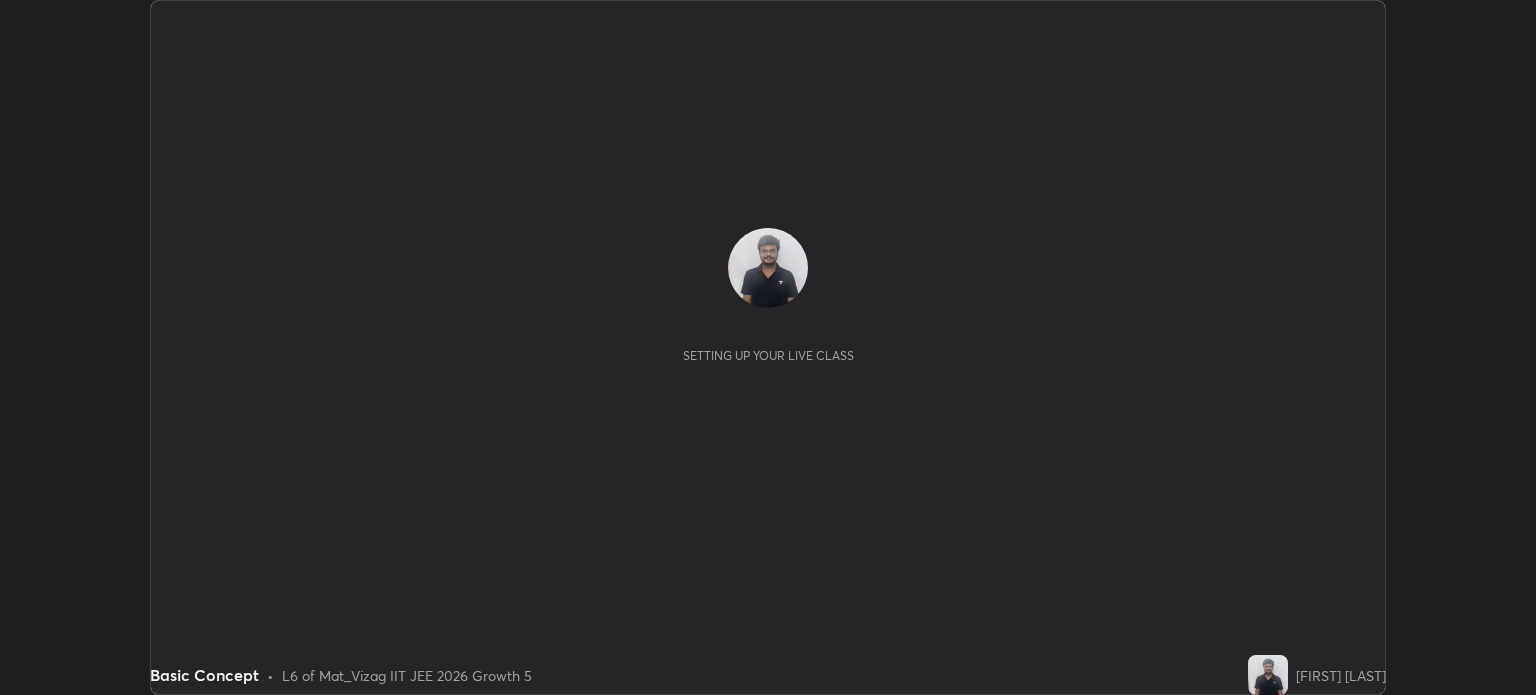 scroll, scrollTop: 0, scrollLeft: 0, axis: both 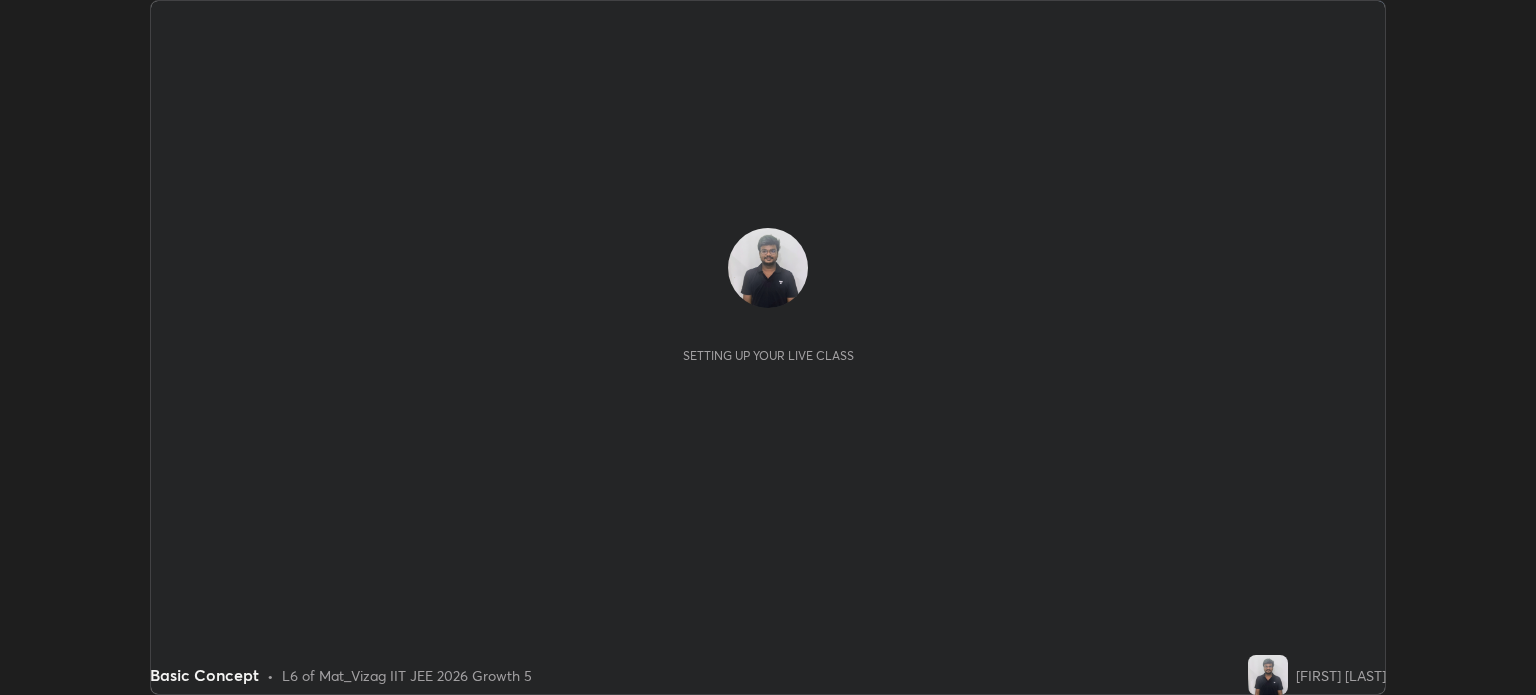 click on "Setting up your live class" at bounding box center (768, 347) 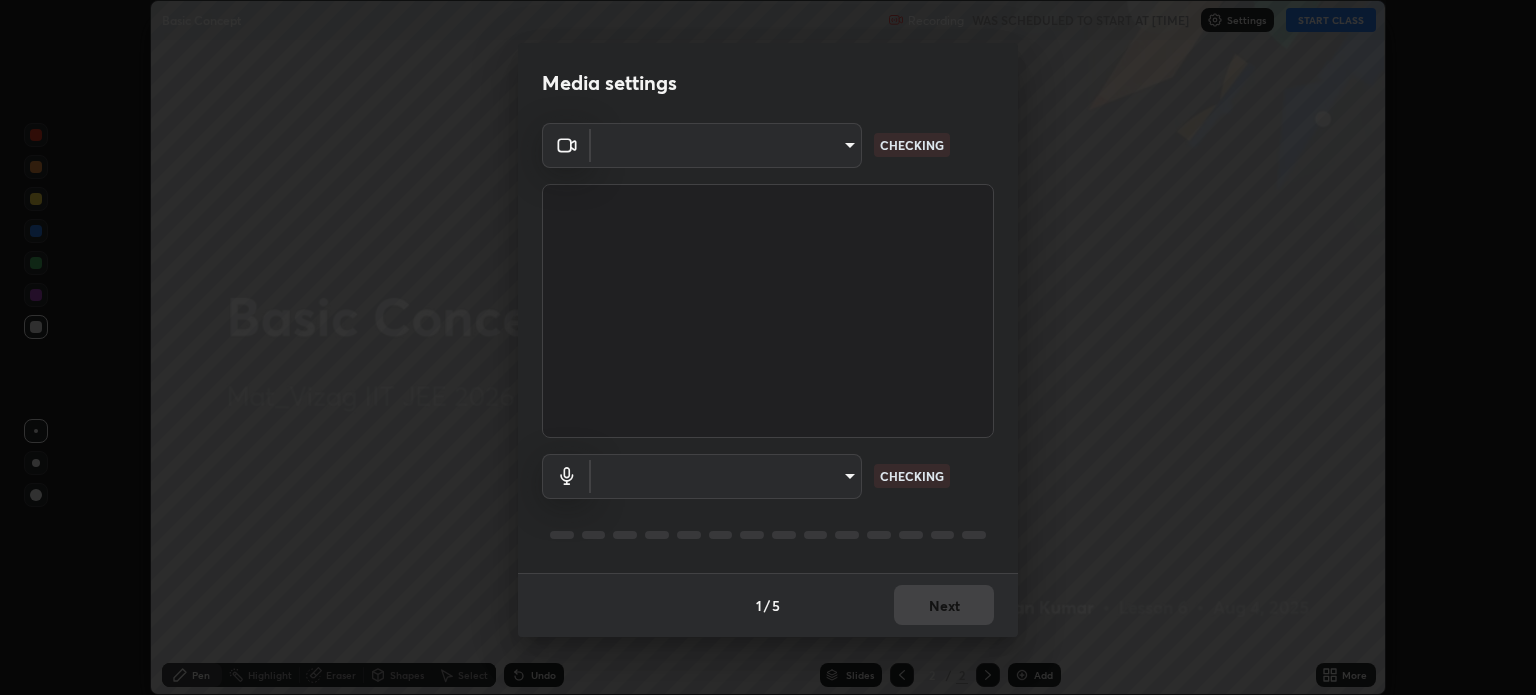 click on "Media settings ​ CHECKING ​ CHECKING 1 / 5 Next" at bounding box center [768, 347] 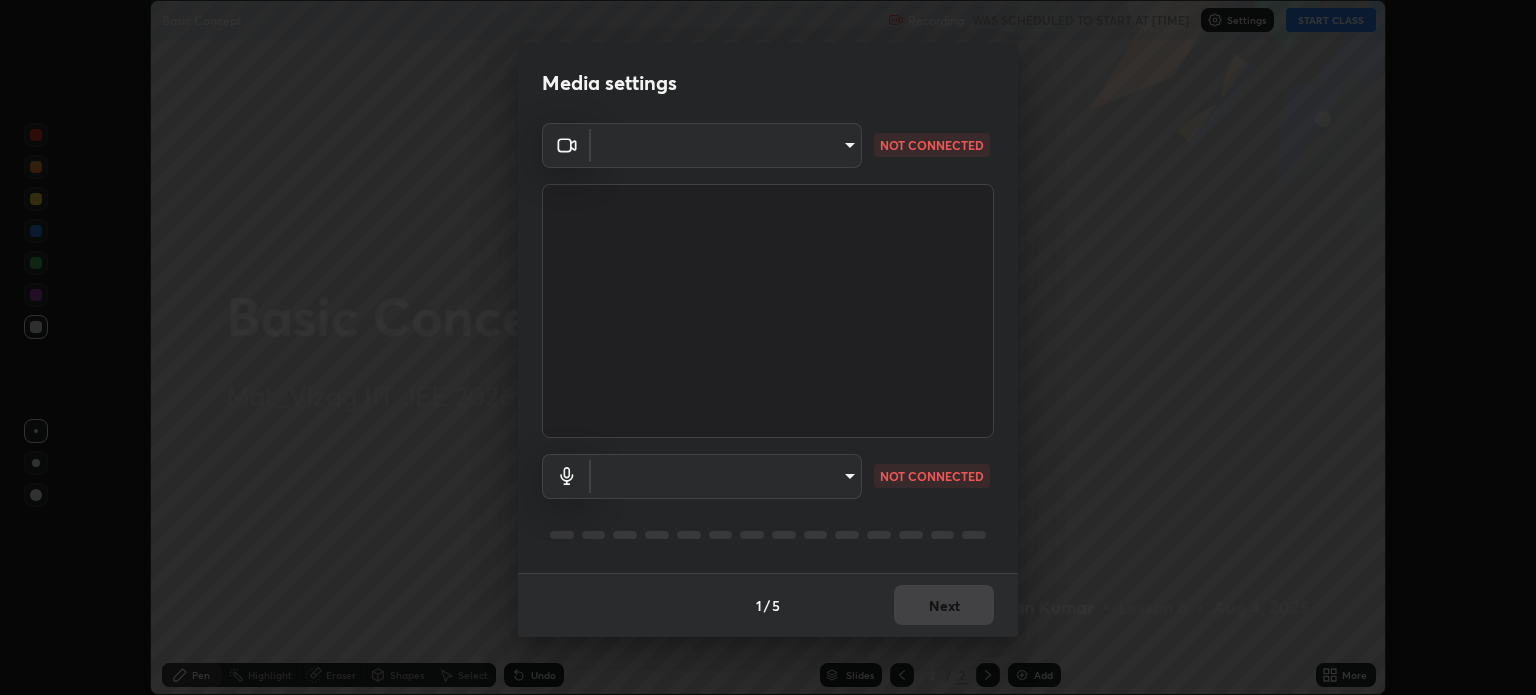 type on "5dbda886db4f7c7a8cf4c3ebe31bbc22a62543ff01453fb156569e74019cc146" 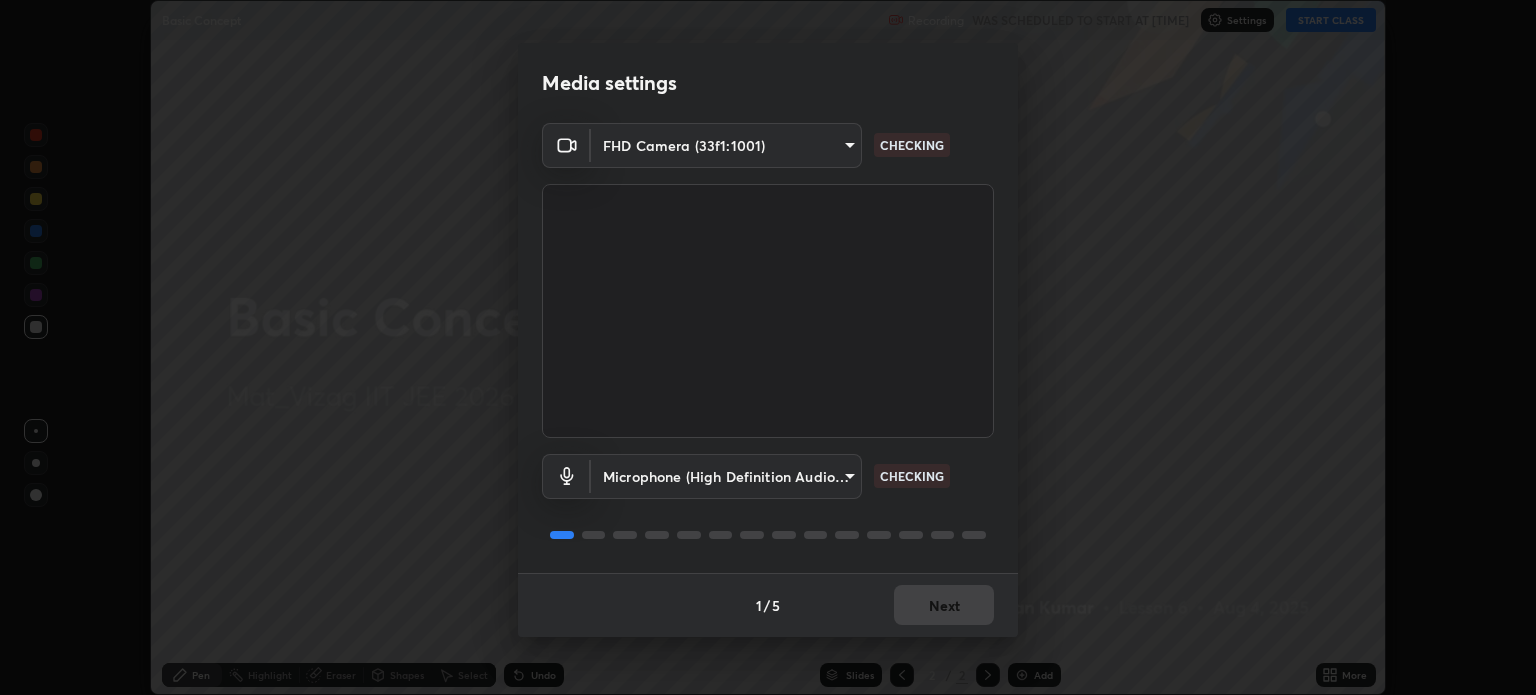 click on "Erase all Basic Concept Recording WAS SCHEDULED TO START AT [TIME] Settings START CLASS Setting up your live class Basic Concept • L6 of Mat_Vizag IIT JEE 2026 Growth 5 [FIRST] [LAST] Pen Highlight Eraser Shapes Select Undo Slides 2 / 2 Add More No doubts shared Encourage your learners to ask a doubt for better clarity Report an issue Reason for reporting Buffering Chat not working Audio - Video sync issue Educator video quality low ​ Attach an image Report Media settings FHD Camera (33f1:1001) [HASH] CHECKING Microphone (High Definition Audio Device) [HASH] CHECKING 1 / 5 Next" at bounding box center [768, 347] 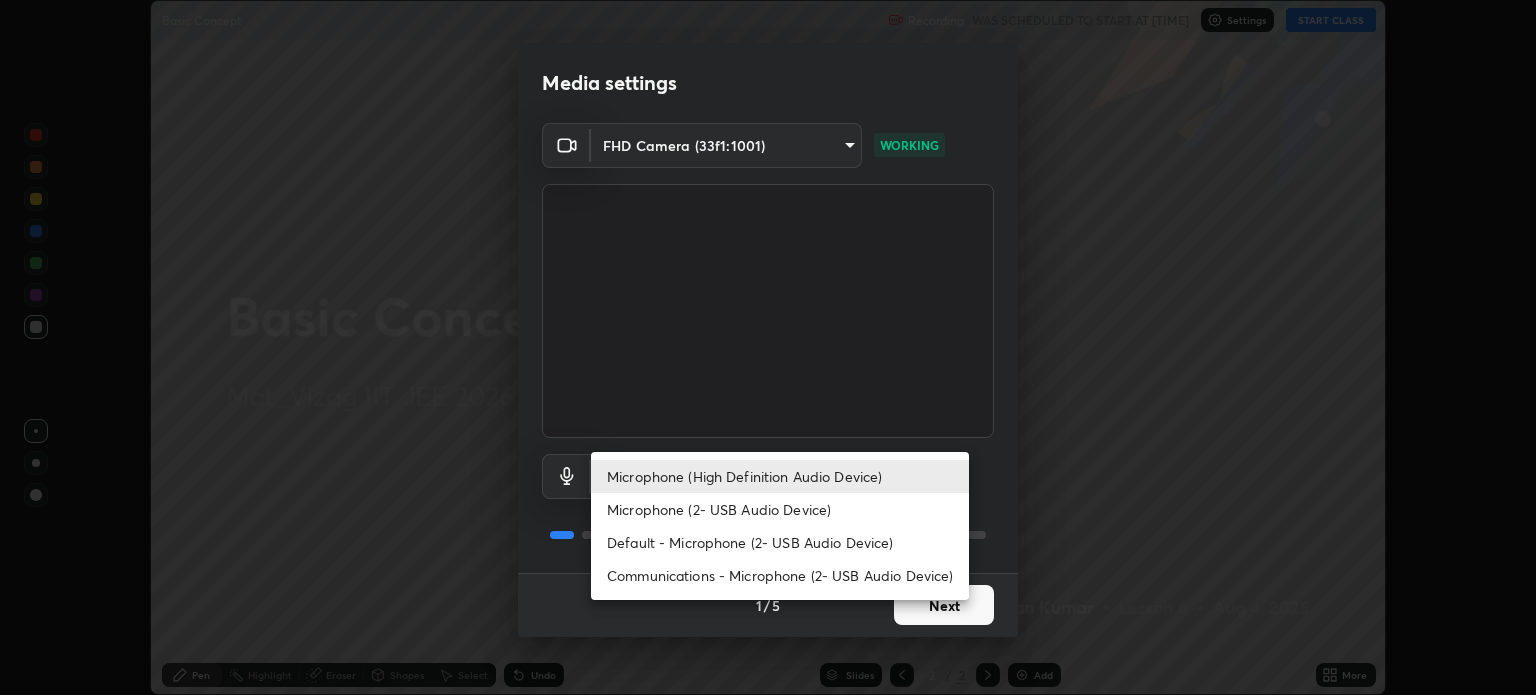 click on "Default - Microphone (2- USB Audio Device)" at bounding box center (780, 542) 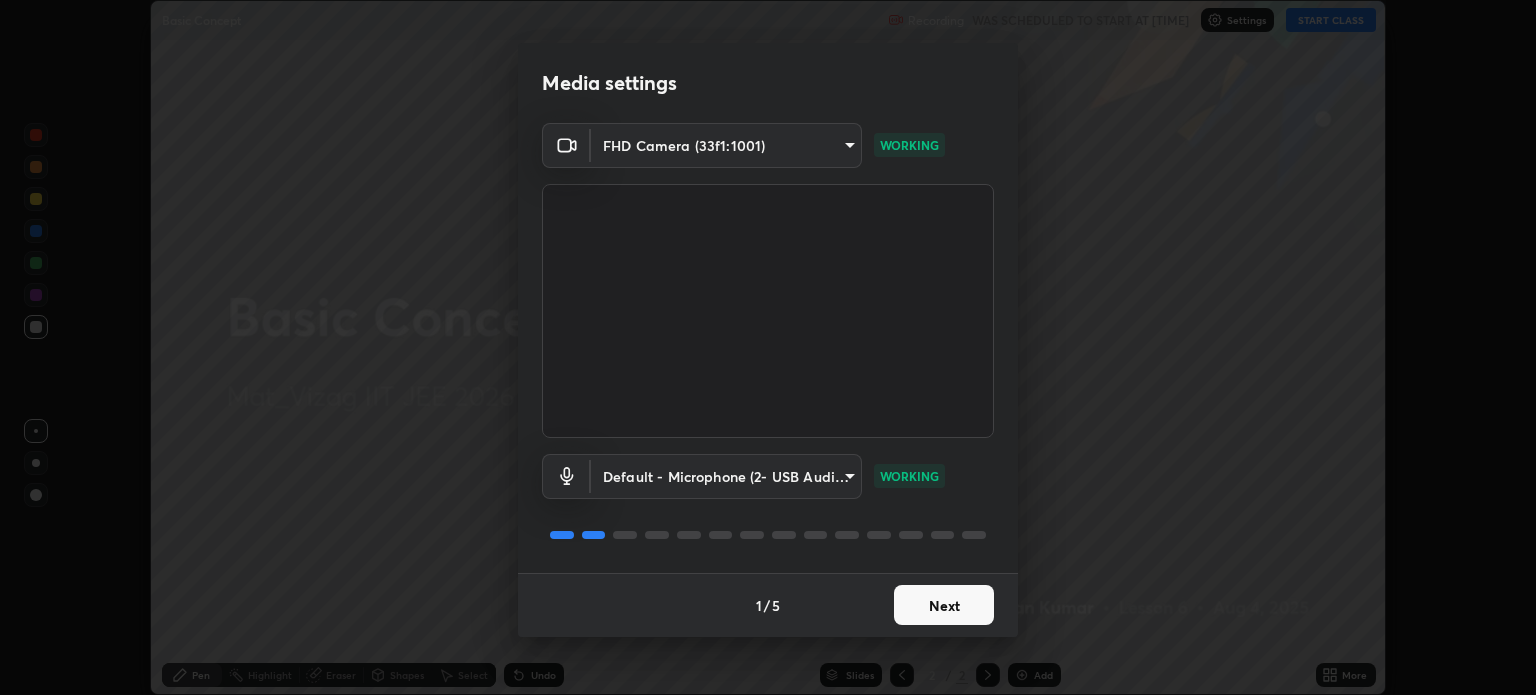 click on "Next" at bounding box center [944, 605] 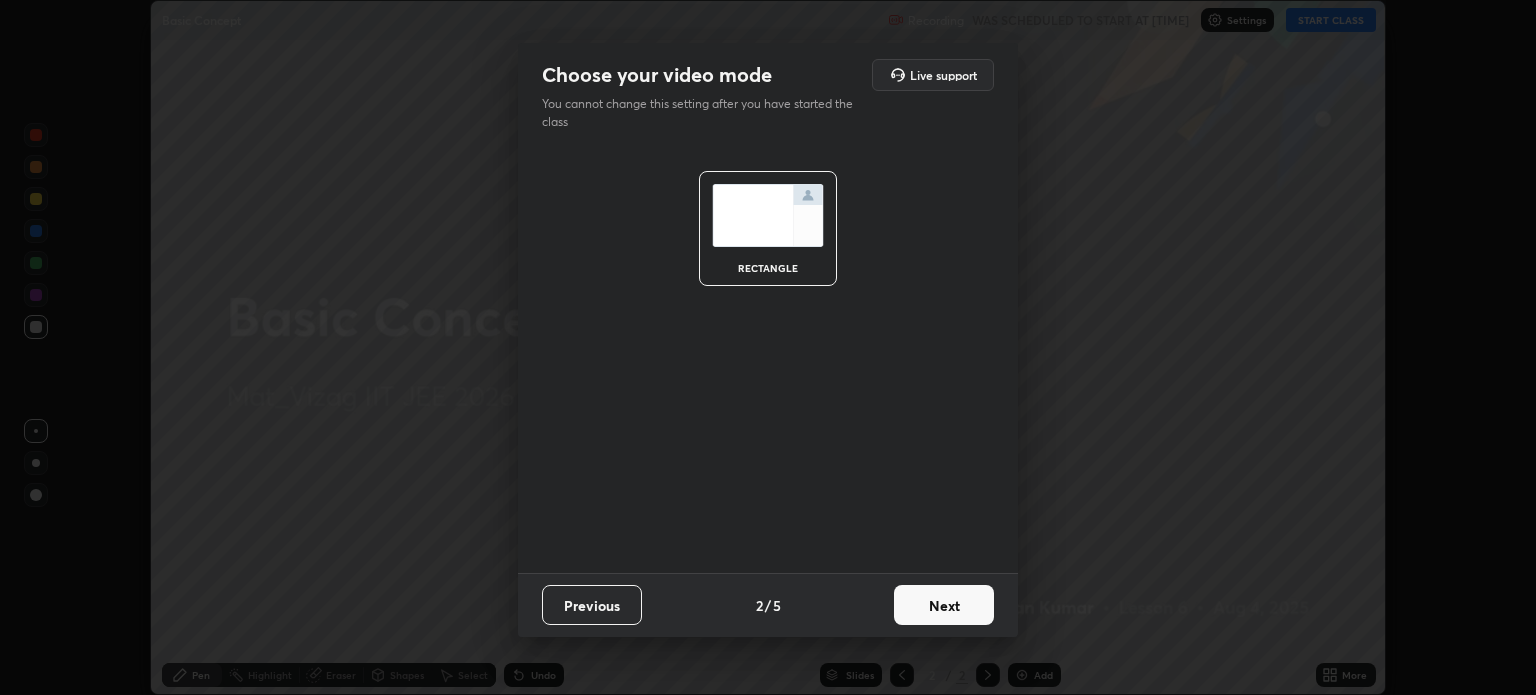 click on "Next" at bounding box center (944, 605) 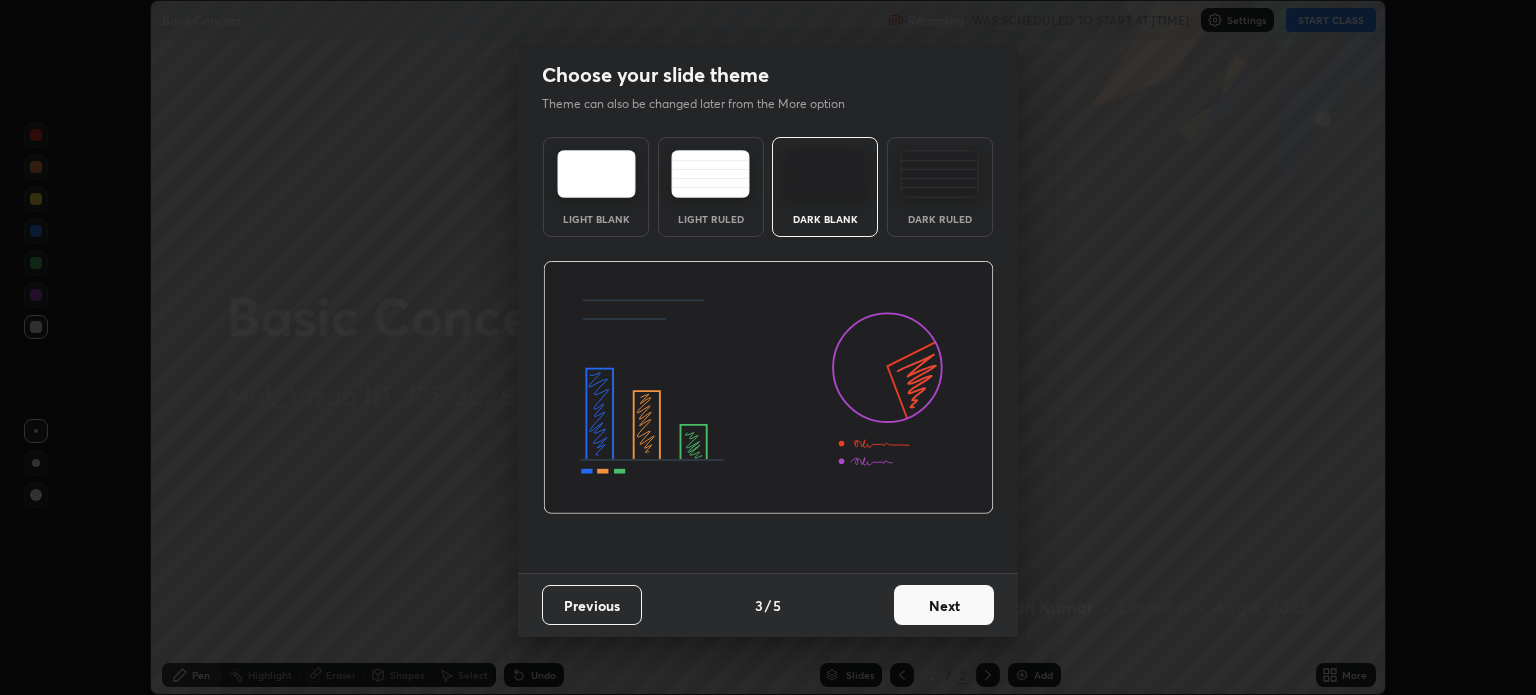 click on "Next" at bounding box center (944, 605) 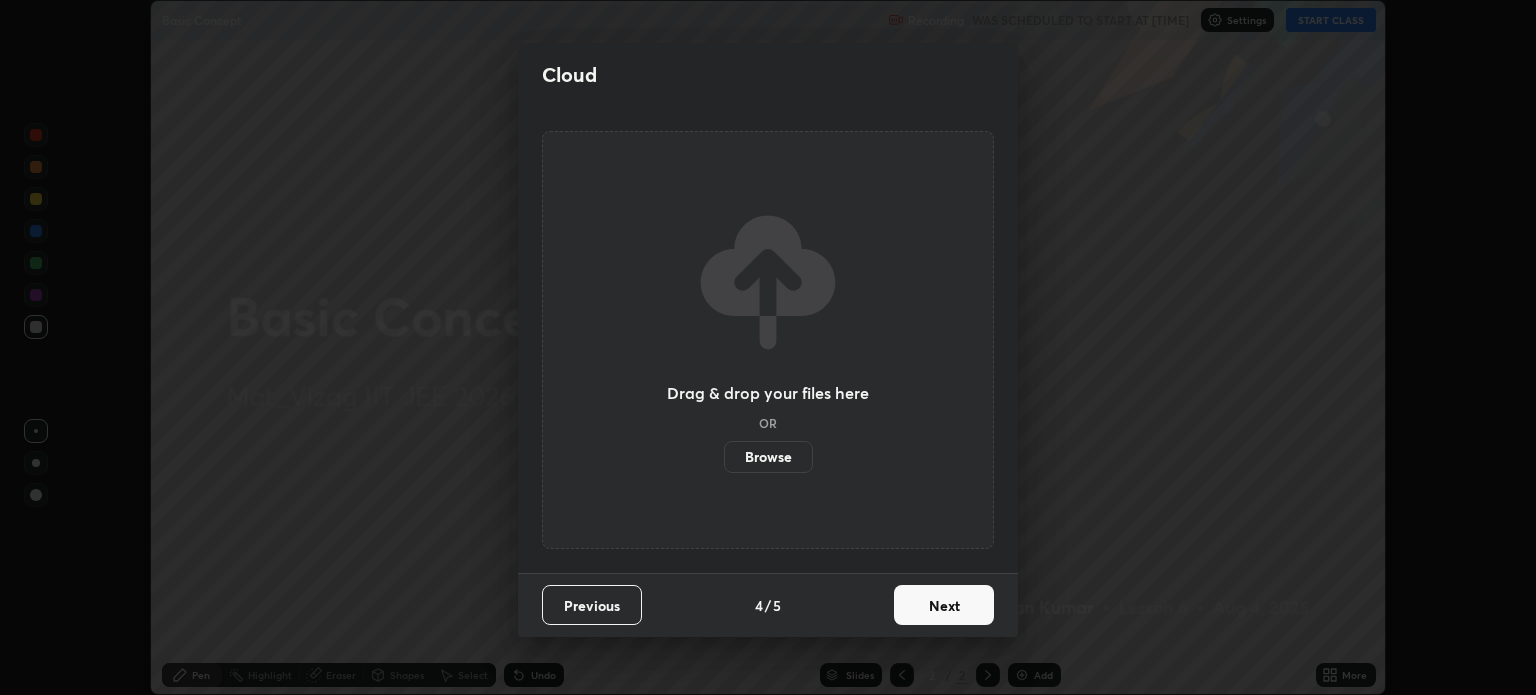 click on "Next" at bounding box center (944, 605) 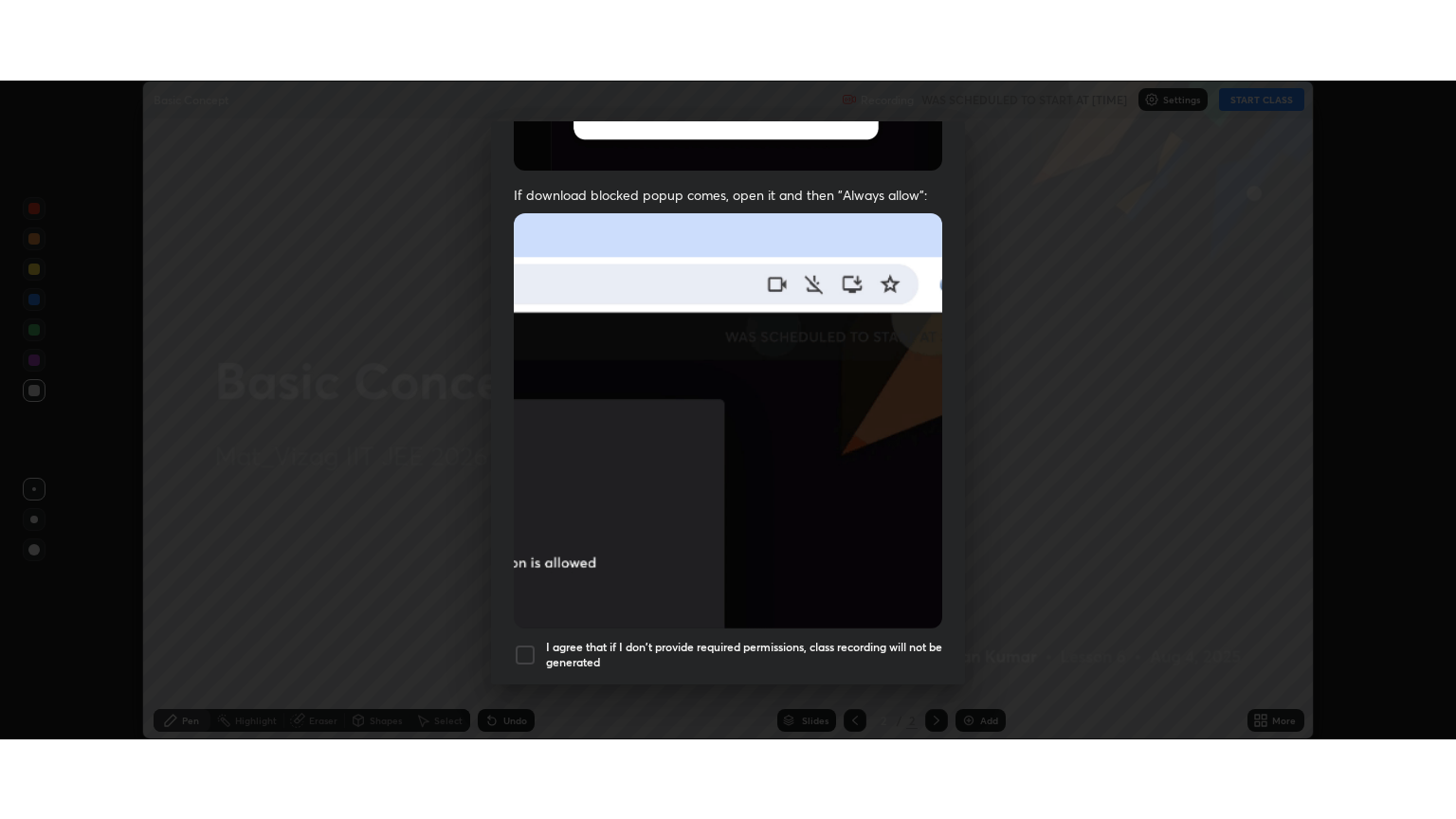 scroll, scrollTop: 384, scrollLeft: 0, axis: vertical 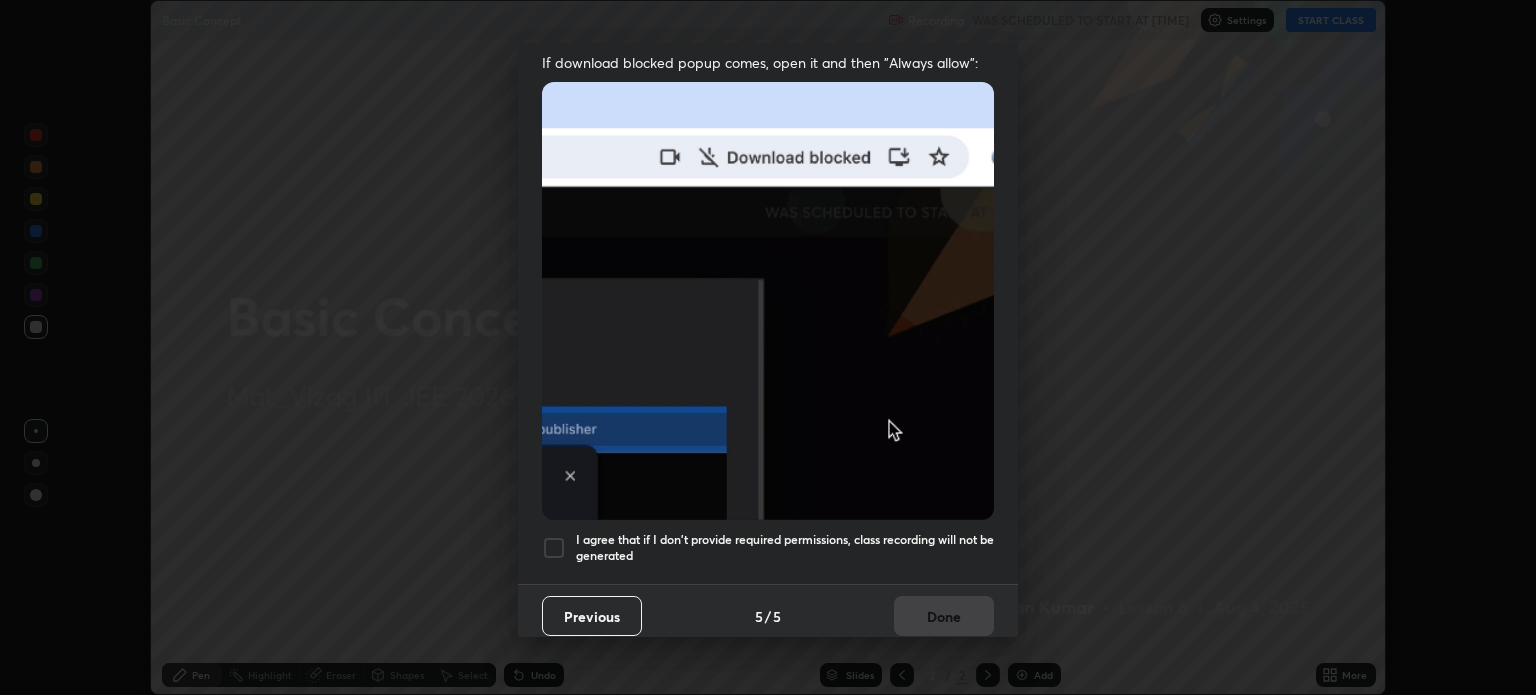click at bounding box center [554, 548] 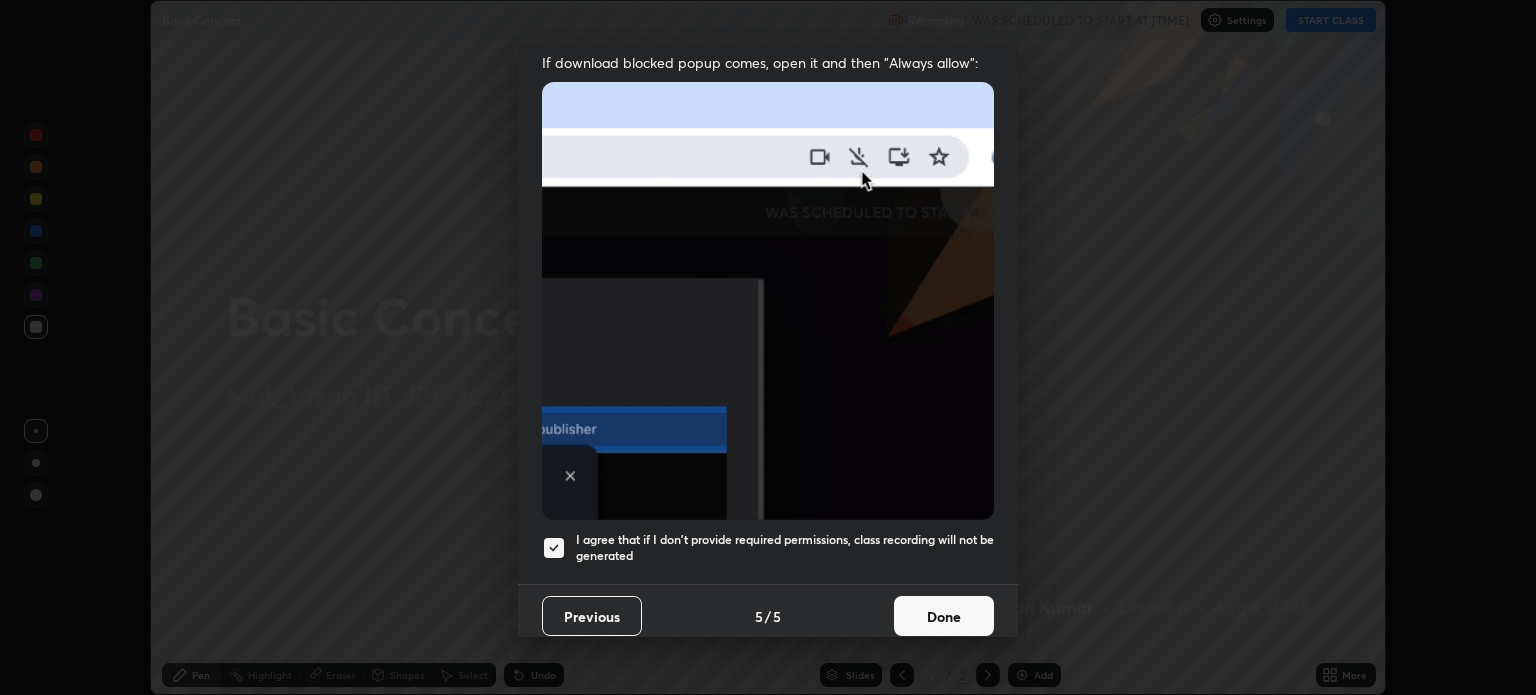 click on "Done" at bounding box center [944, 616] 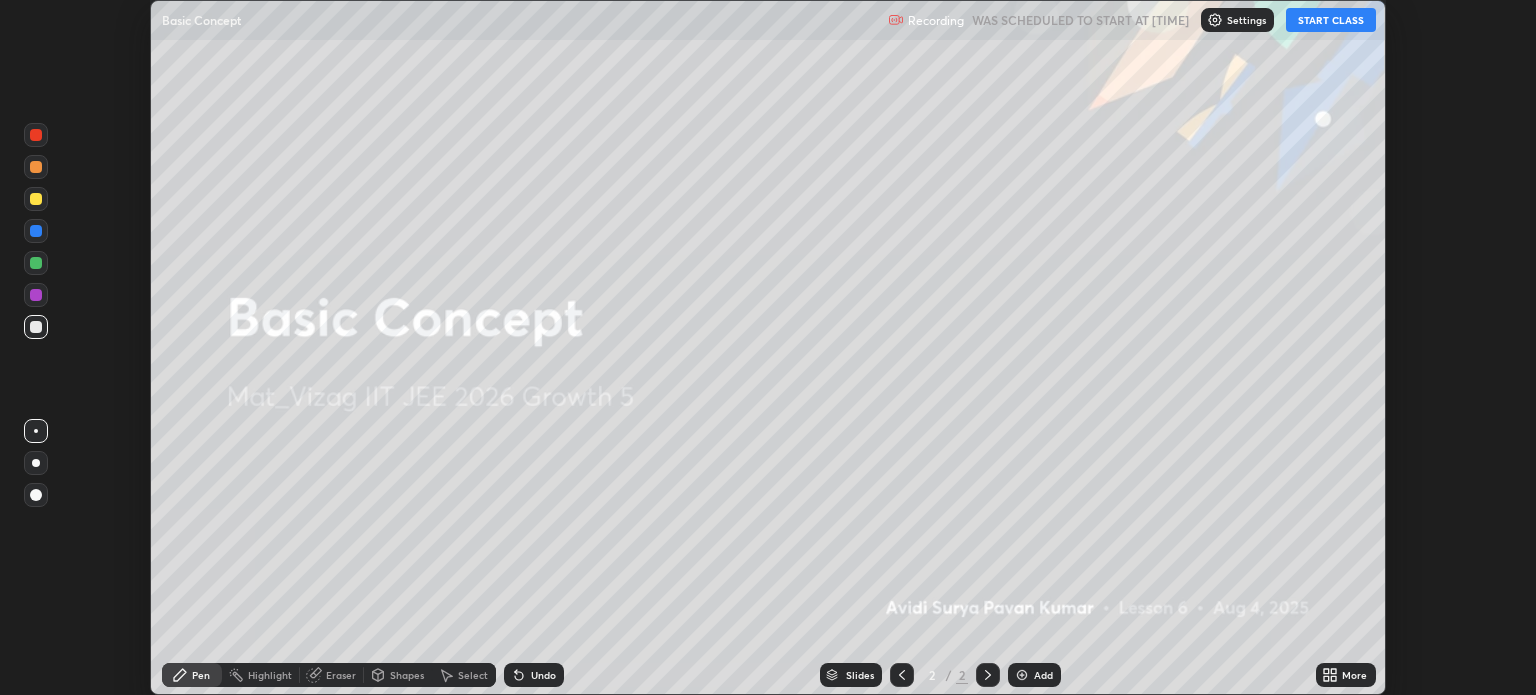 click on "Add" at bounding box center (1043, 675) 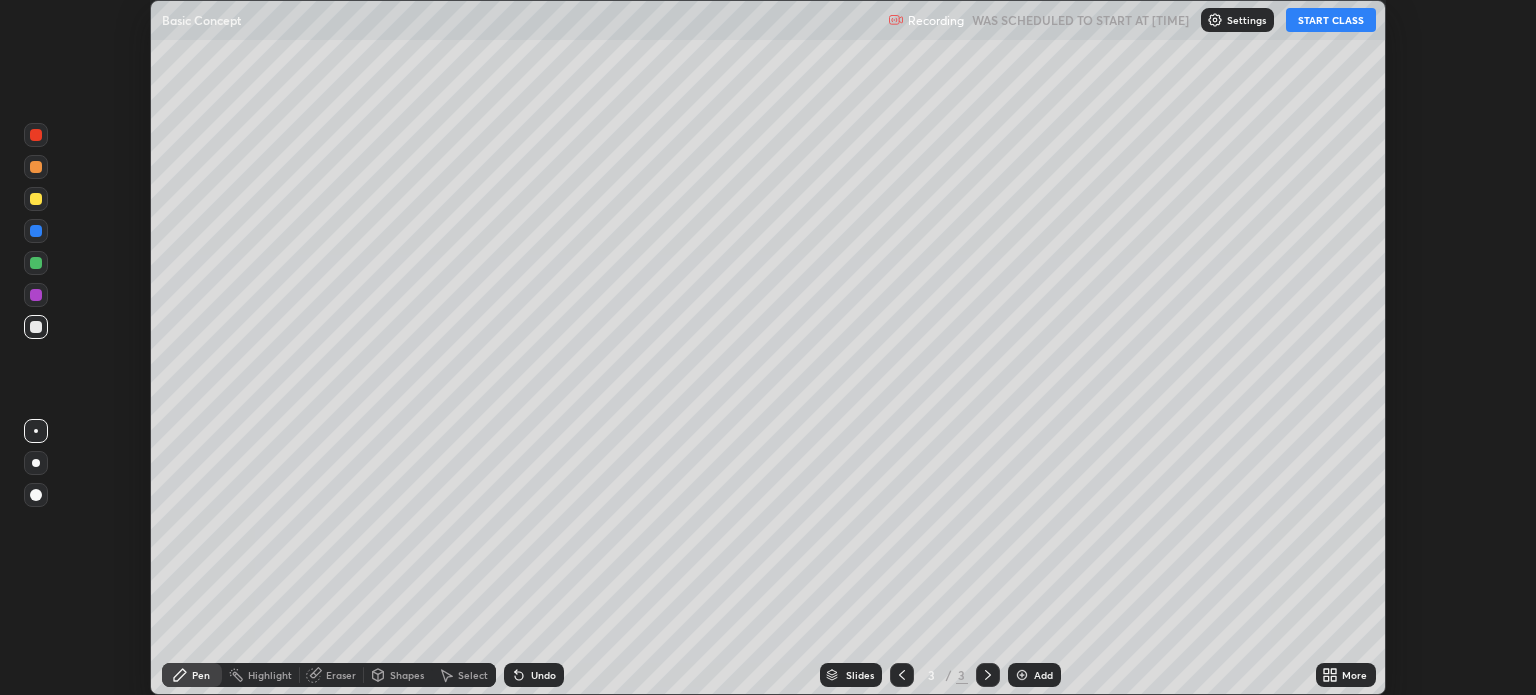 click on "Add" at bounding box center (1034, 675) 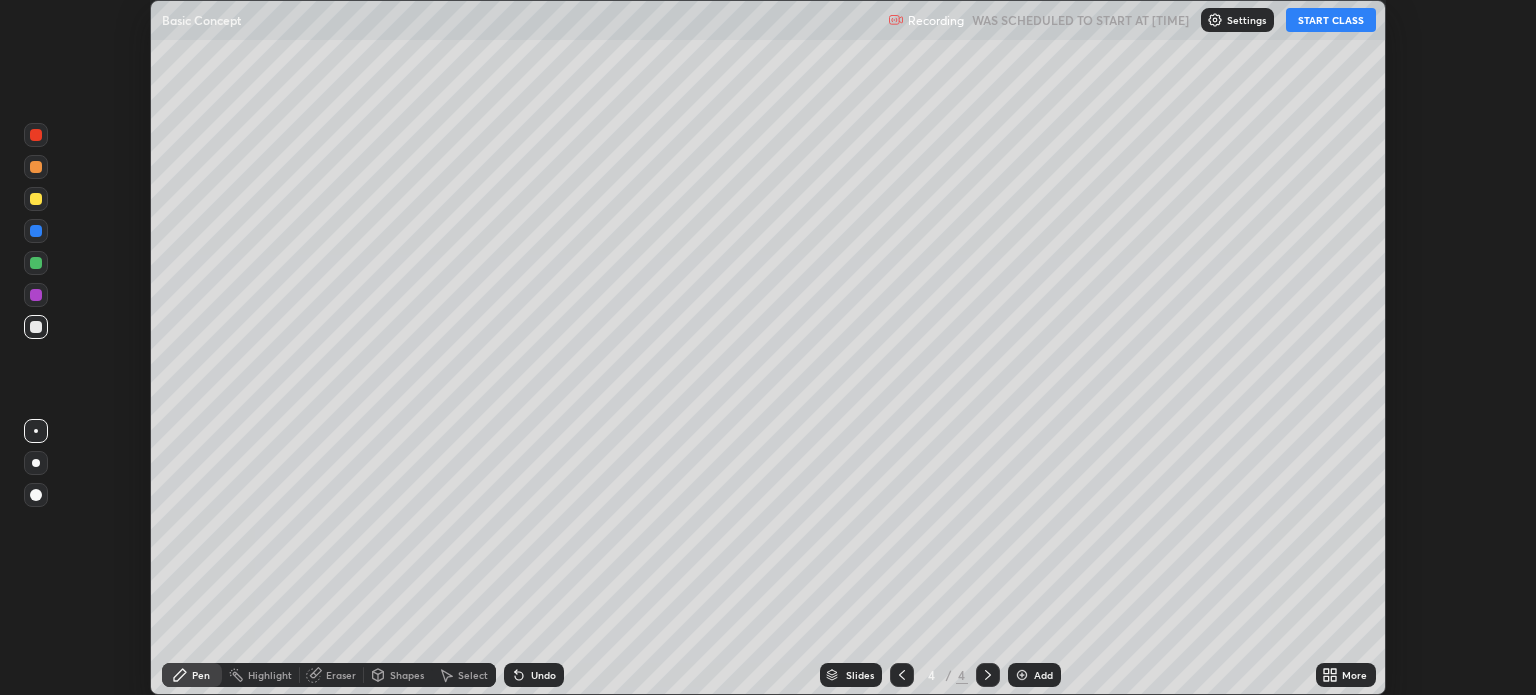 click on "START CLASS" at bounding box center [1331, 20] 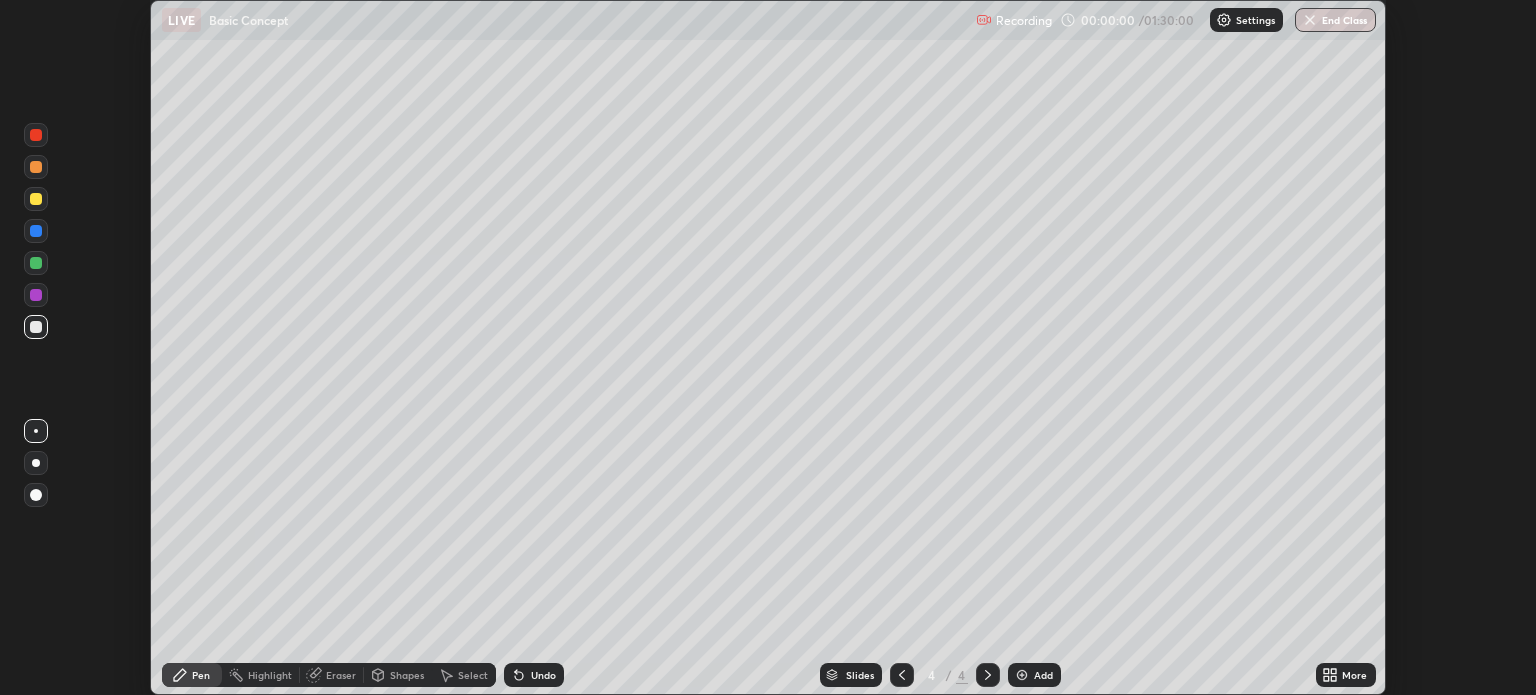 click 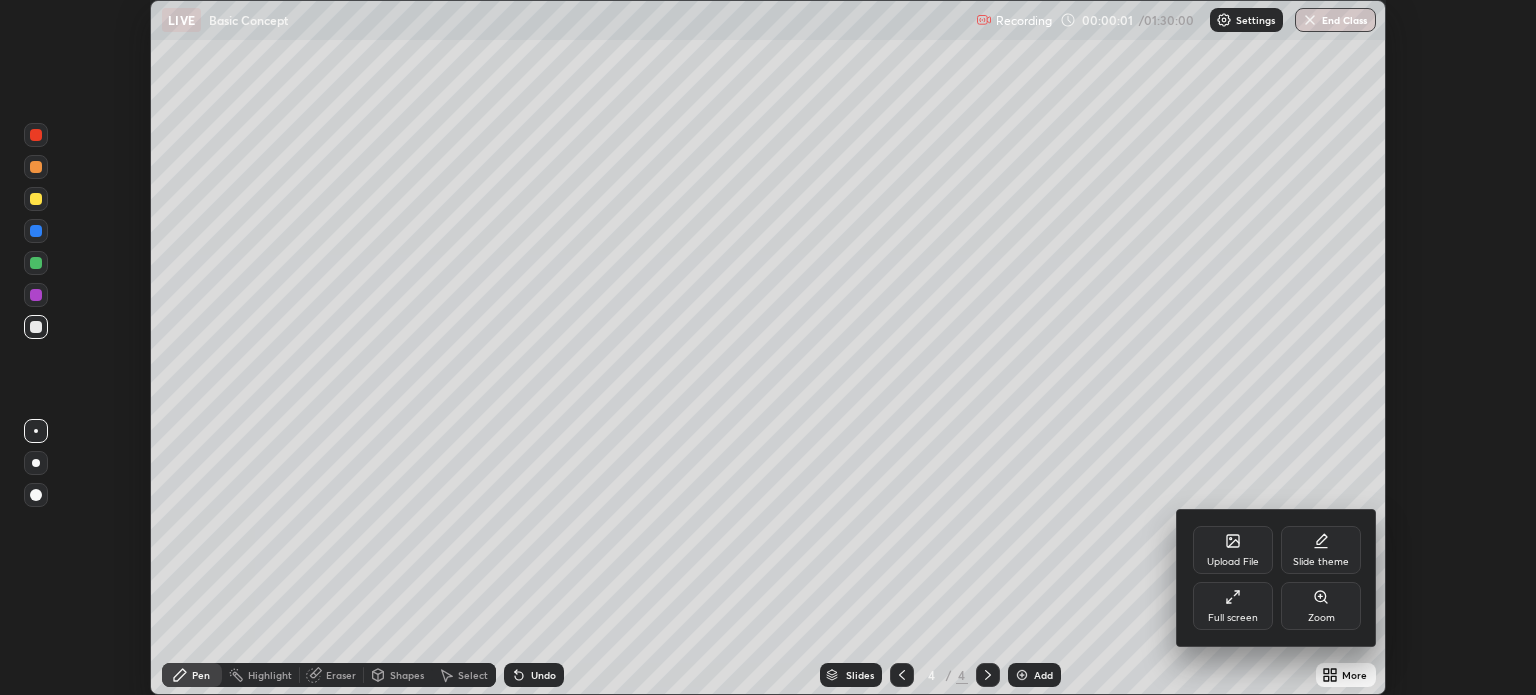 click 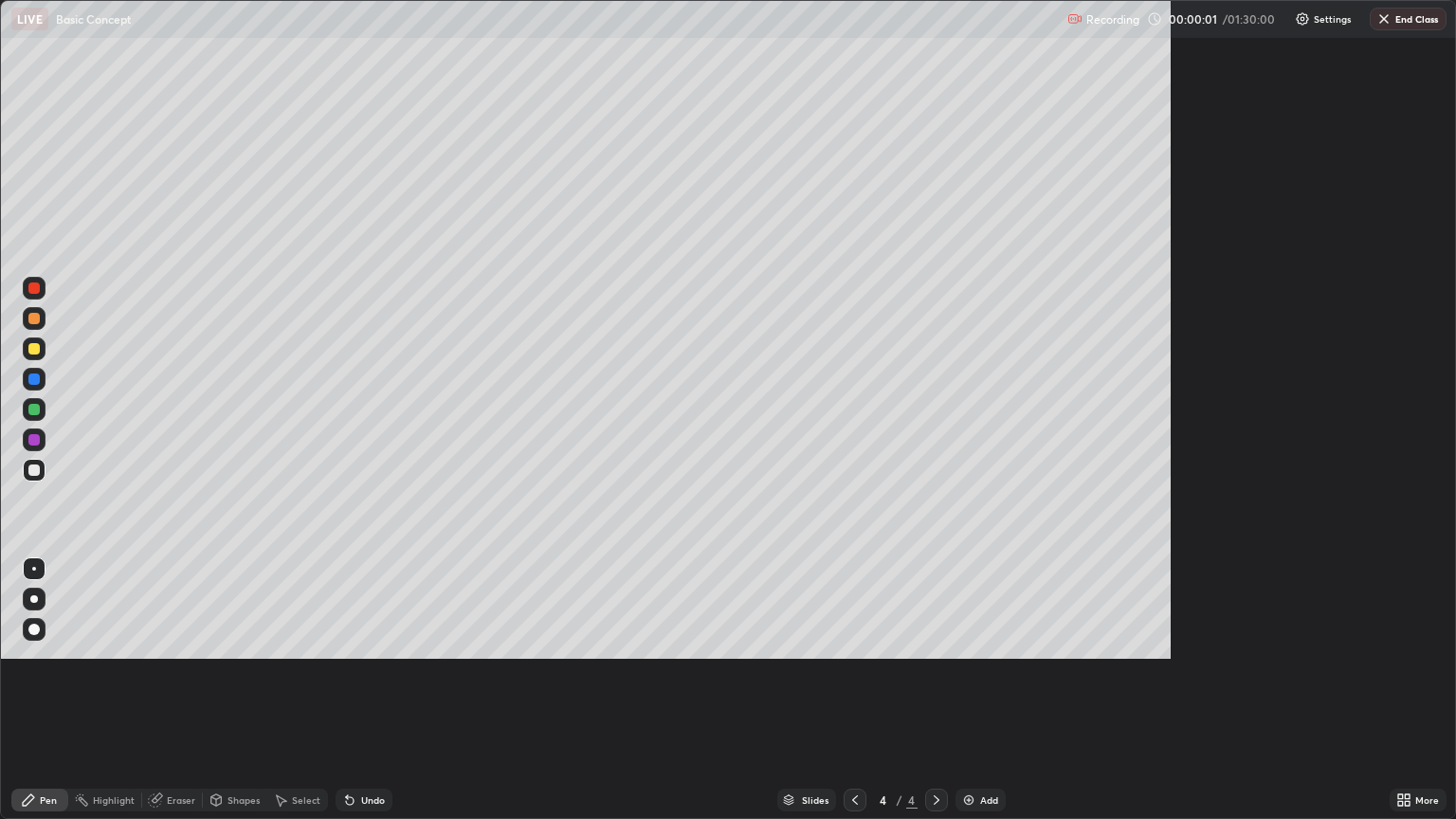 scroll, scrollTop: 93973, scrollLeft: 93336, axis: both 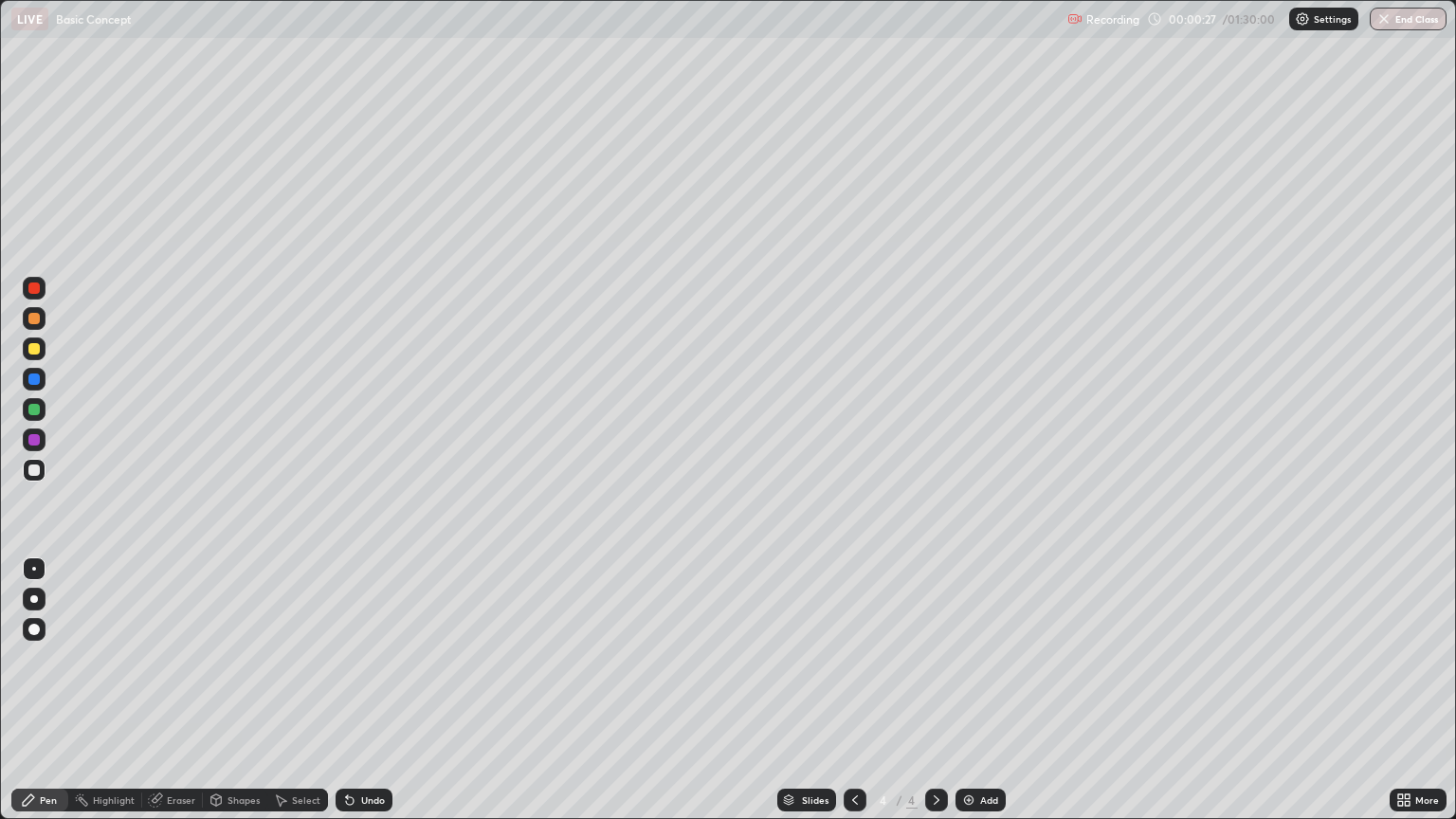 click on "Eraser" at bounding box center [181, 800] 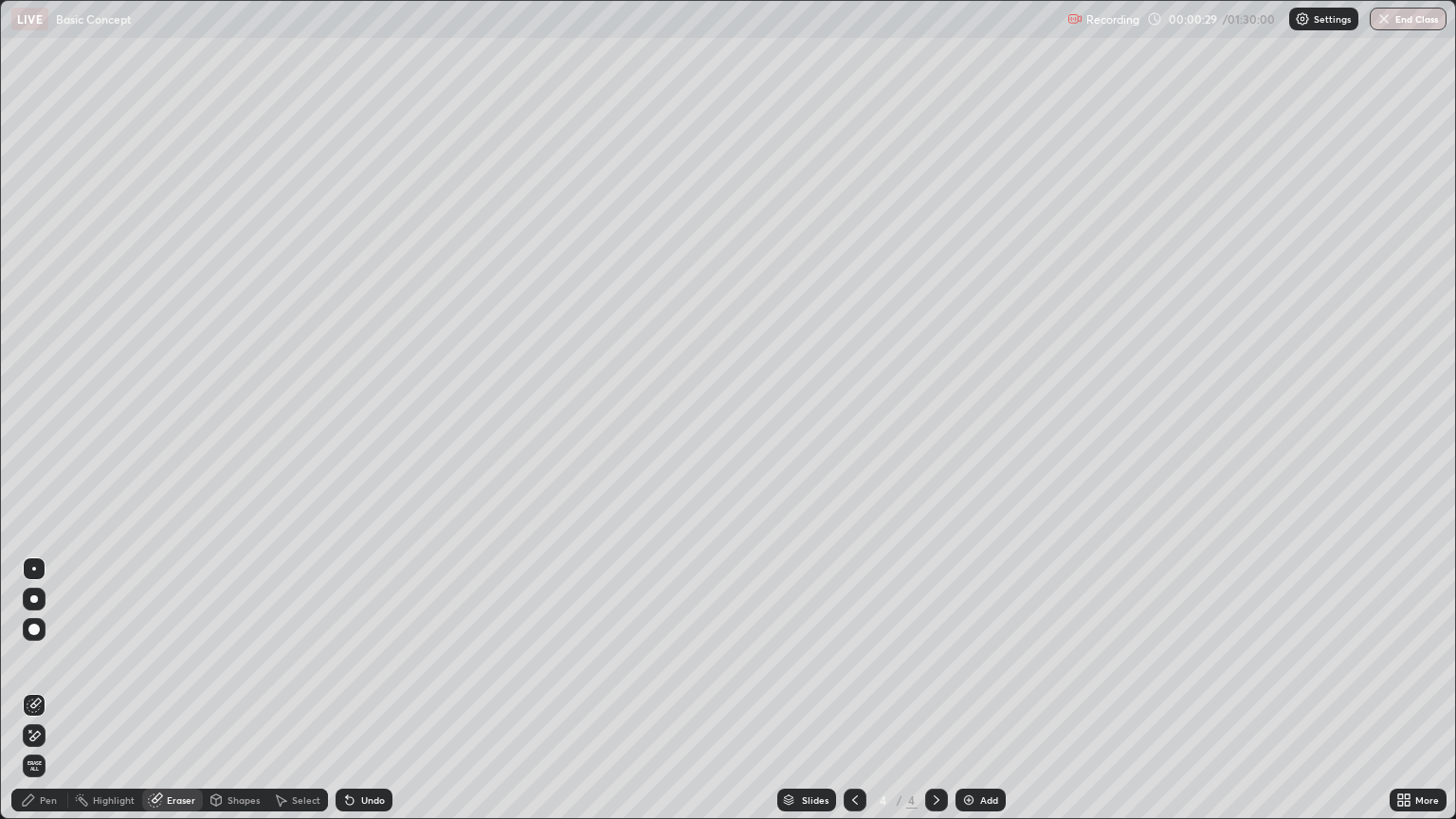 click on "Pen" at bounding box center (48, 800) 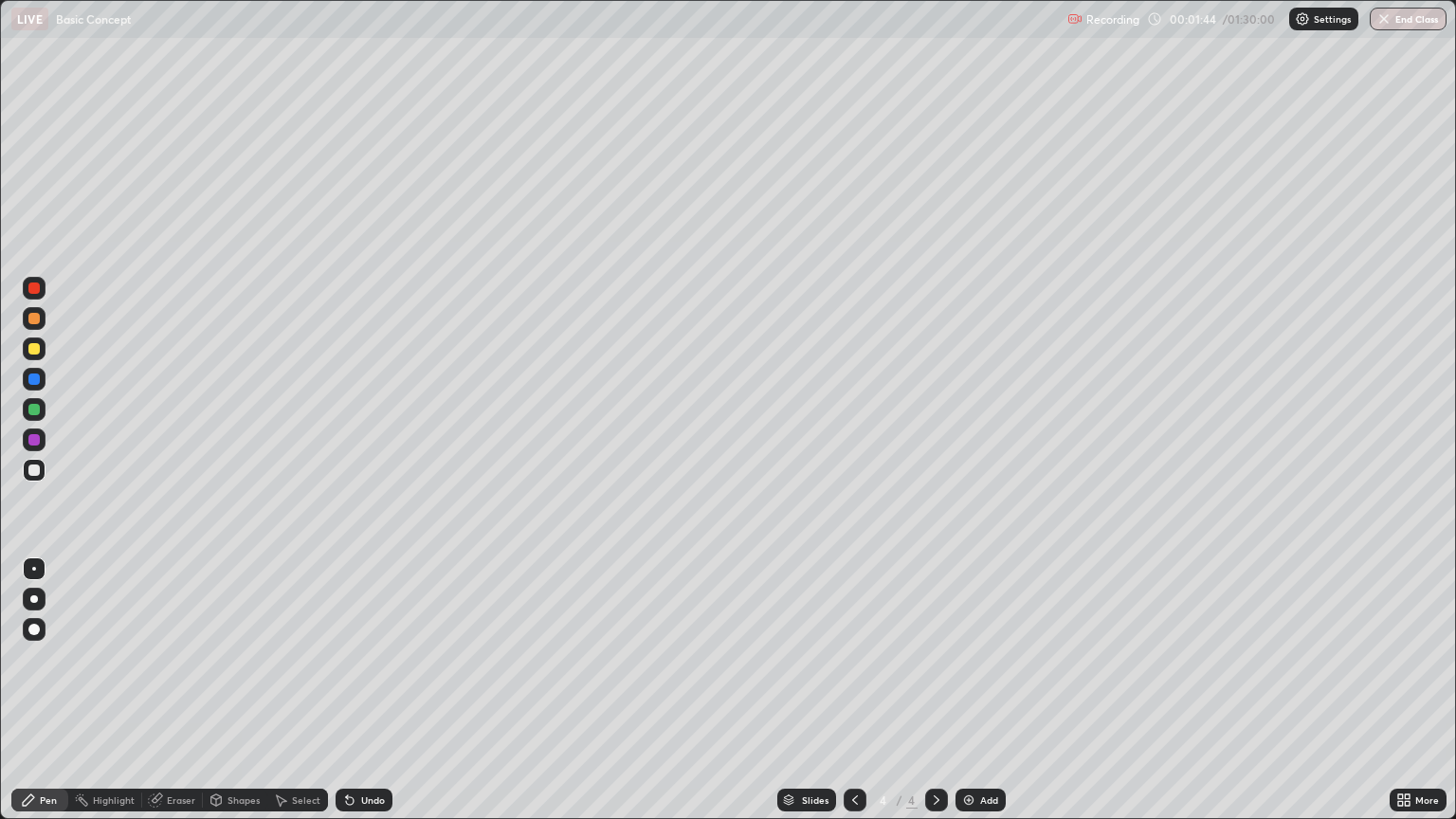click on "Eraser" at bounding box center [181, 800] 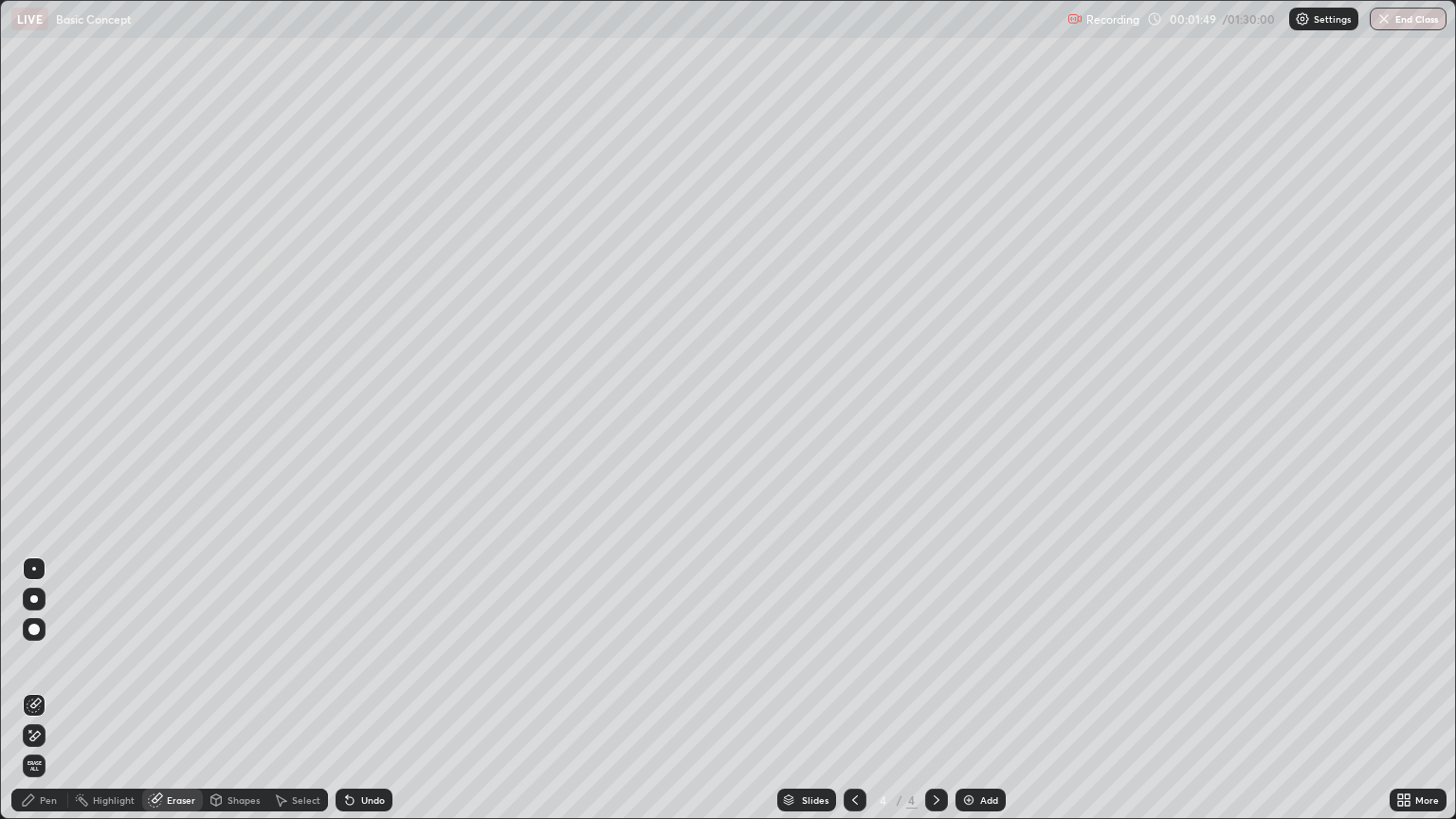 click 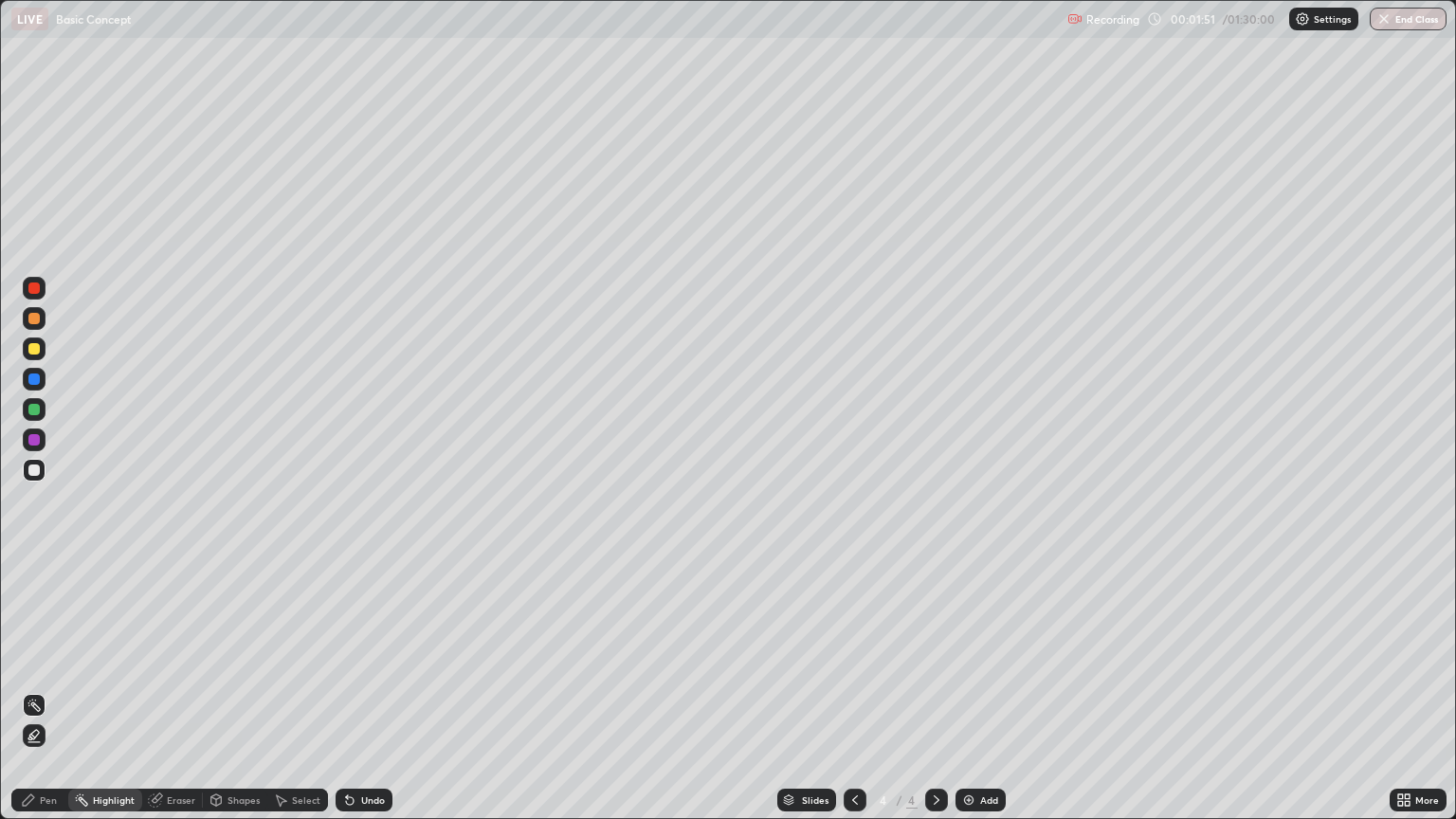 click on "Pen" at bounding box center [48, 800] 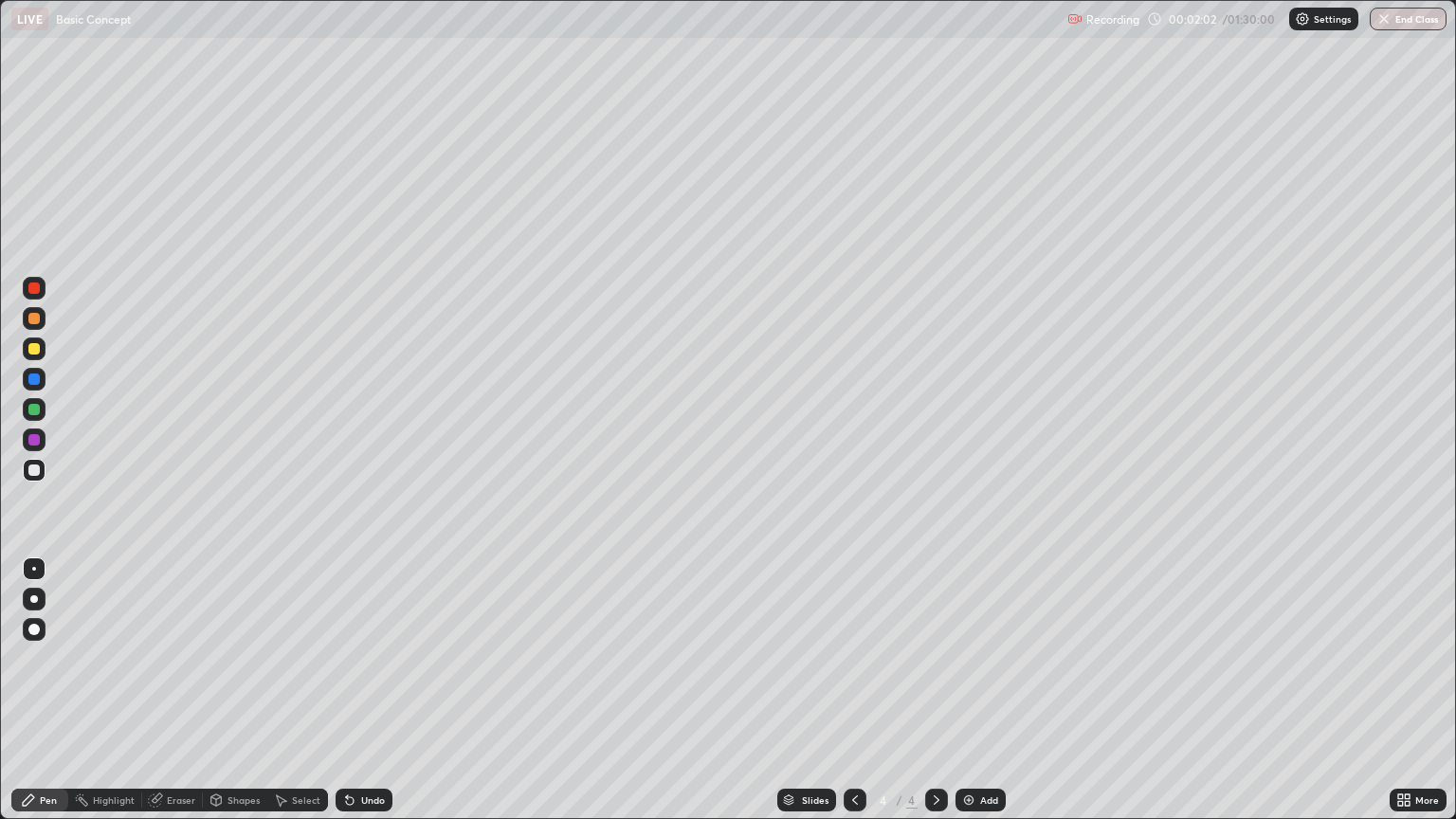 click 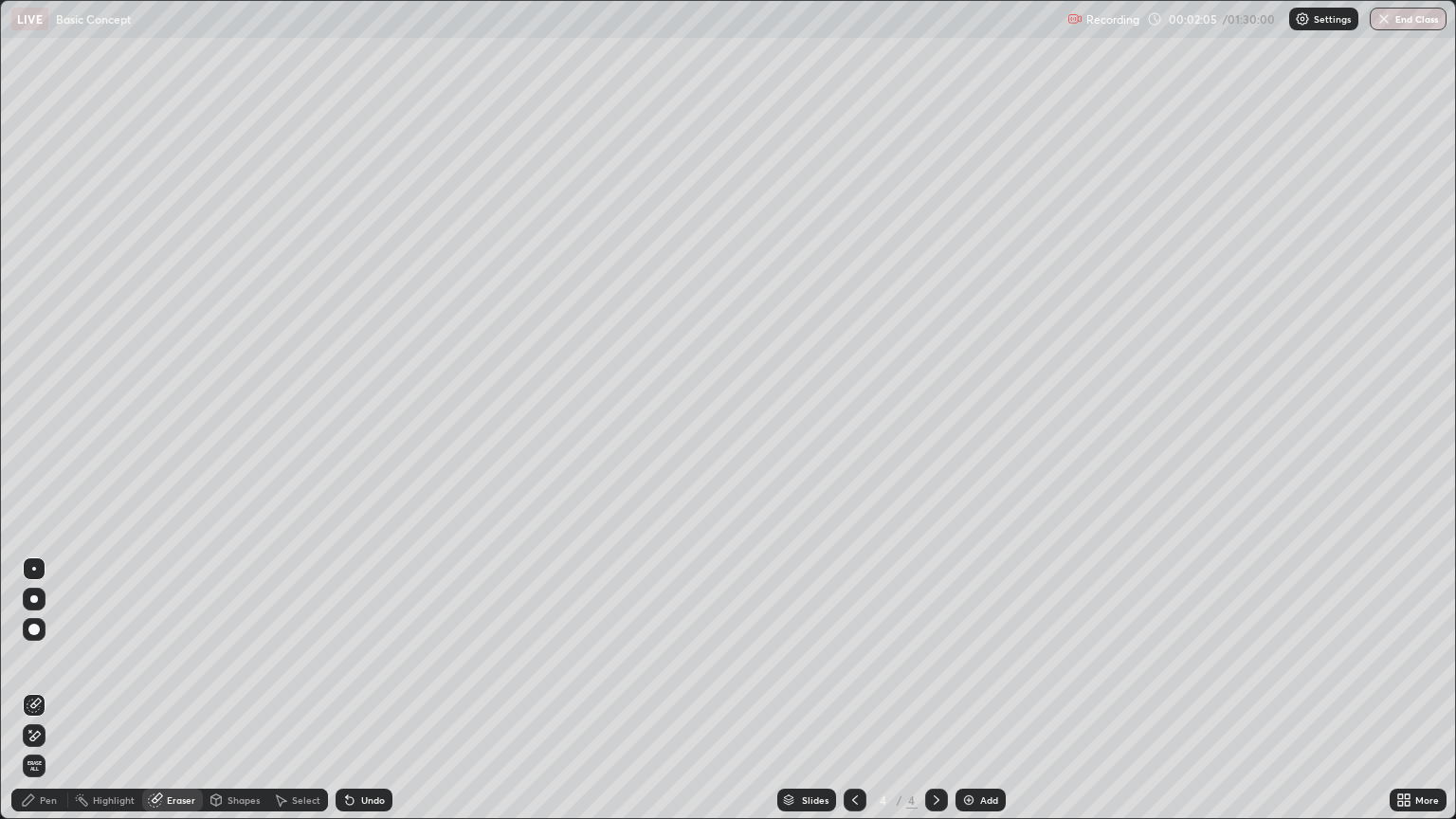 click on "Pen" at bounding box center [40, 800] 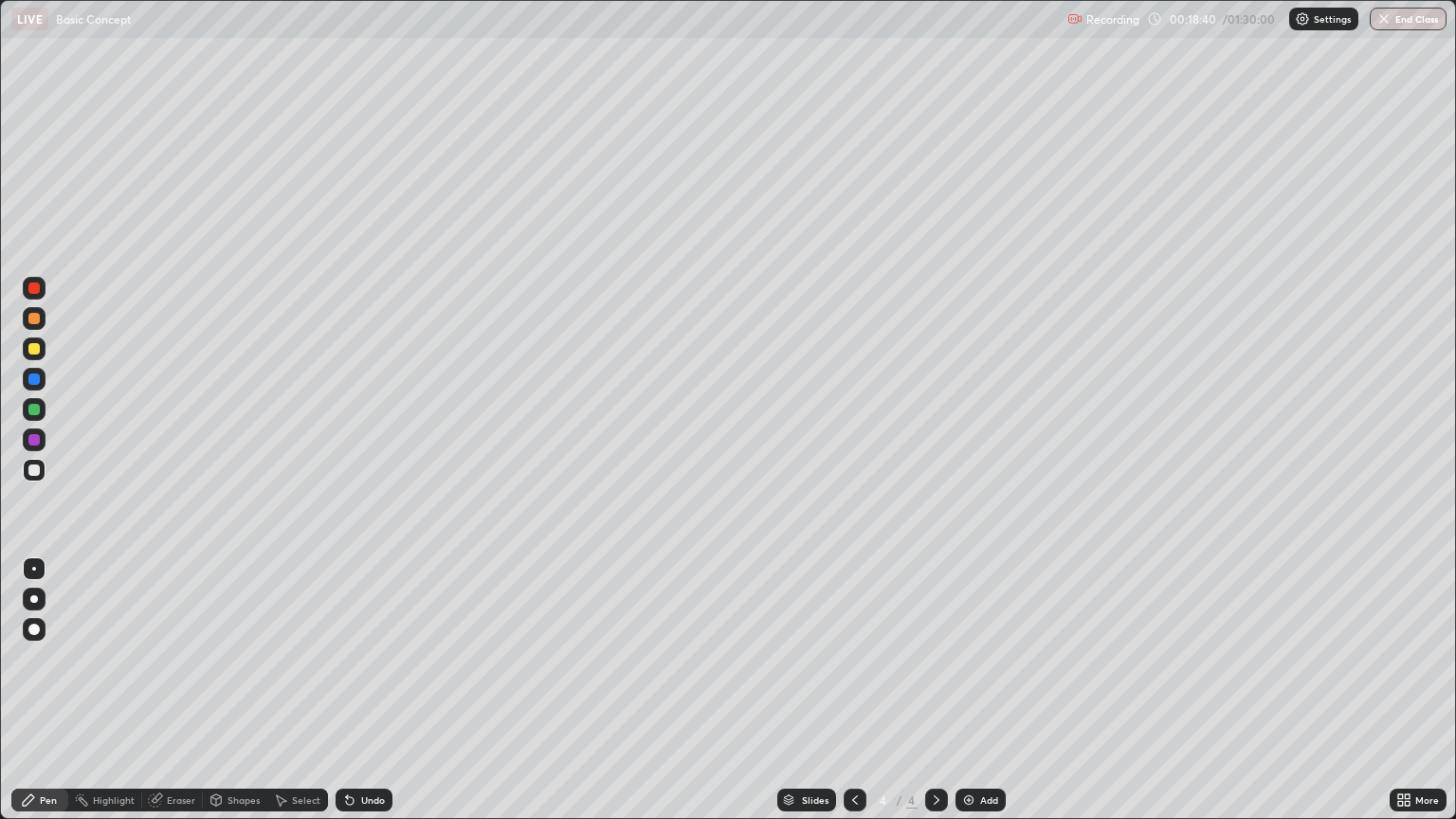 click on "Eraser" at bounding box center (173, 800) 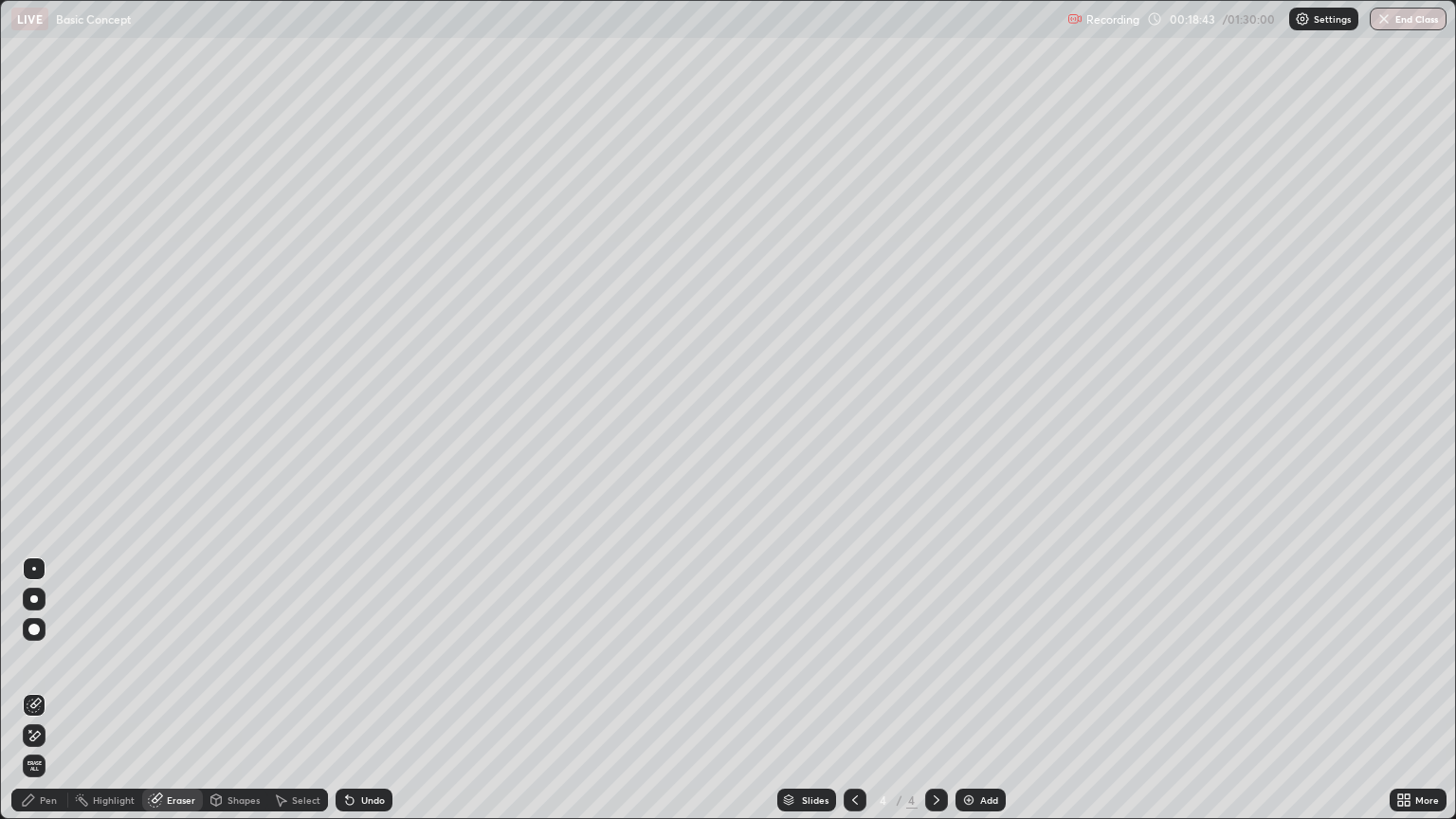 click on "Pen" at bounding box center (48, 800) 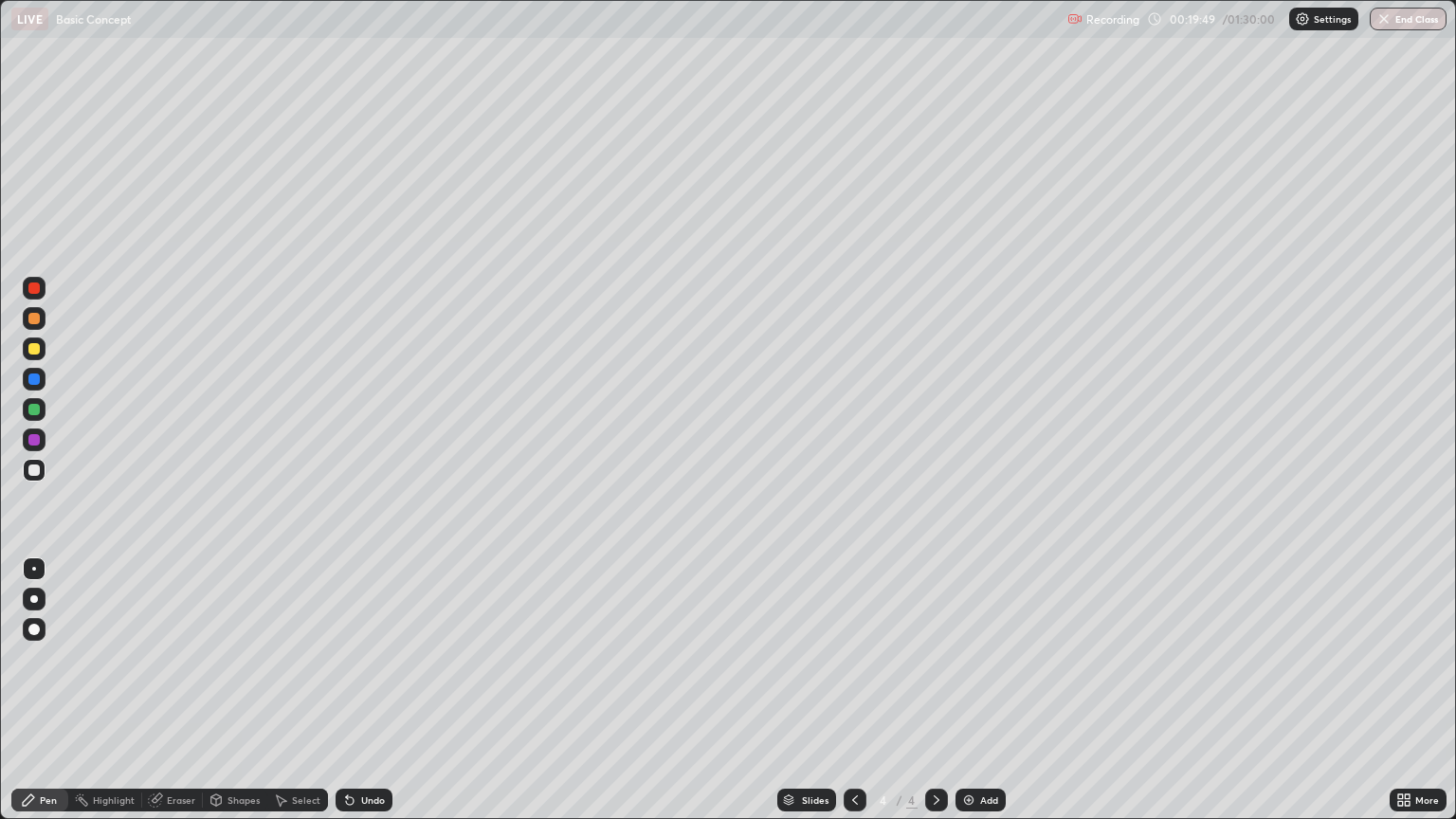 click on "Add" at bounding box center [980, 800] 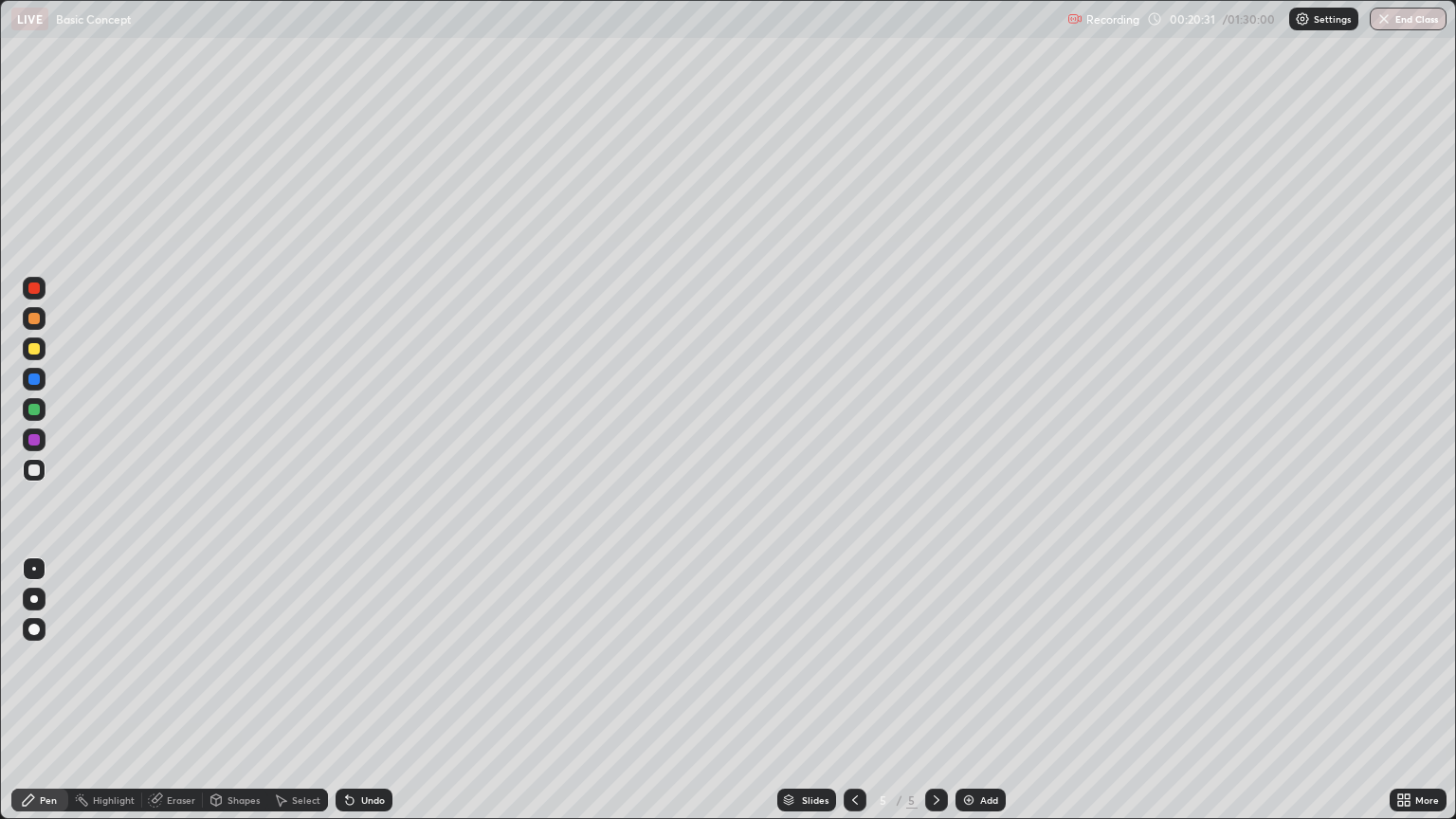 click on "Eraser" at bounding box center [173, 800] 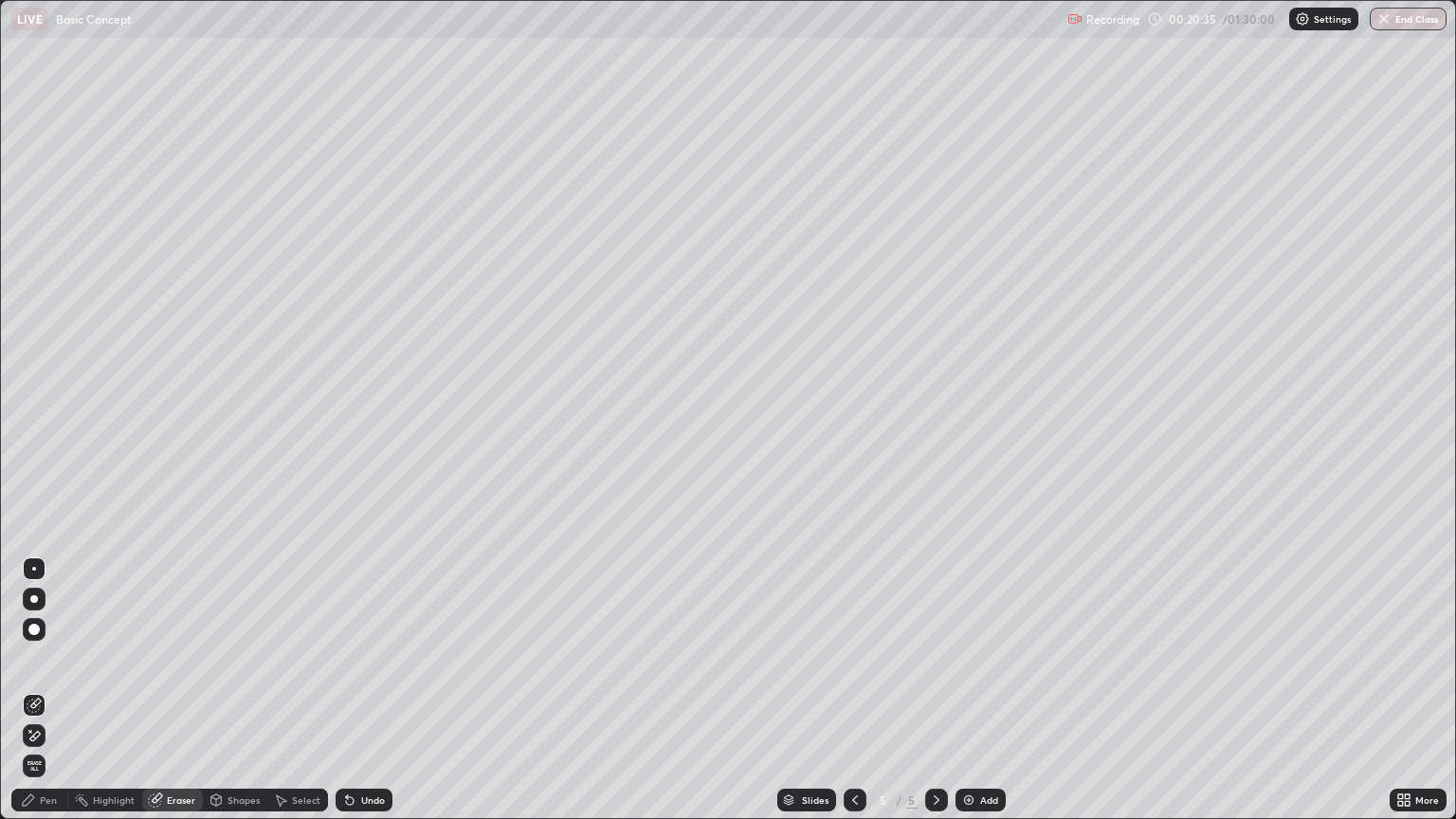 click on "Pen" at bounding box center [40, 800] 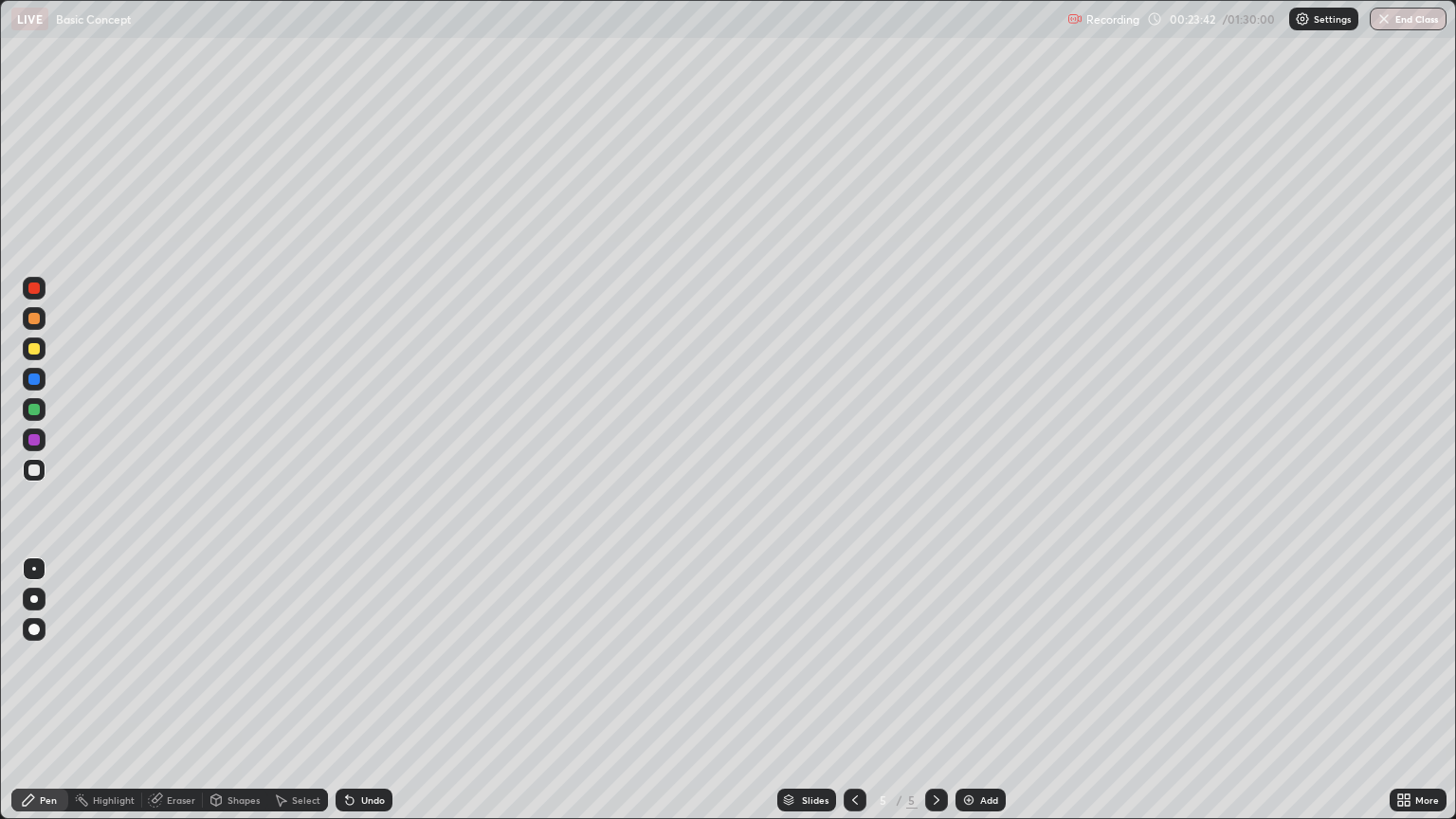 click on "Add" at bounding box center (989, 800) 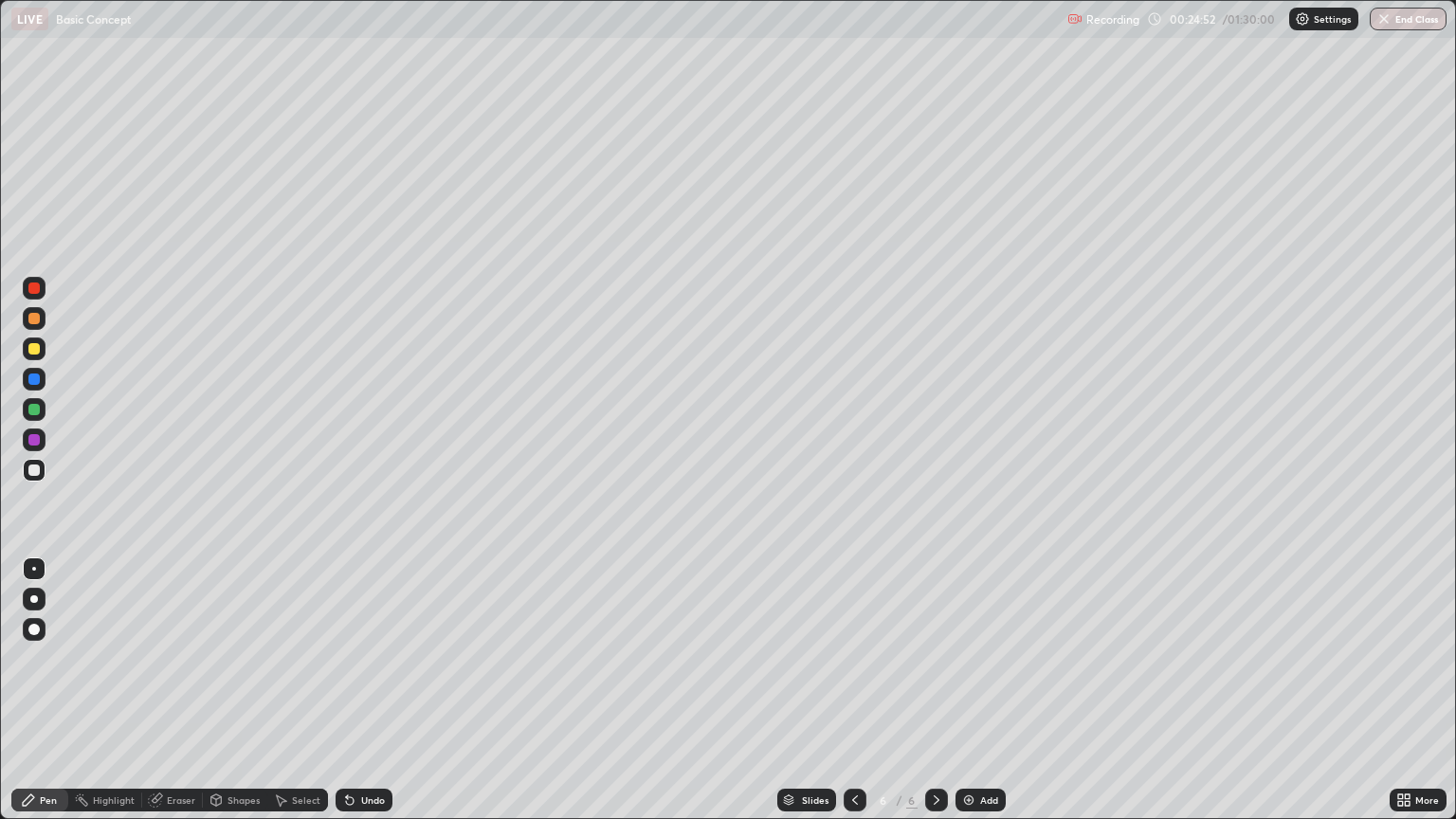 click on "Shapes" at bounding box center [235, 800] 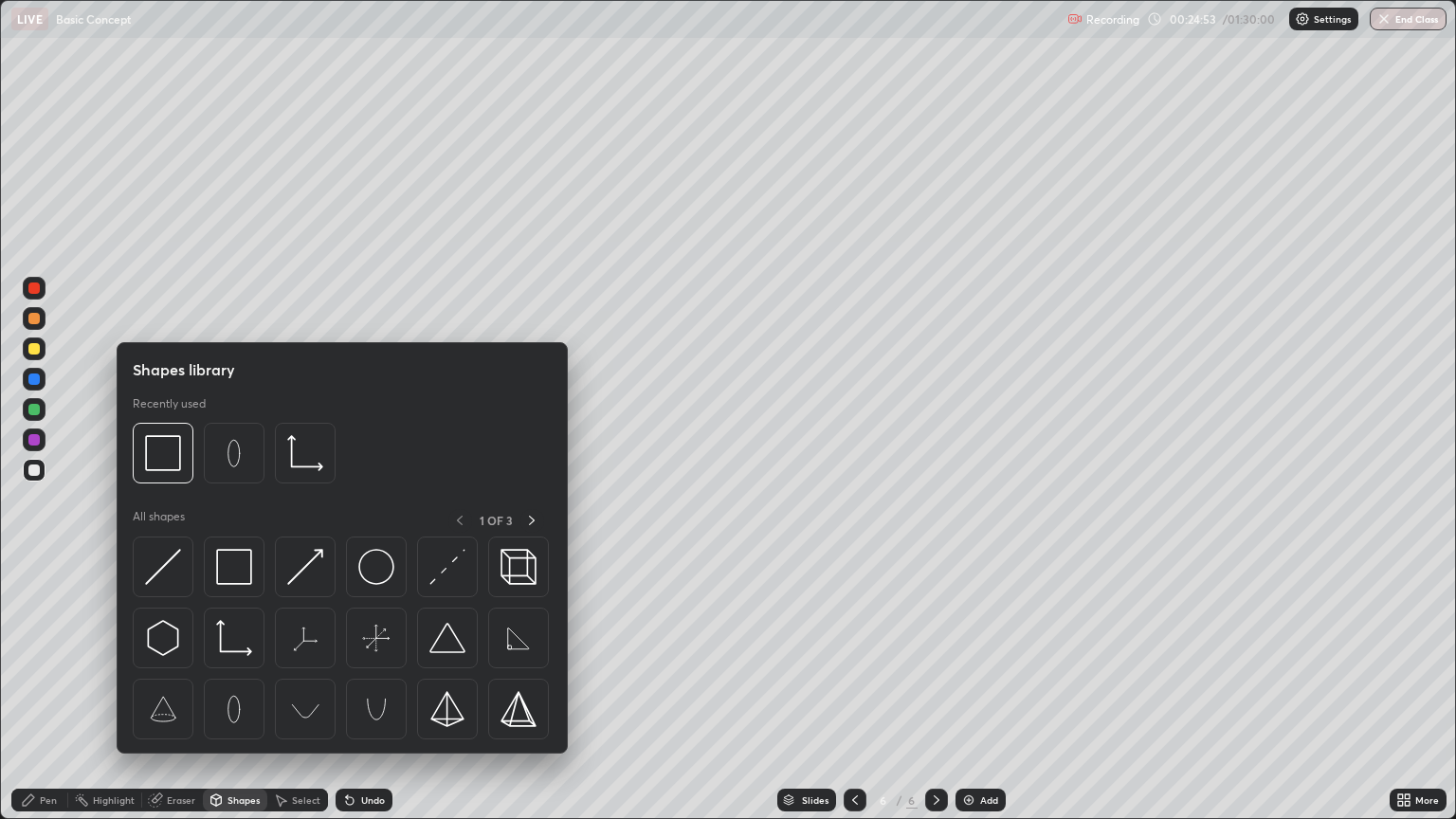 click on "Shapes" at bounding box center (244, 800) 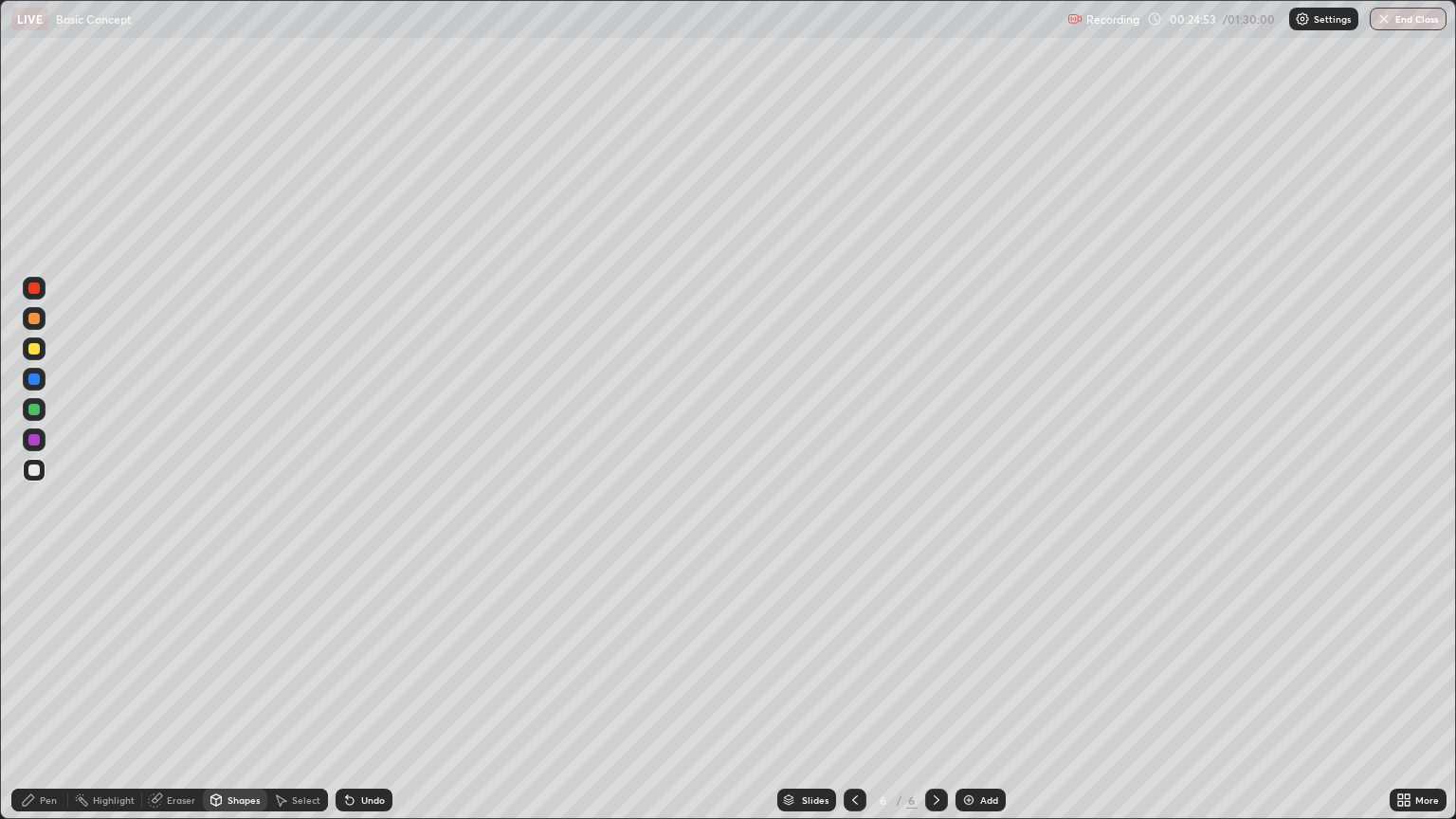 click on "Eraser" at bounding box center [181, 800] 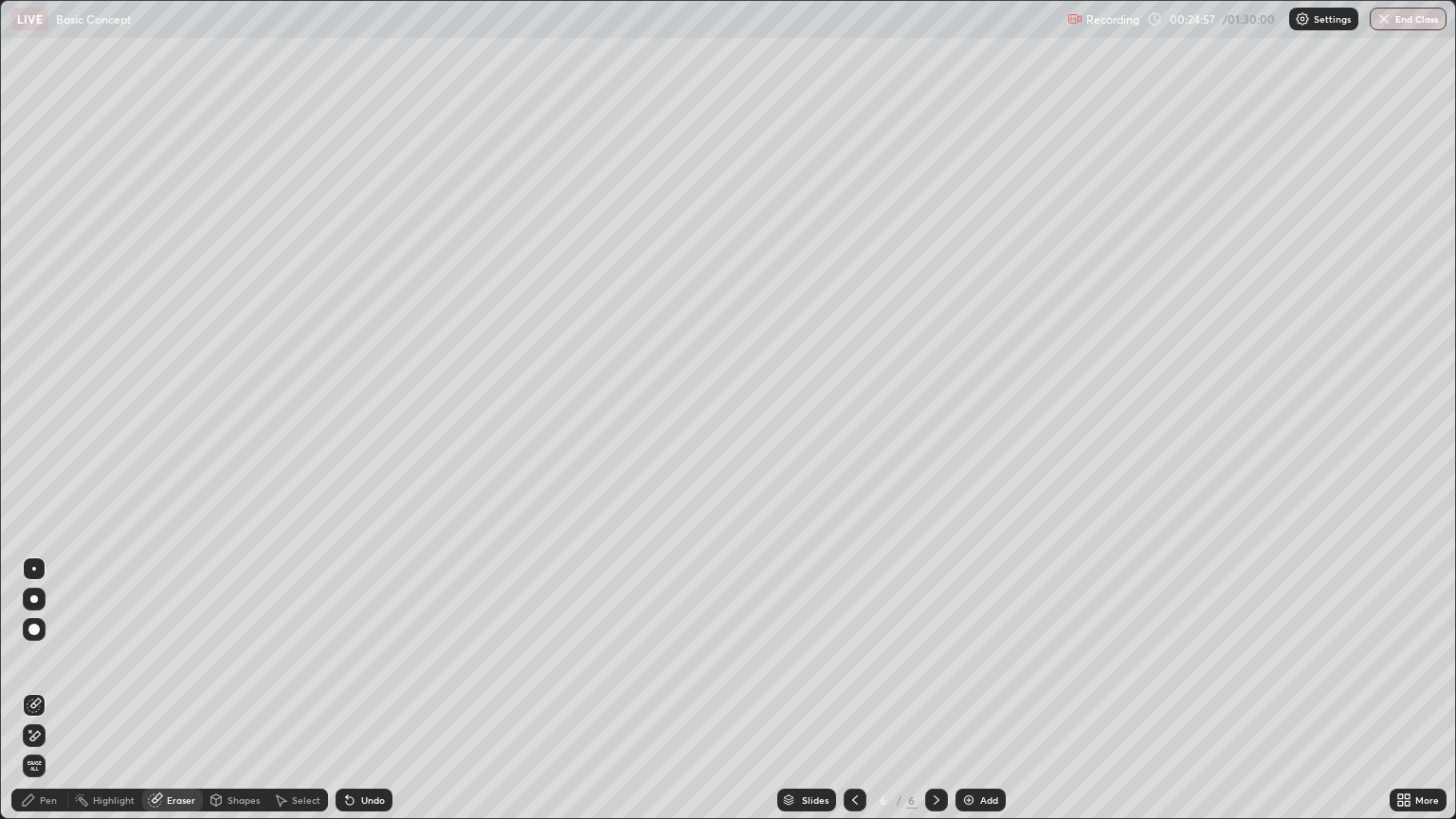 click on "Pen" at bounding box center [40, 800] 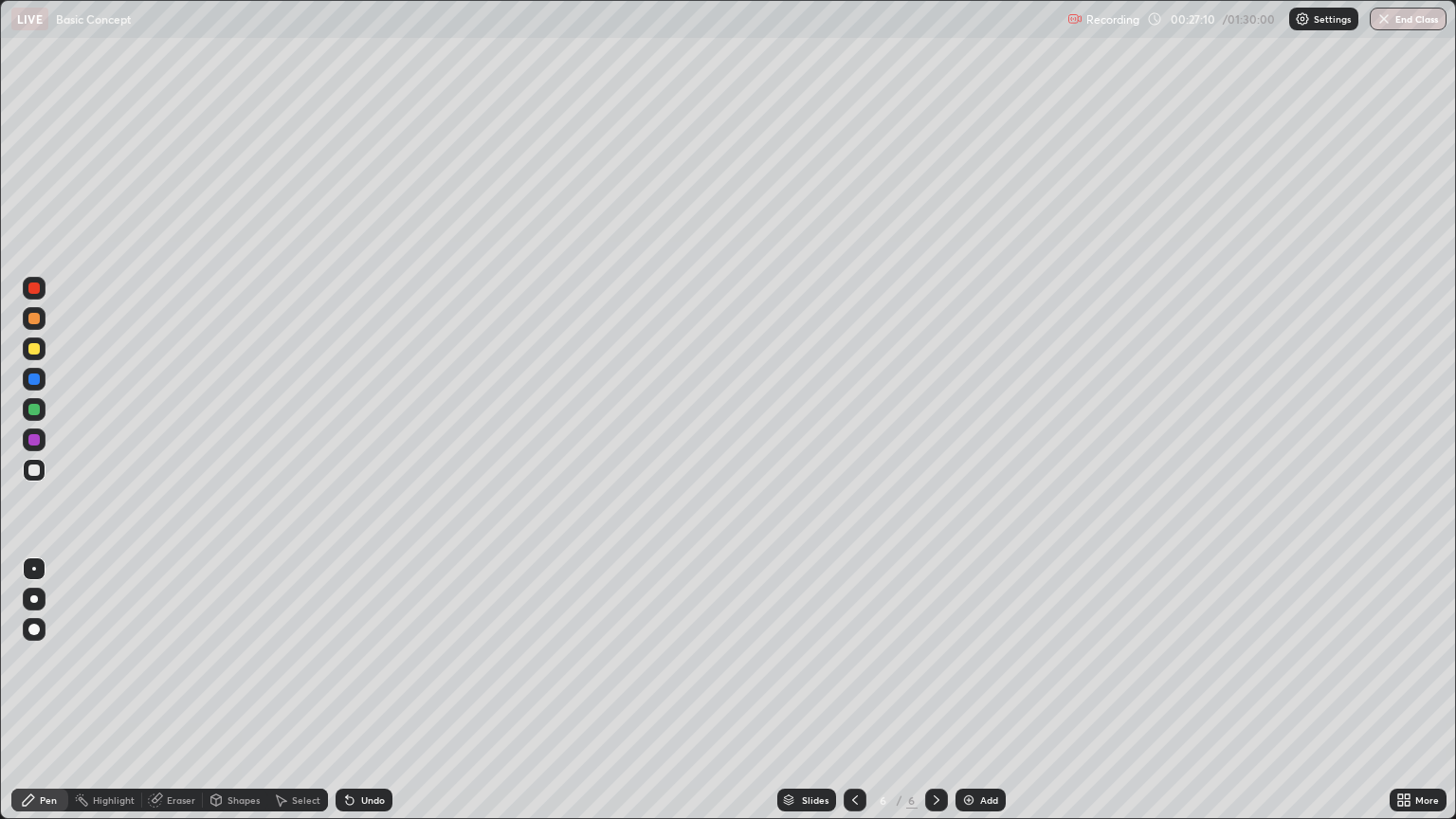 click on "Add" at bounding box center [980, 800] 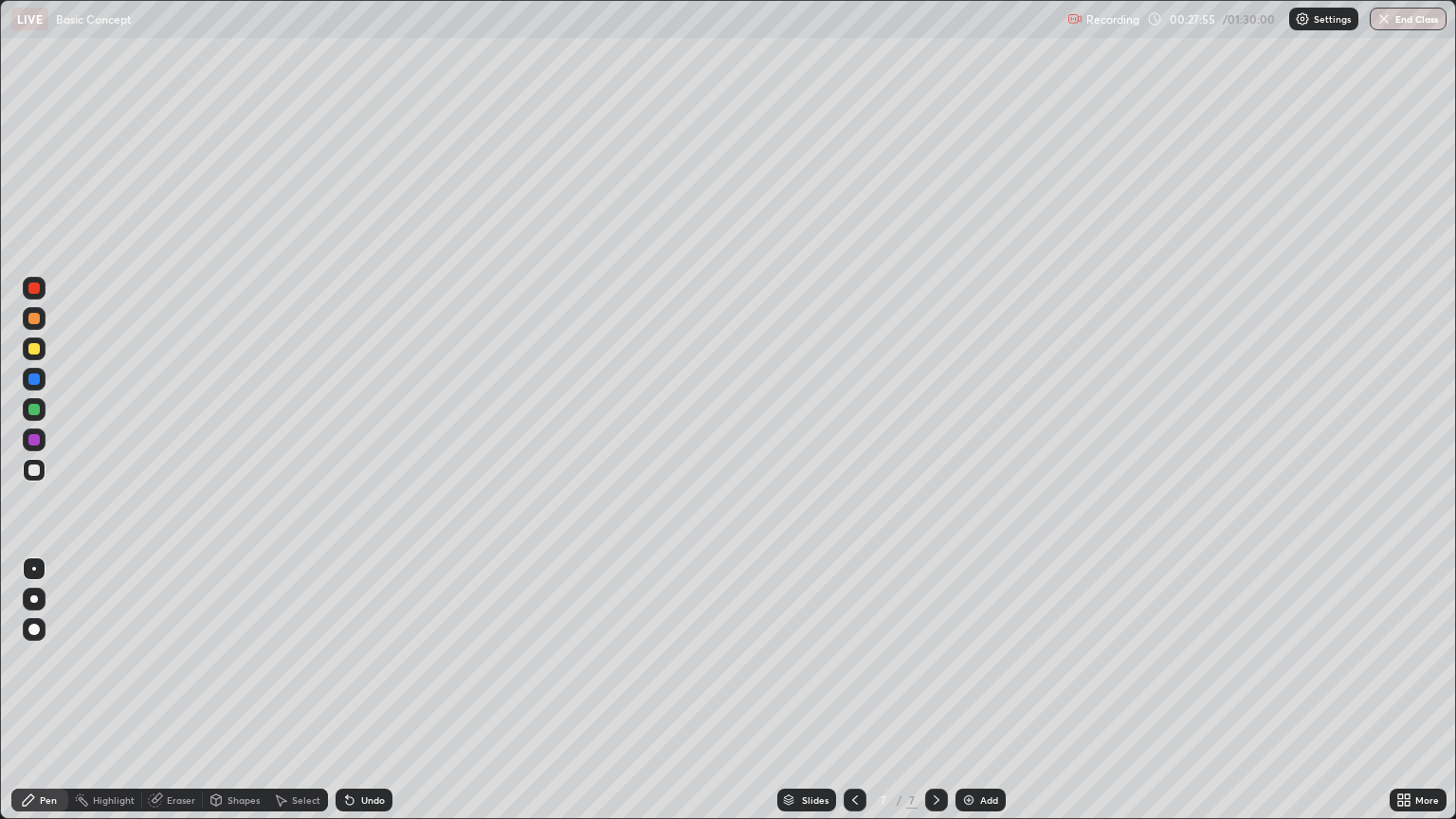 click on "Pen" at bounding box center (48, 800) 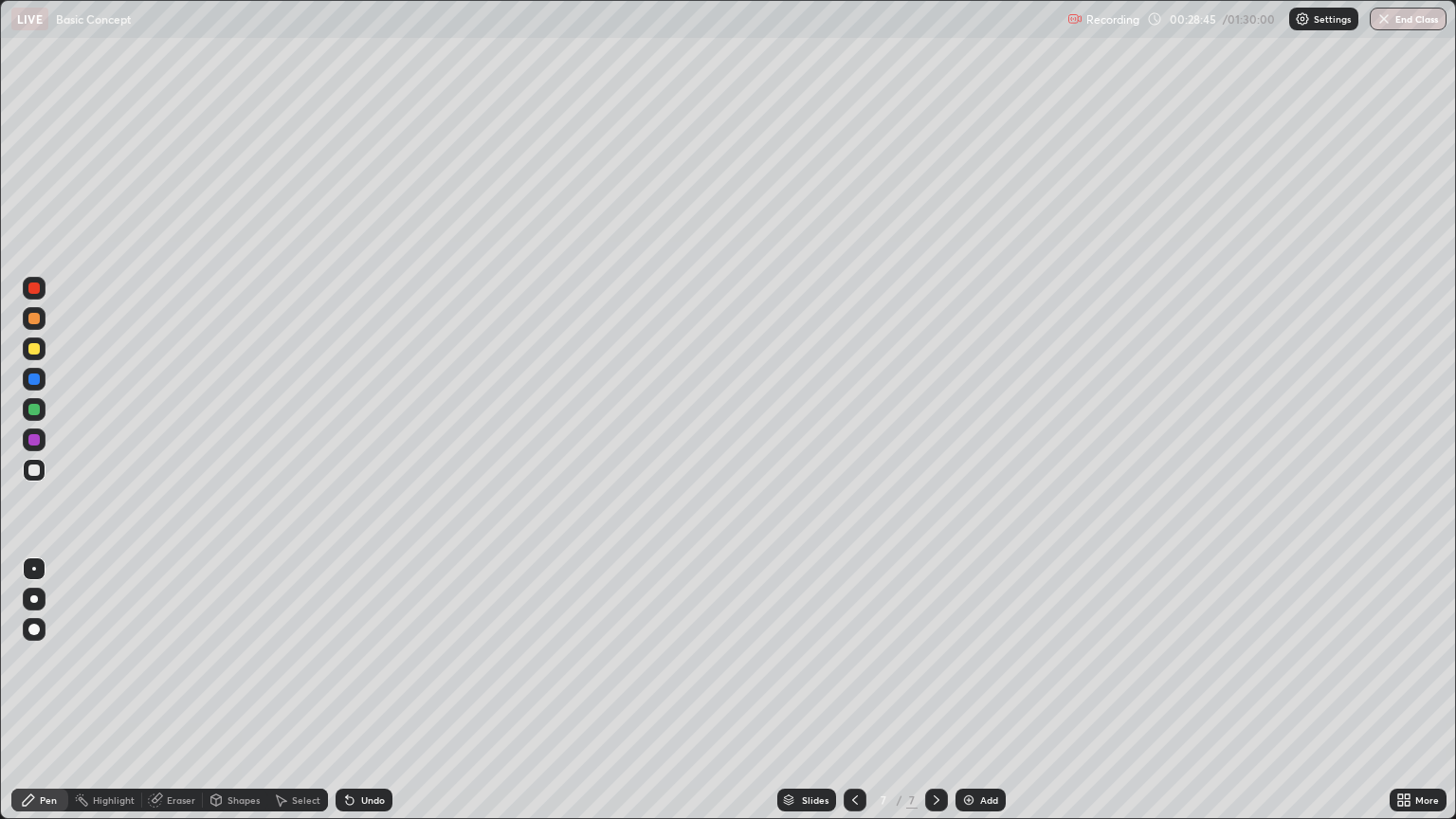 click at bounding box center [855, 800] 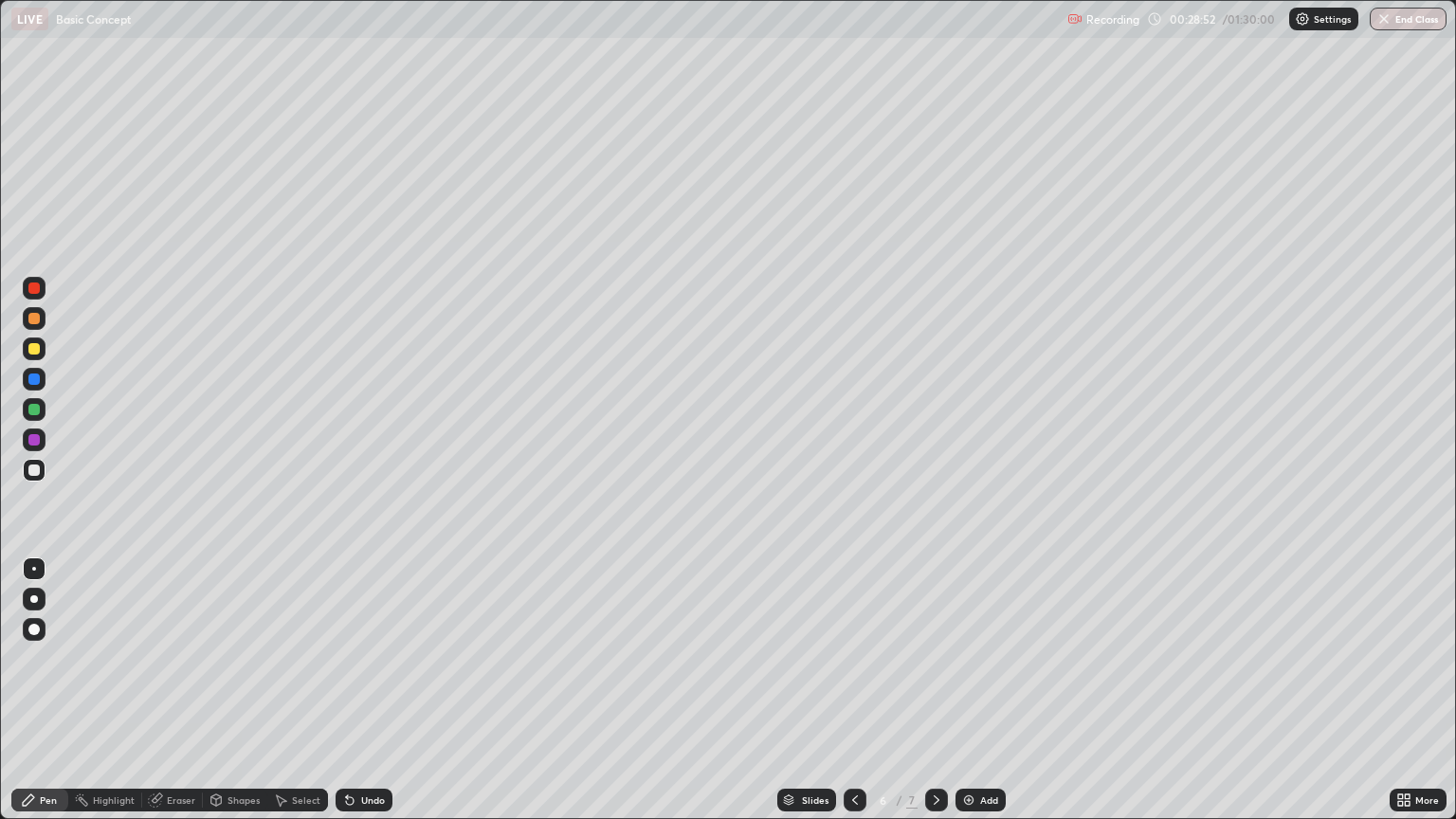 click at bounding box center [855, 800] 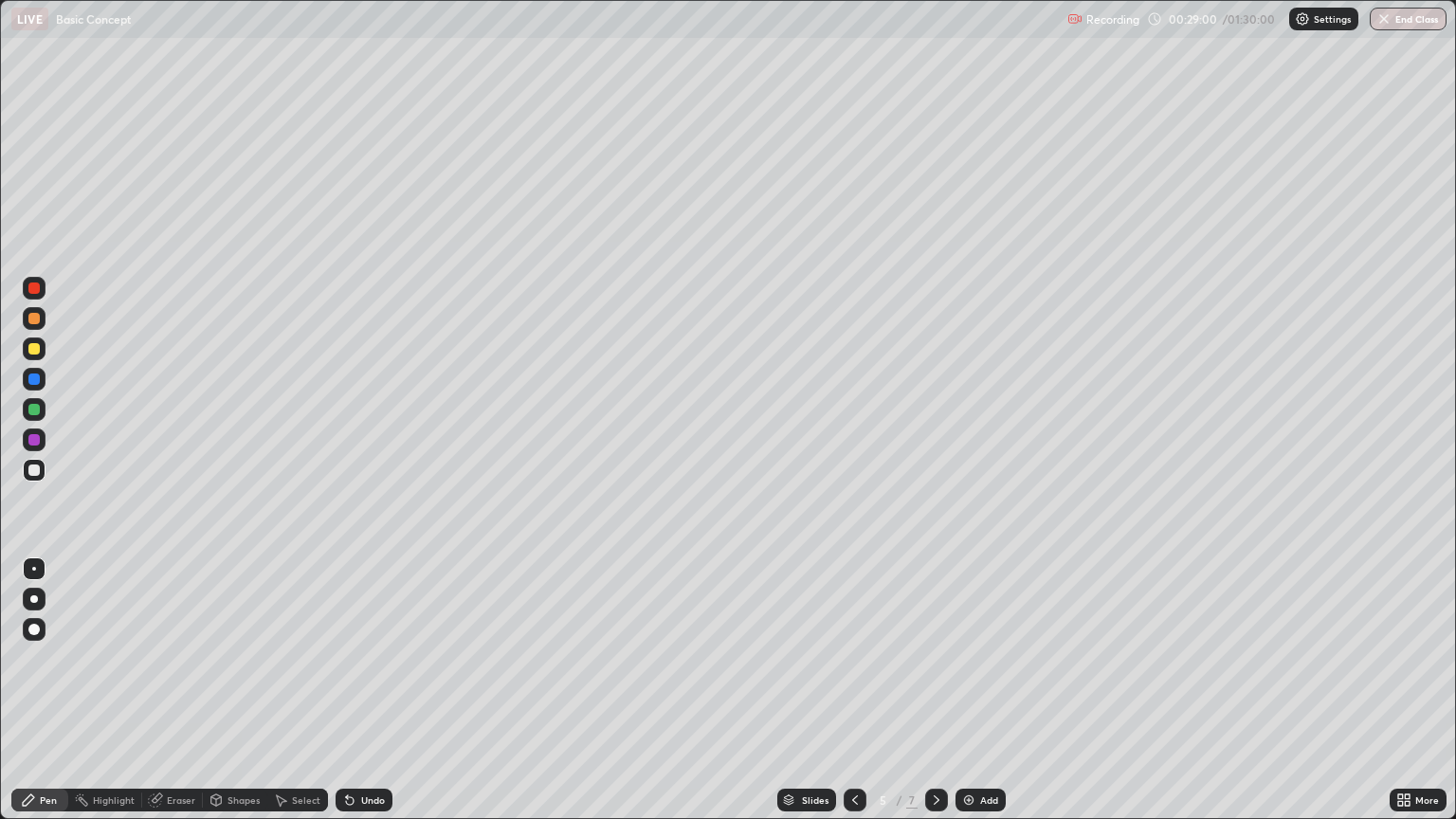 click at bounding box center [937, 800] 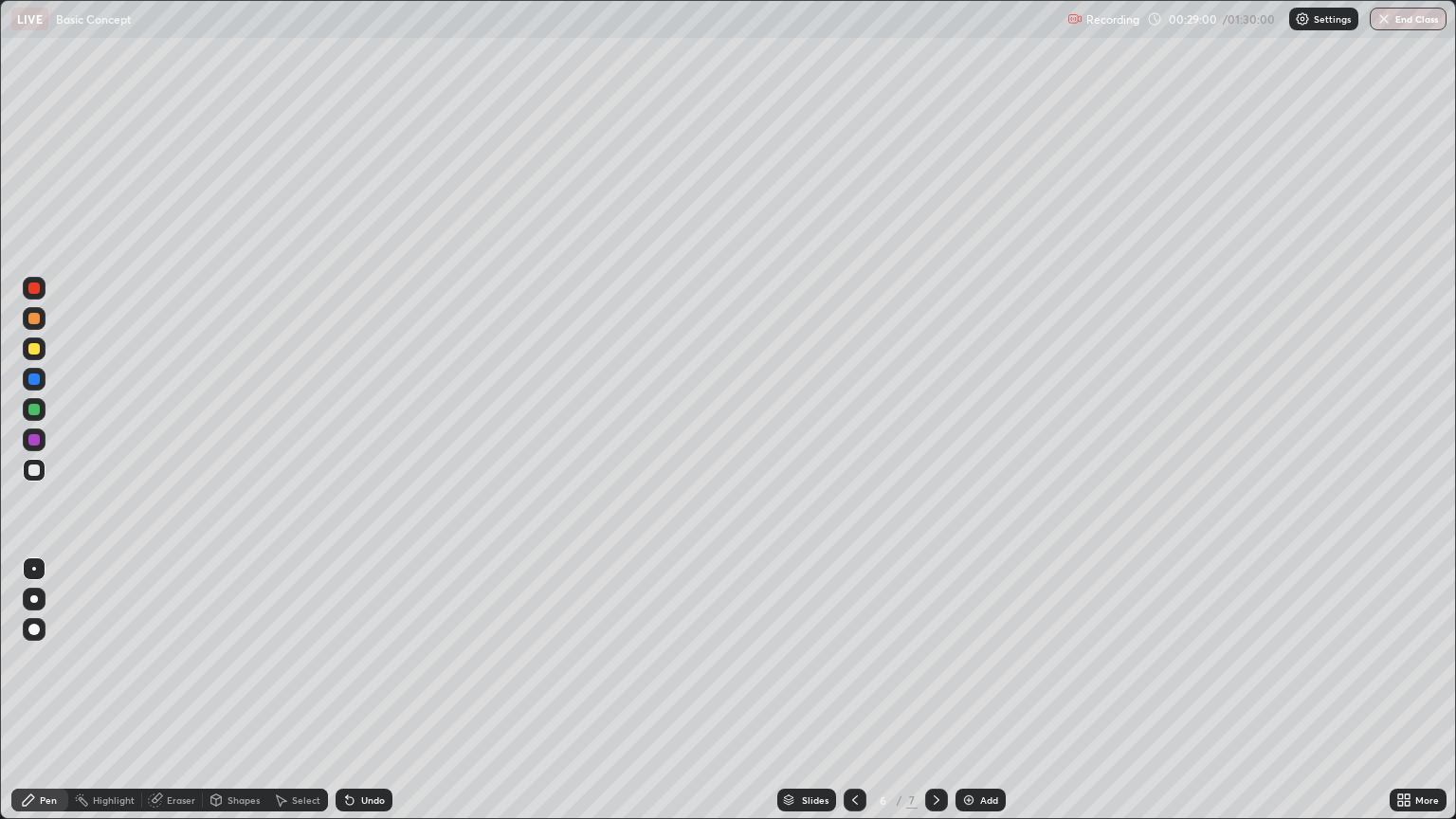 click 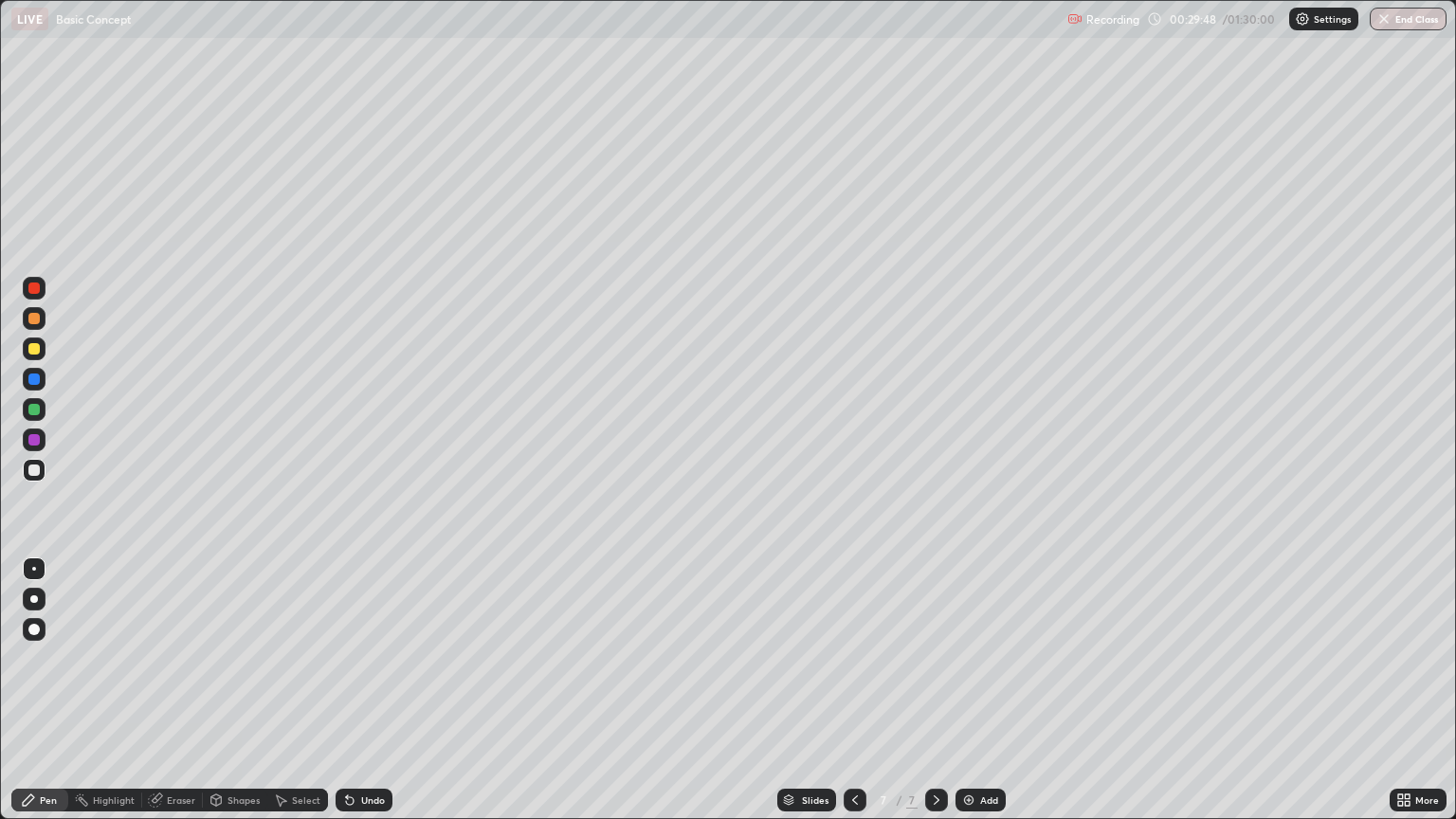 click on "Eraser" at bounding box center (173, 800) 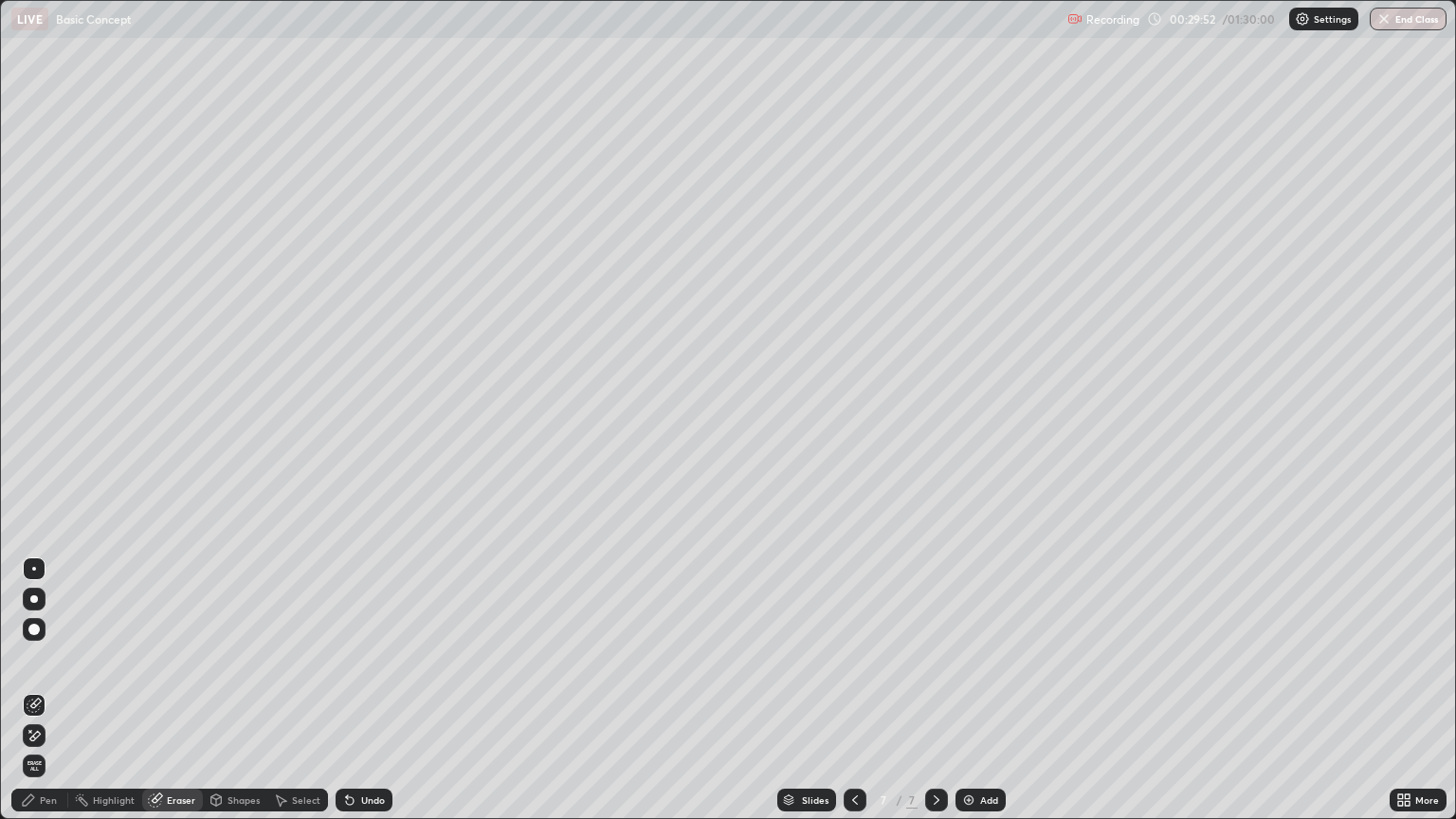 click on "Pen" at bounding box center (48, 800) 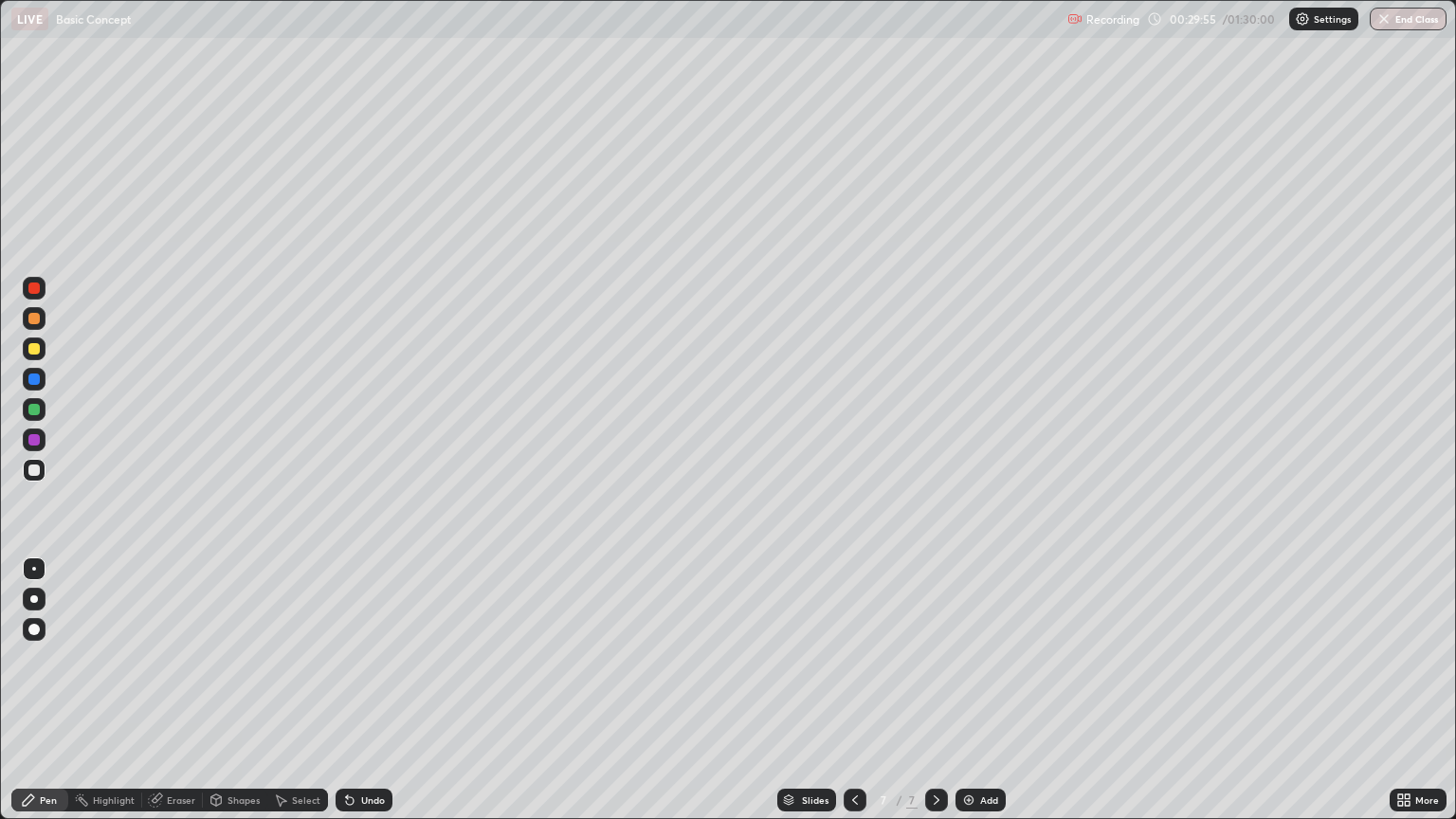 click on "Eraser" at bounding box center [181, 800] 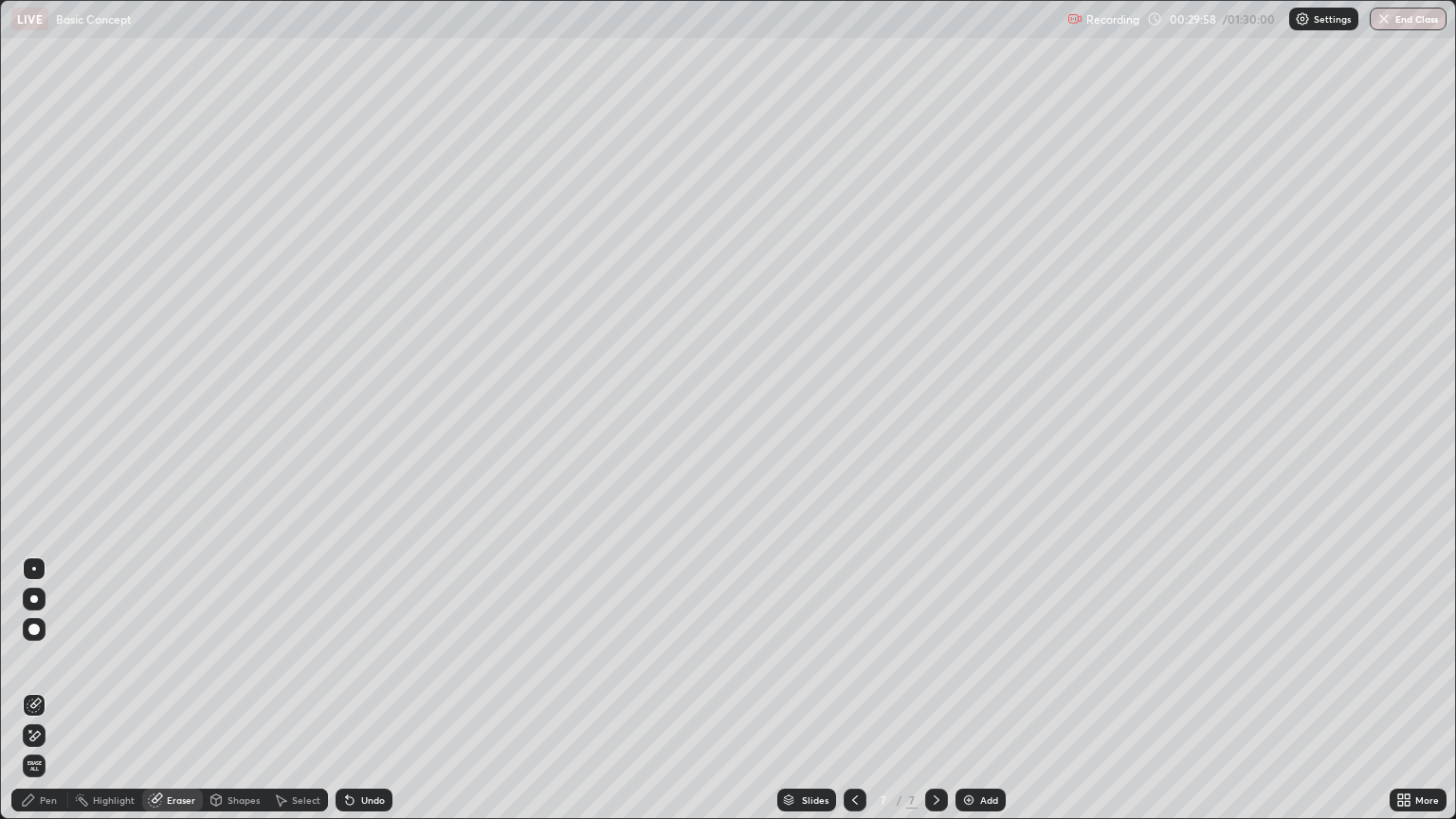 click on "Pen" at bounding box center (40, 800) 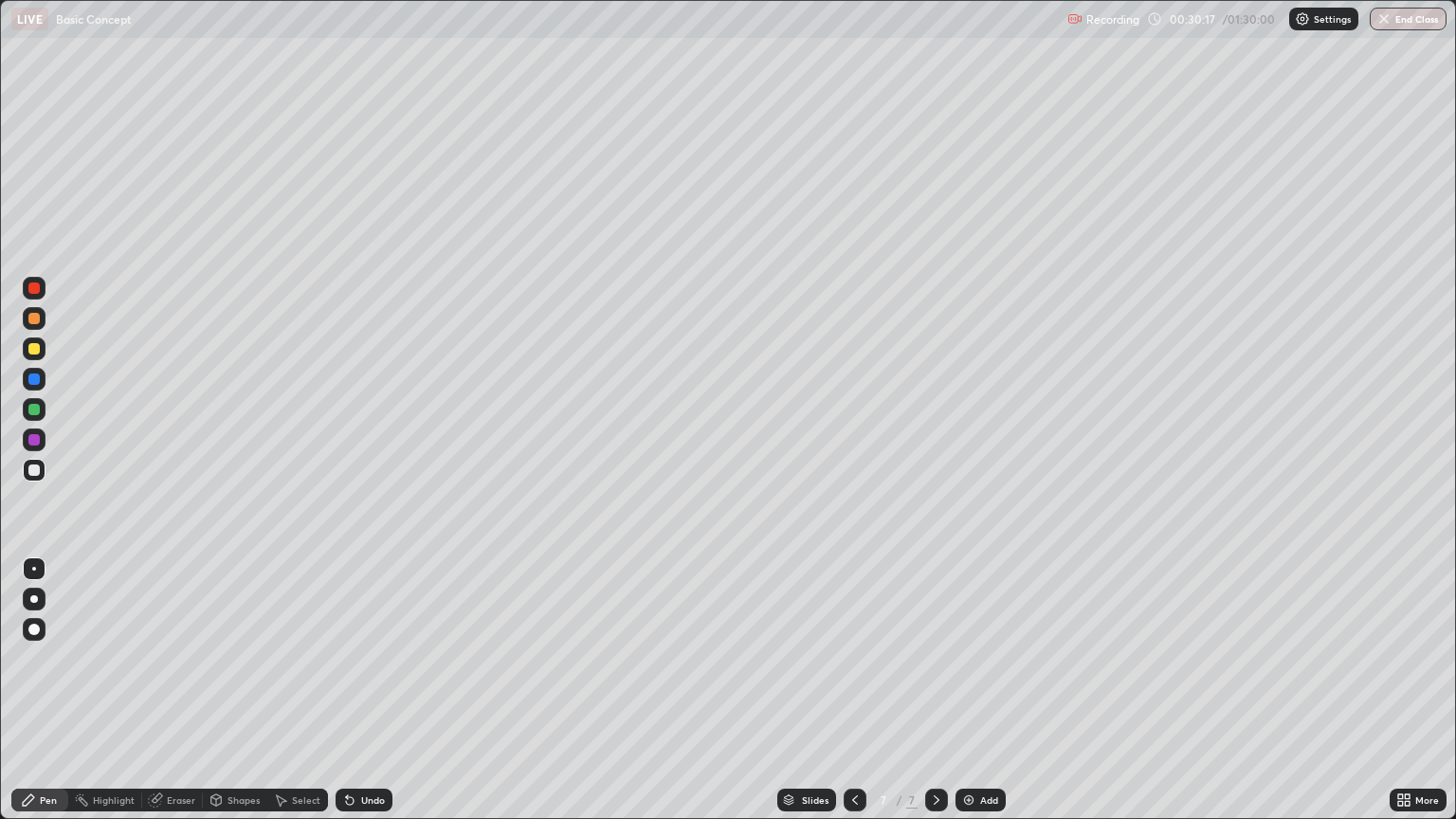 click on "Eraser" at bounding box center (173, 800) 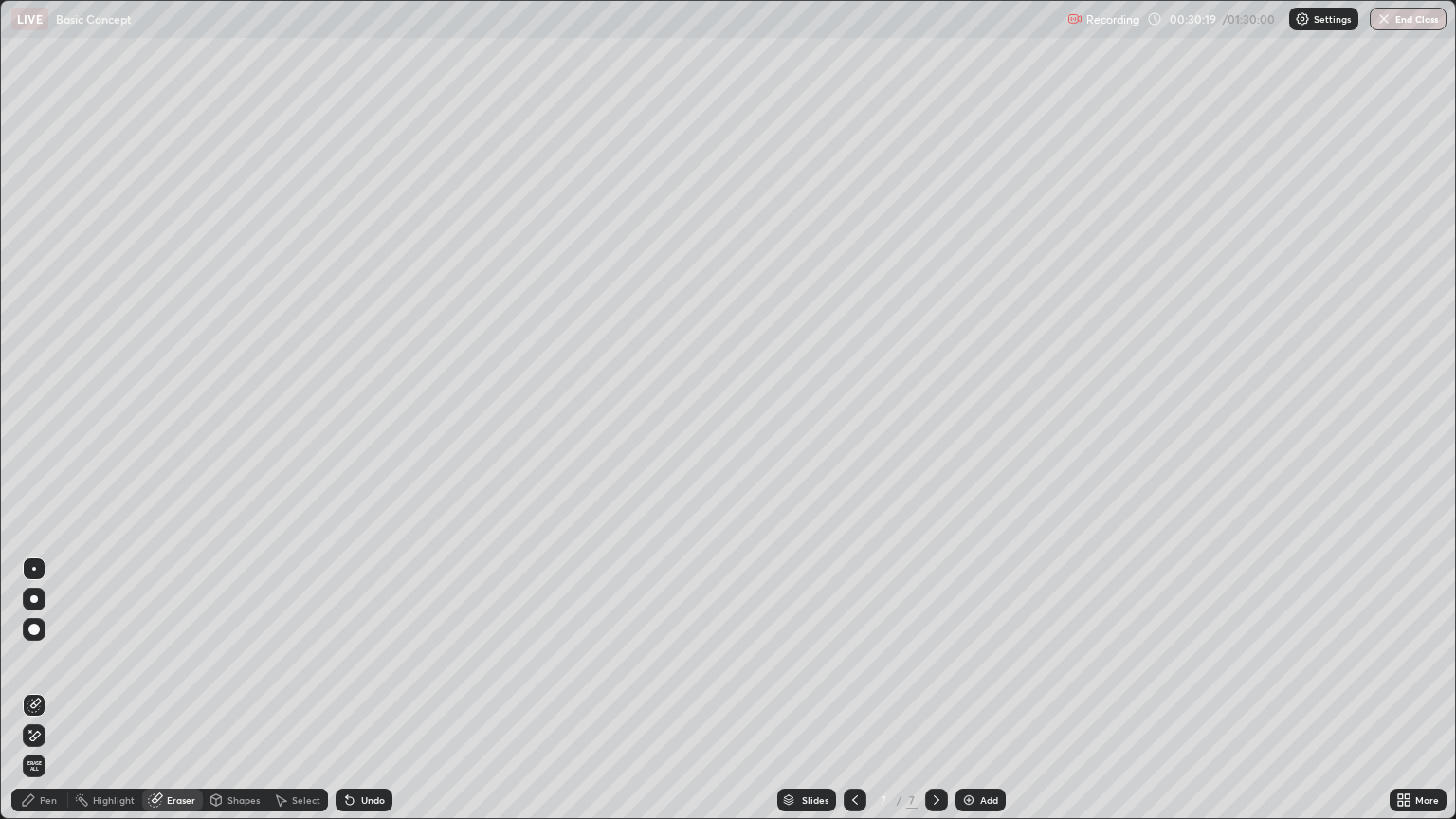 click on "Pen" at bounding box center [48, 800] 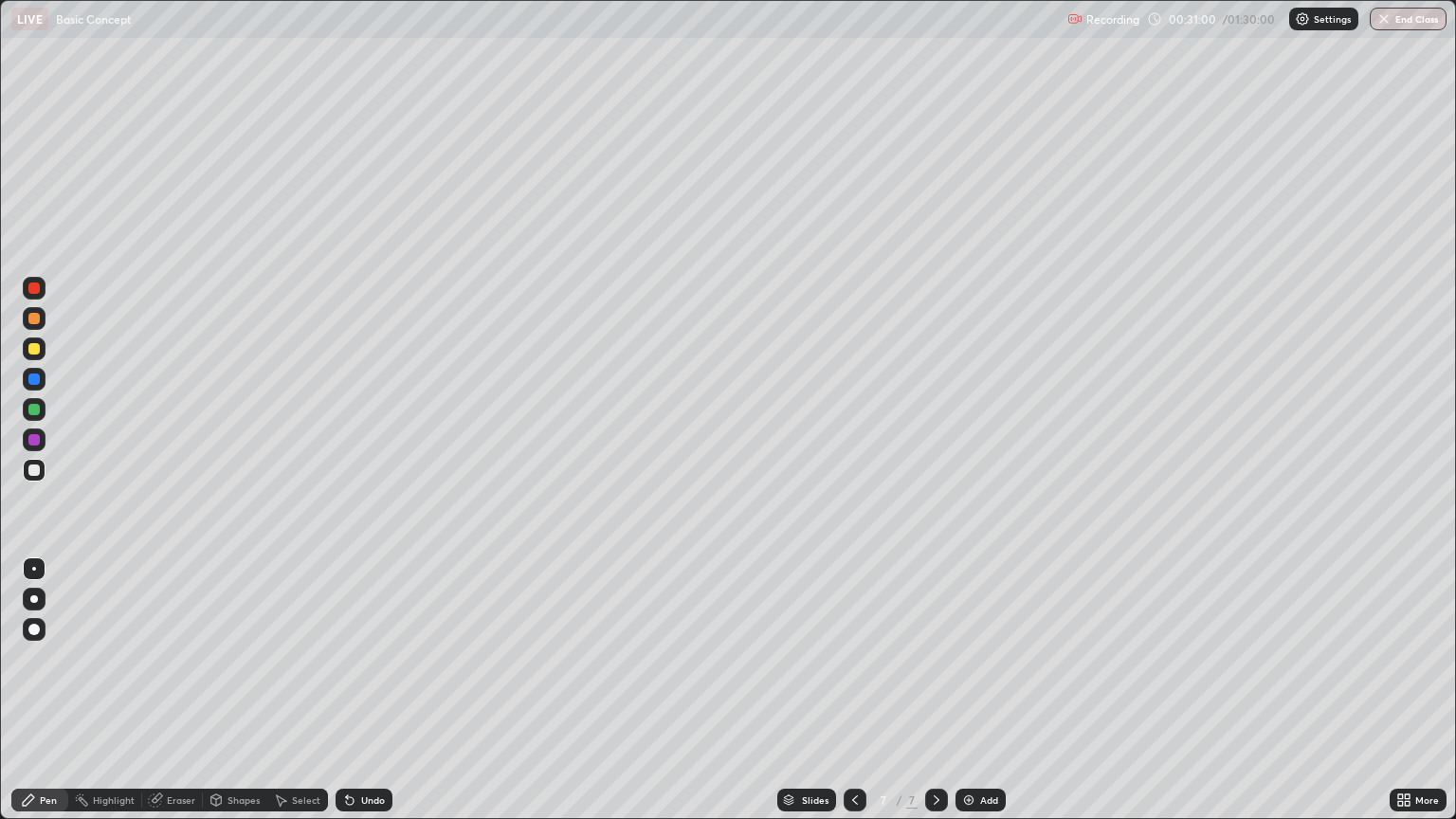 click at bounding box center (855, 800) 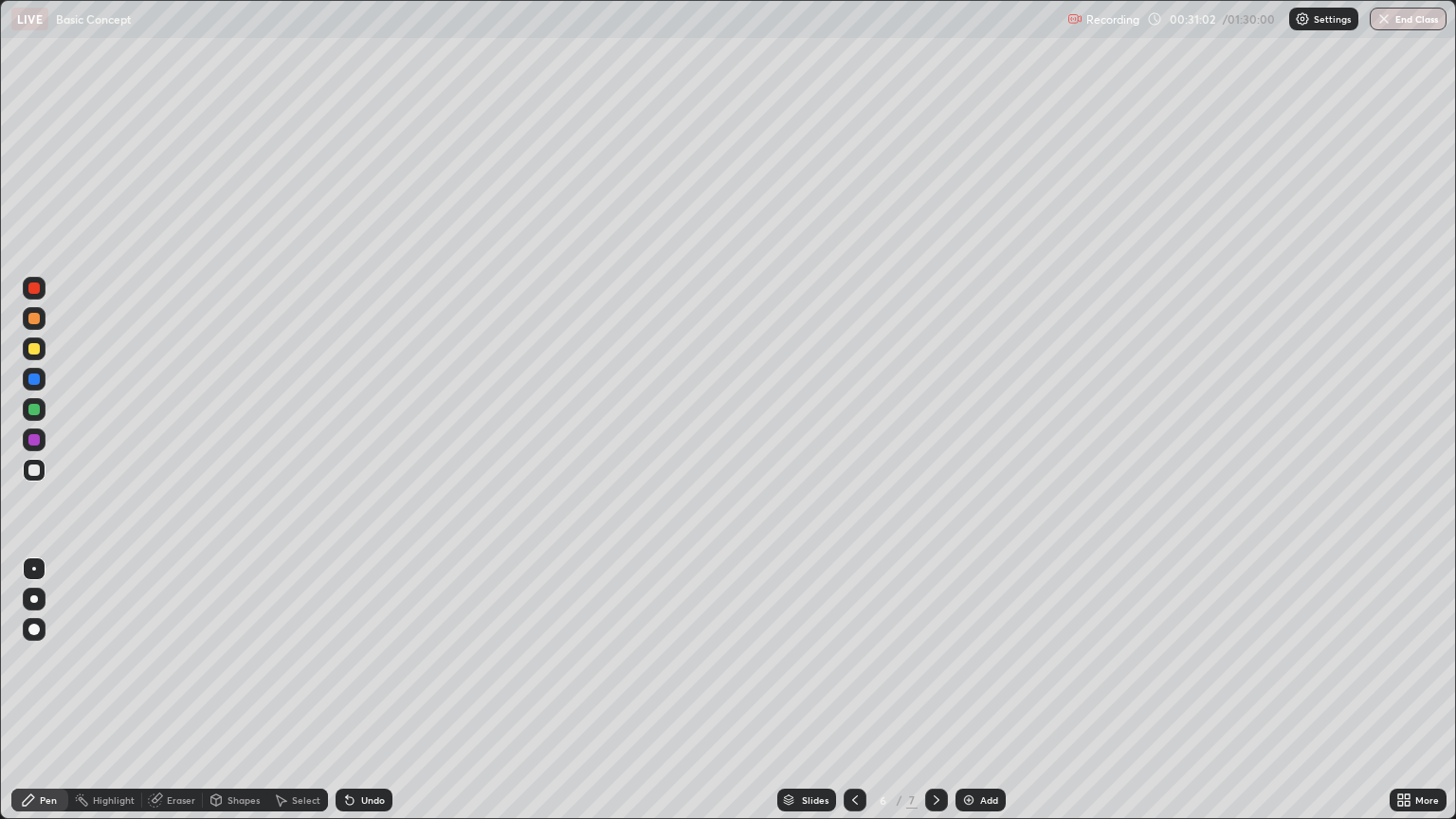 click 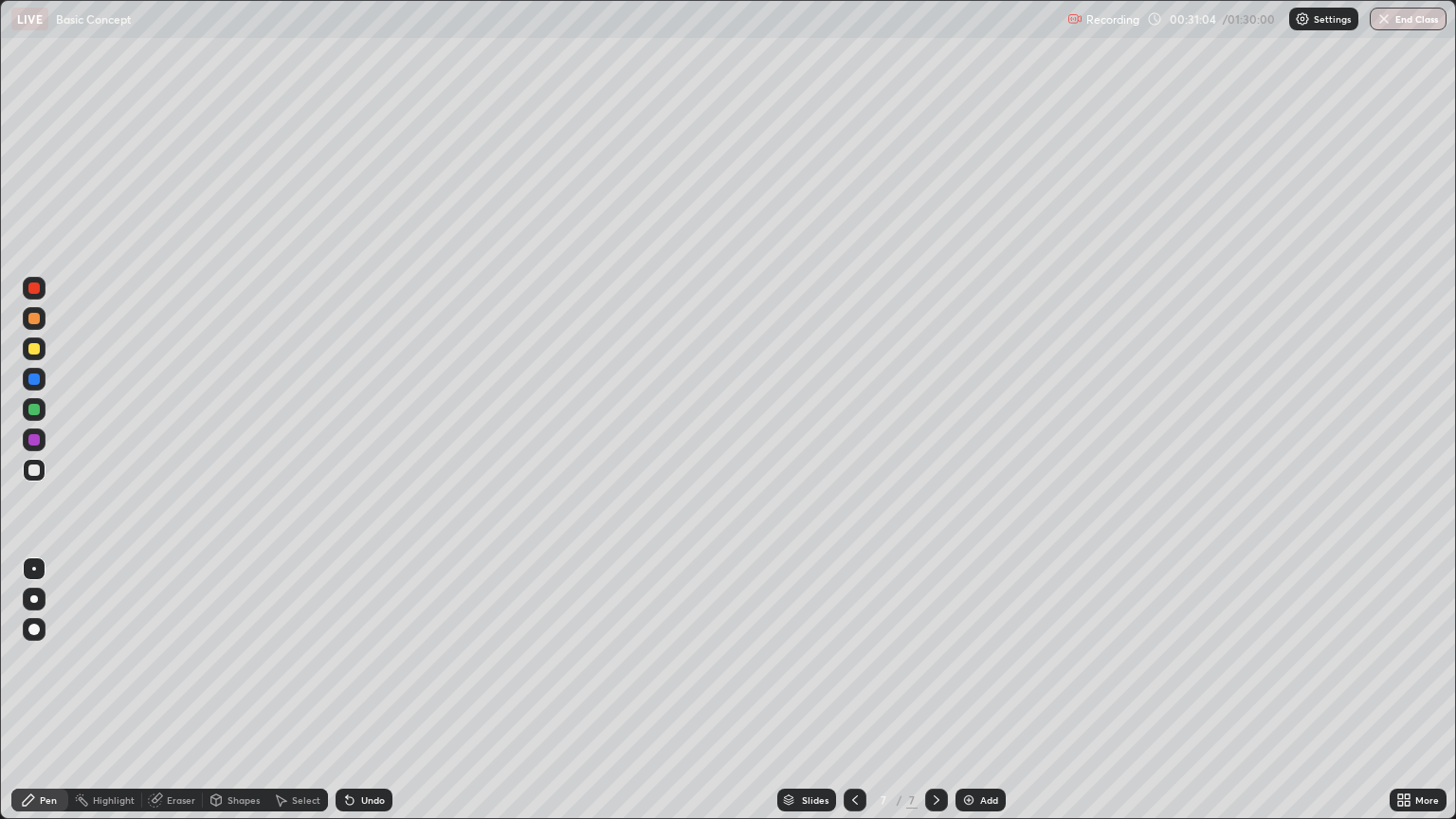 click at bounding box center (855, 800) 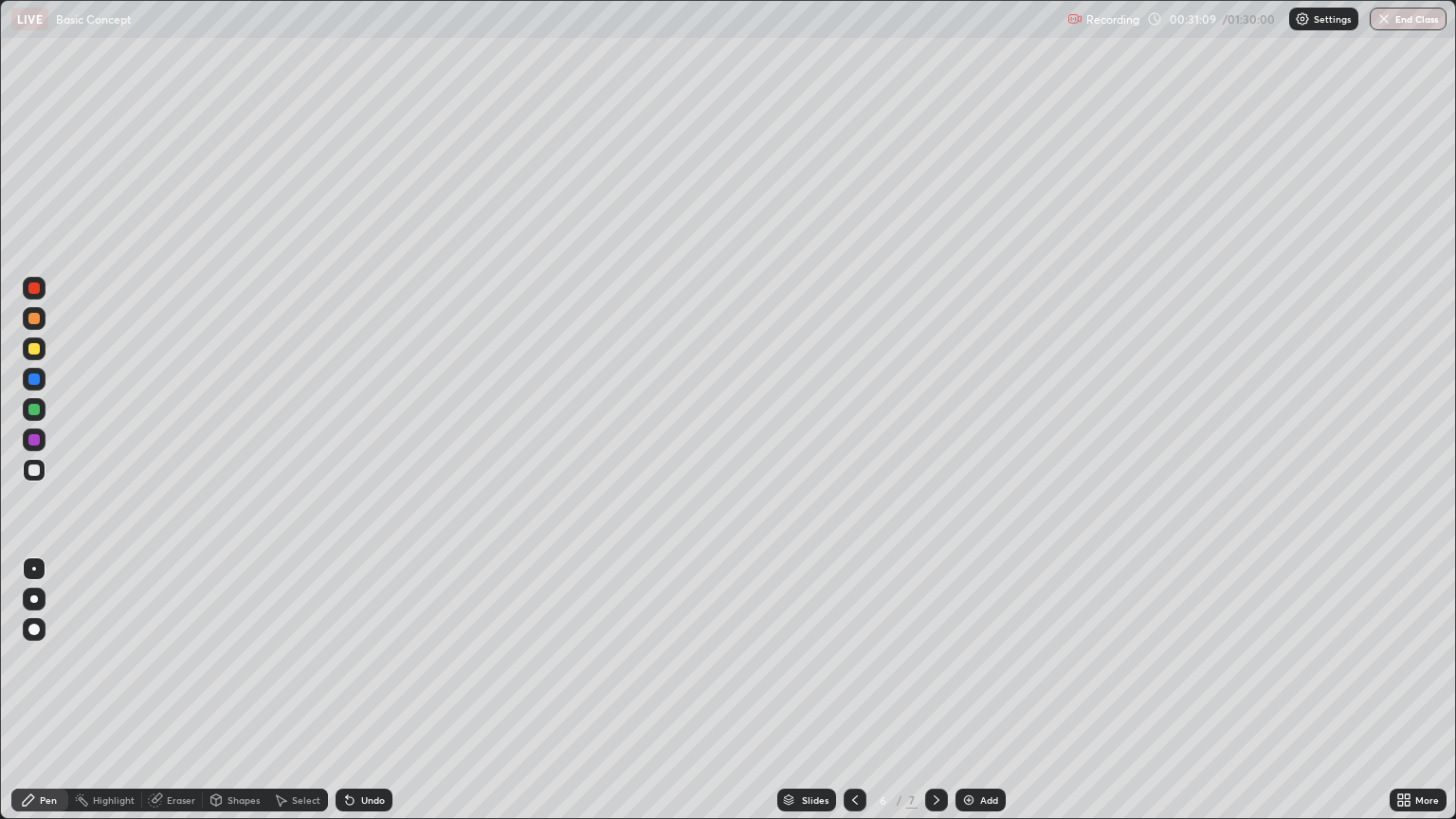 click 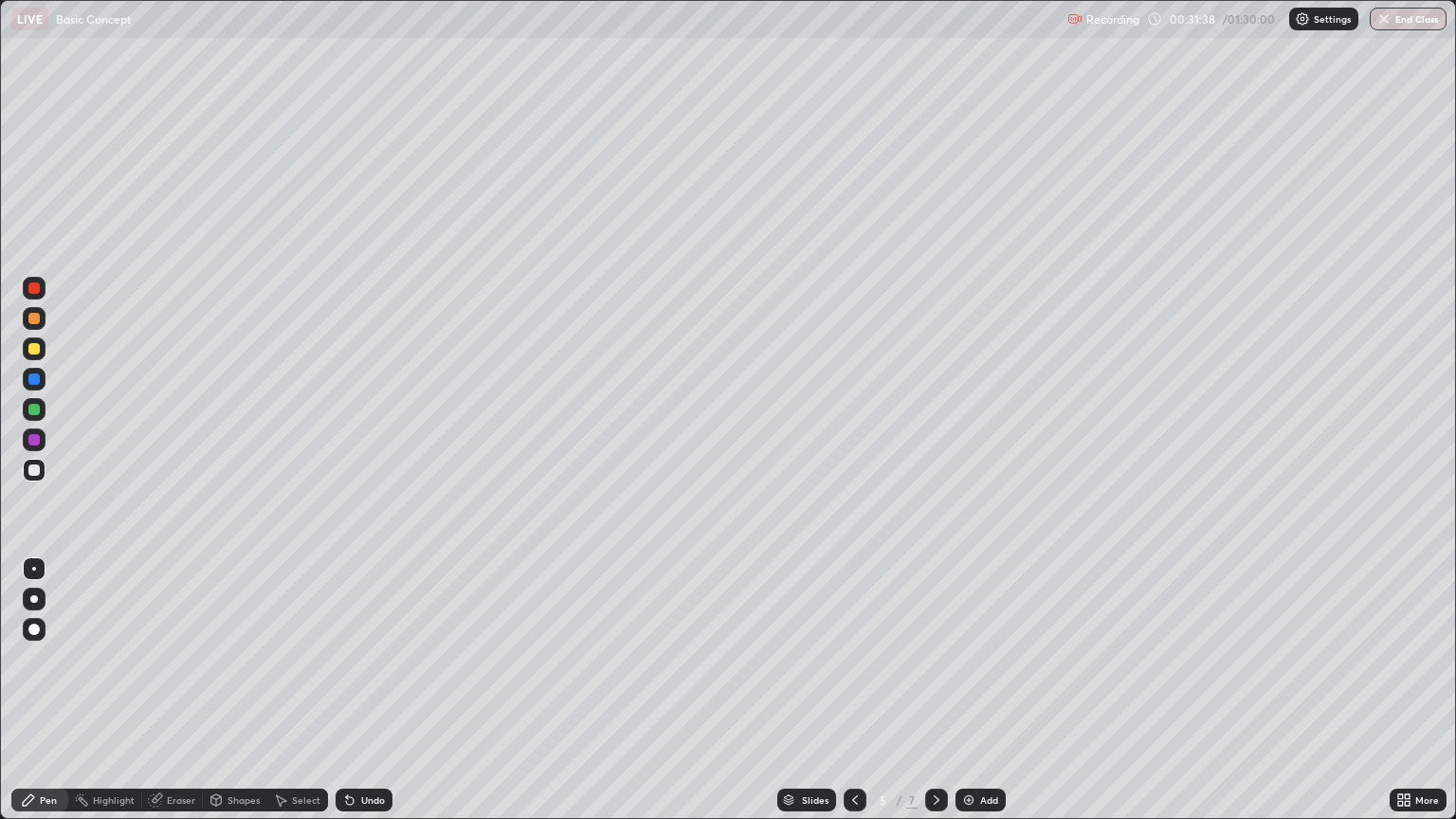 click at bounding box center (937, 800) 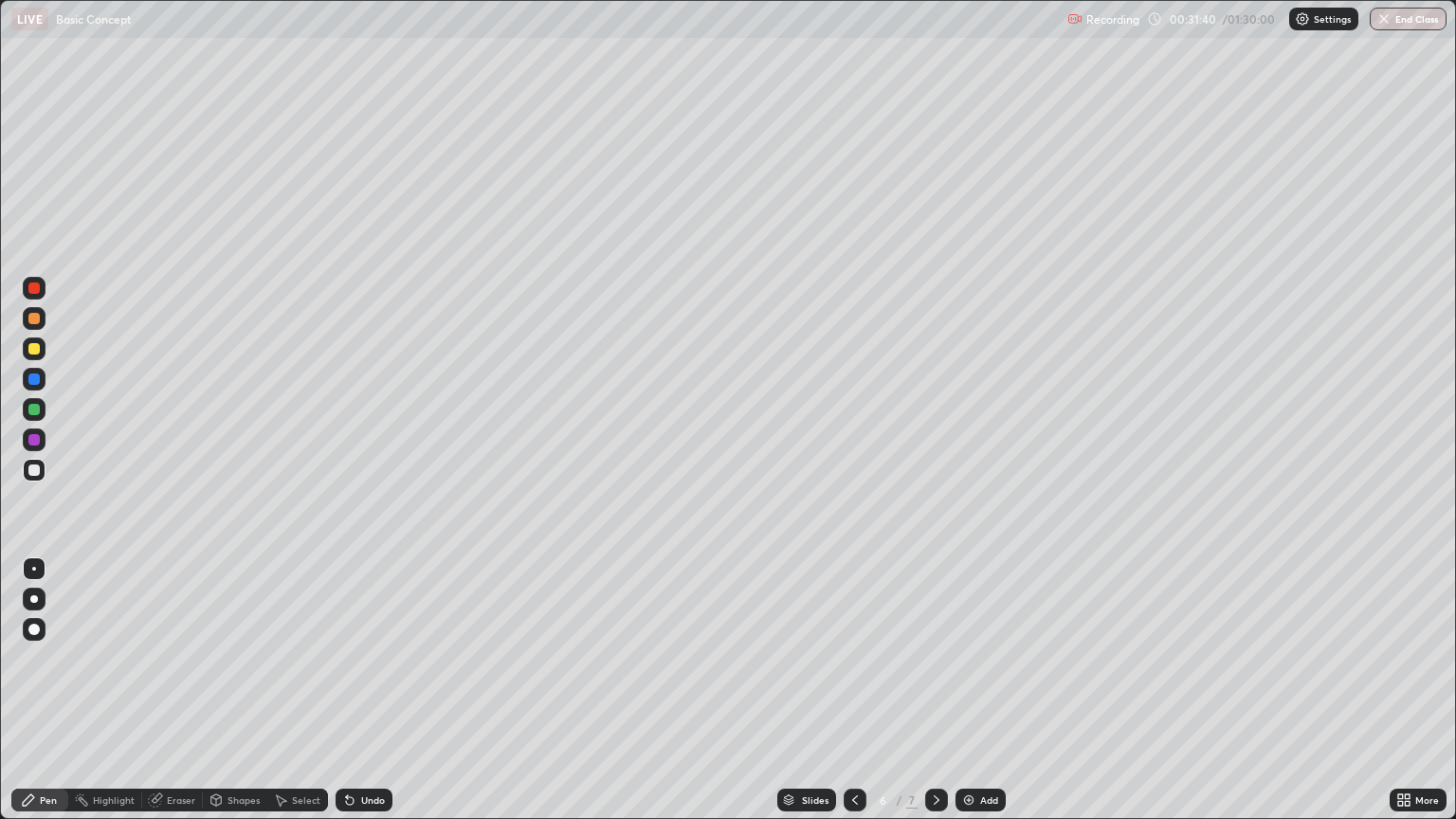 click at bounding box center [937, 800] 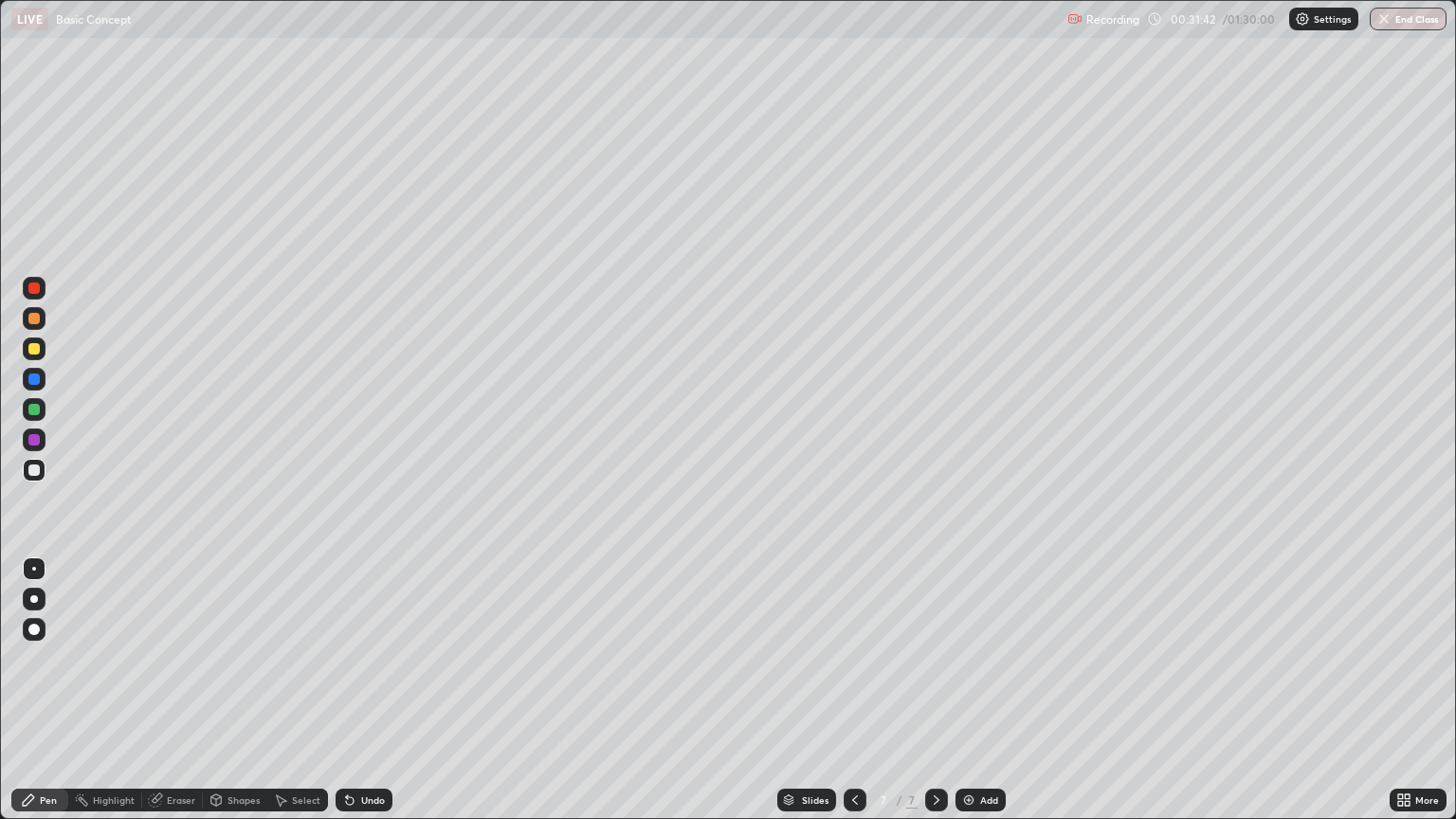 click at bounding box center (969, 800) 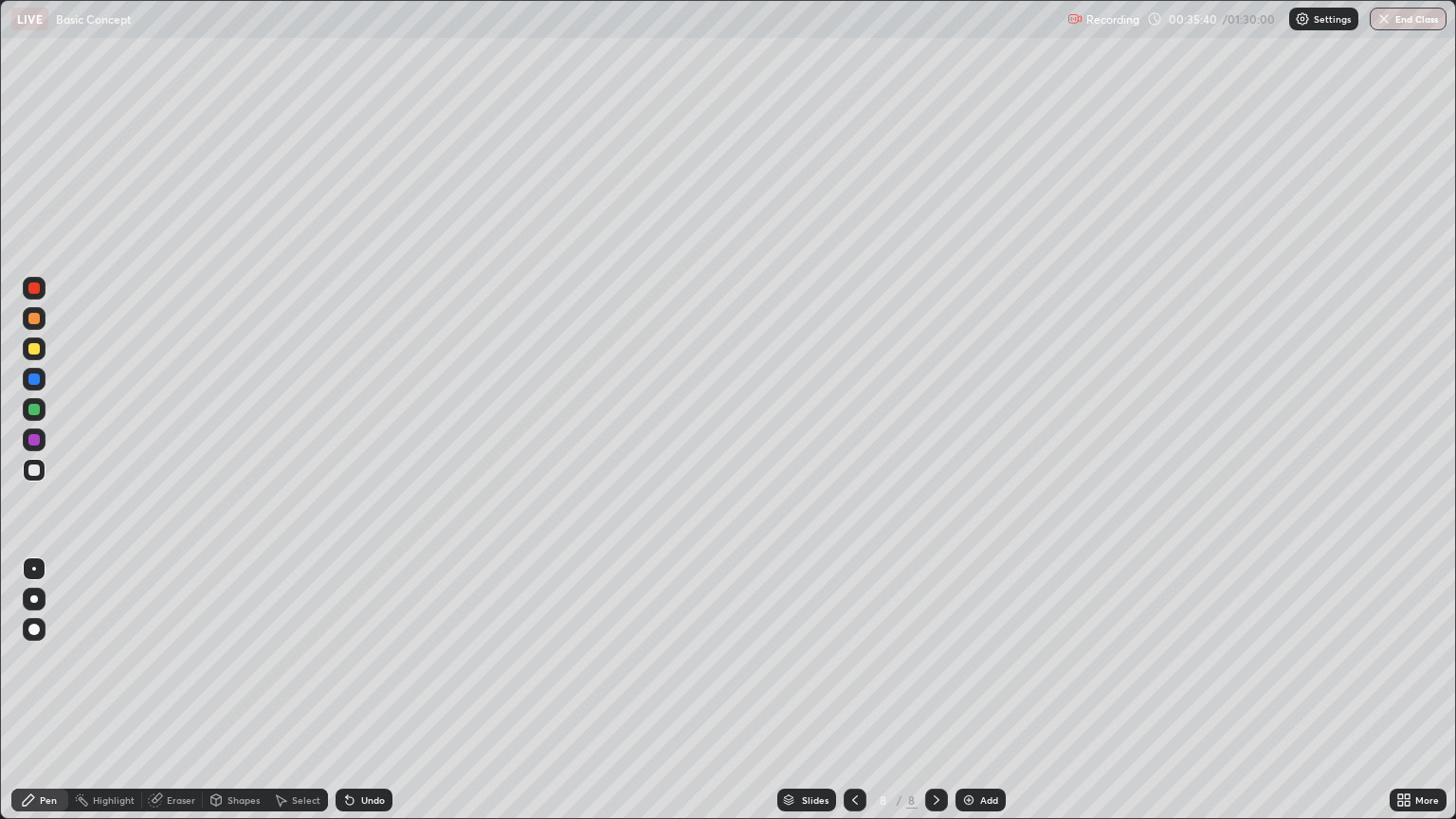 click on "Eraser" at bounding box center (181, 800) 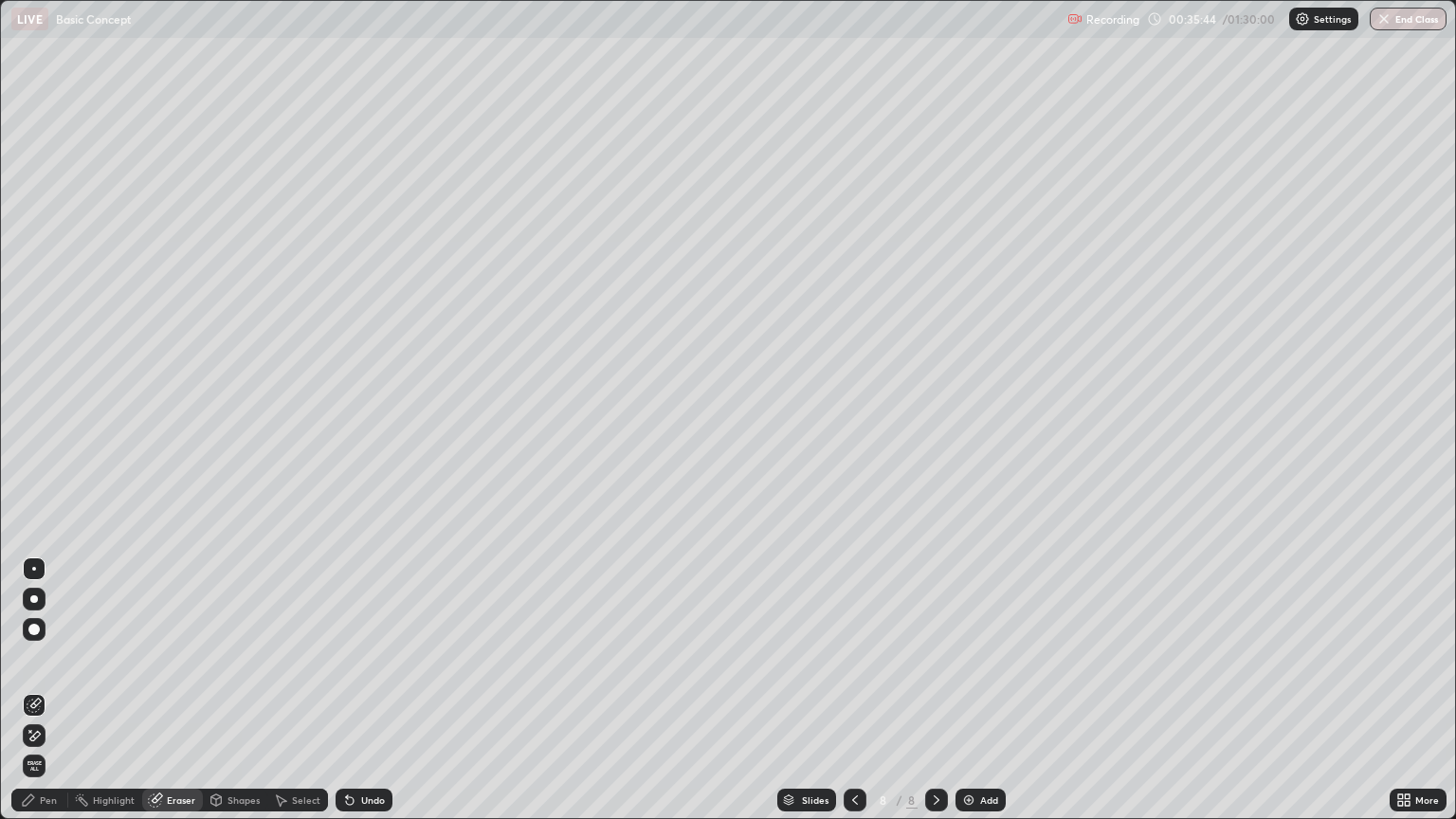 click on "Pen" at bounding box center [40, 800] 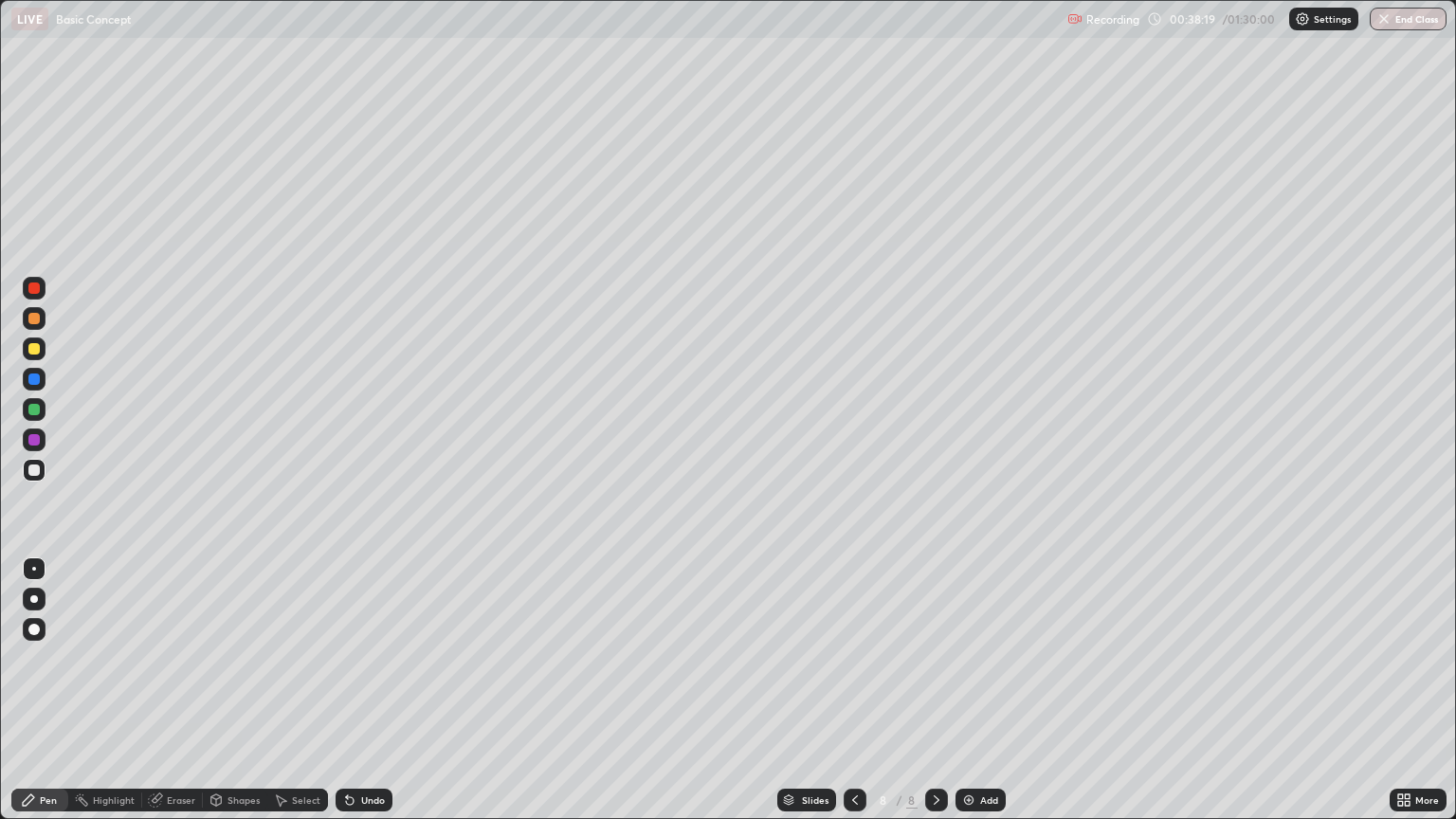 click on "Add" at bounding box center [980, 800] 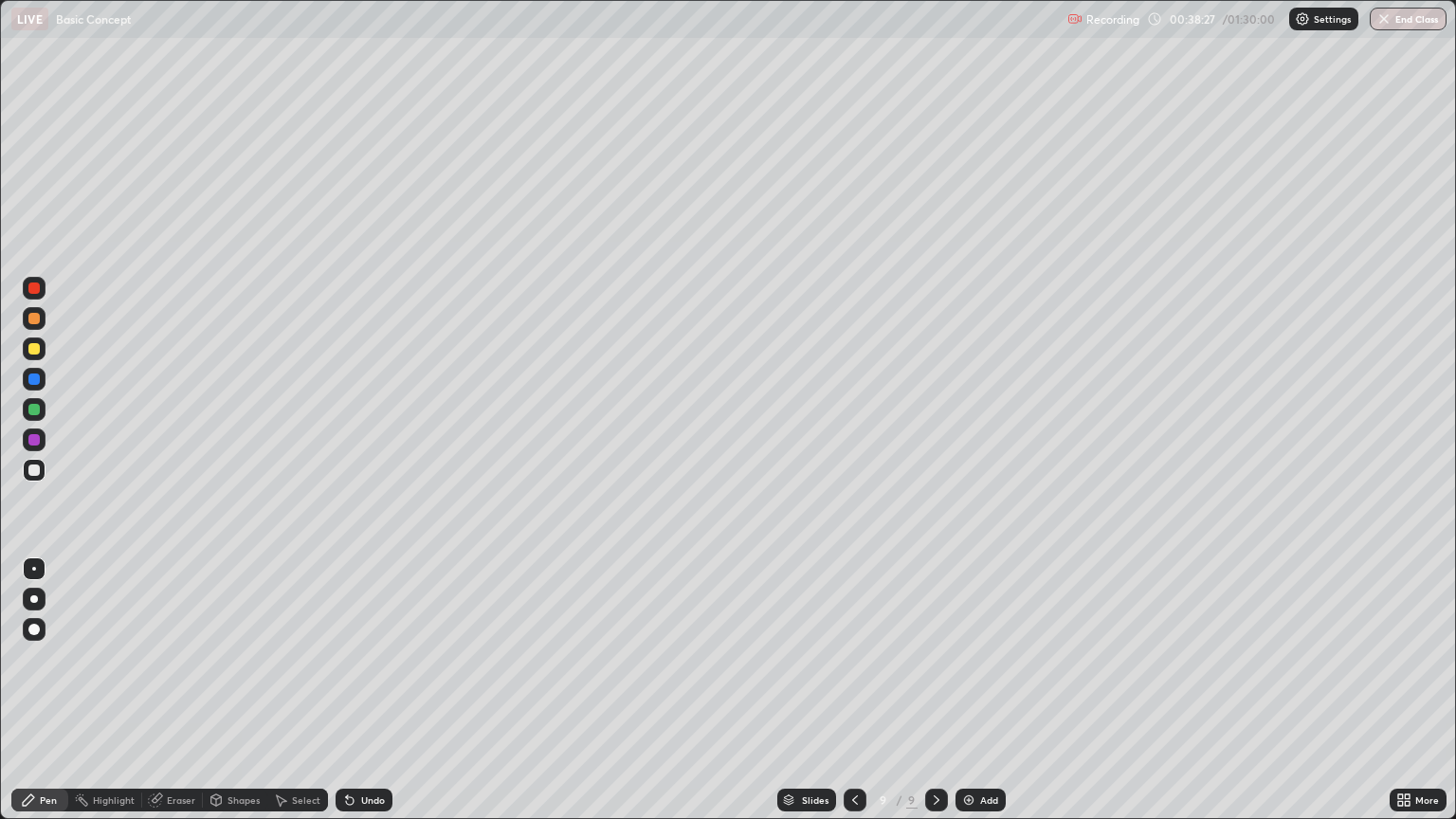 click 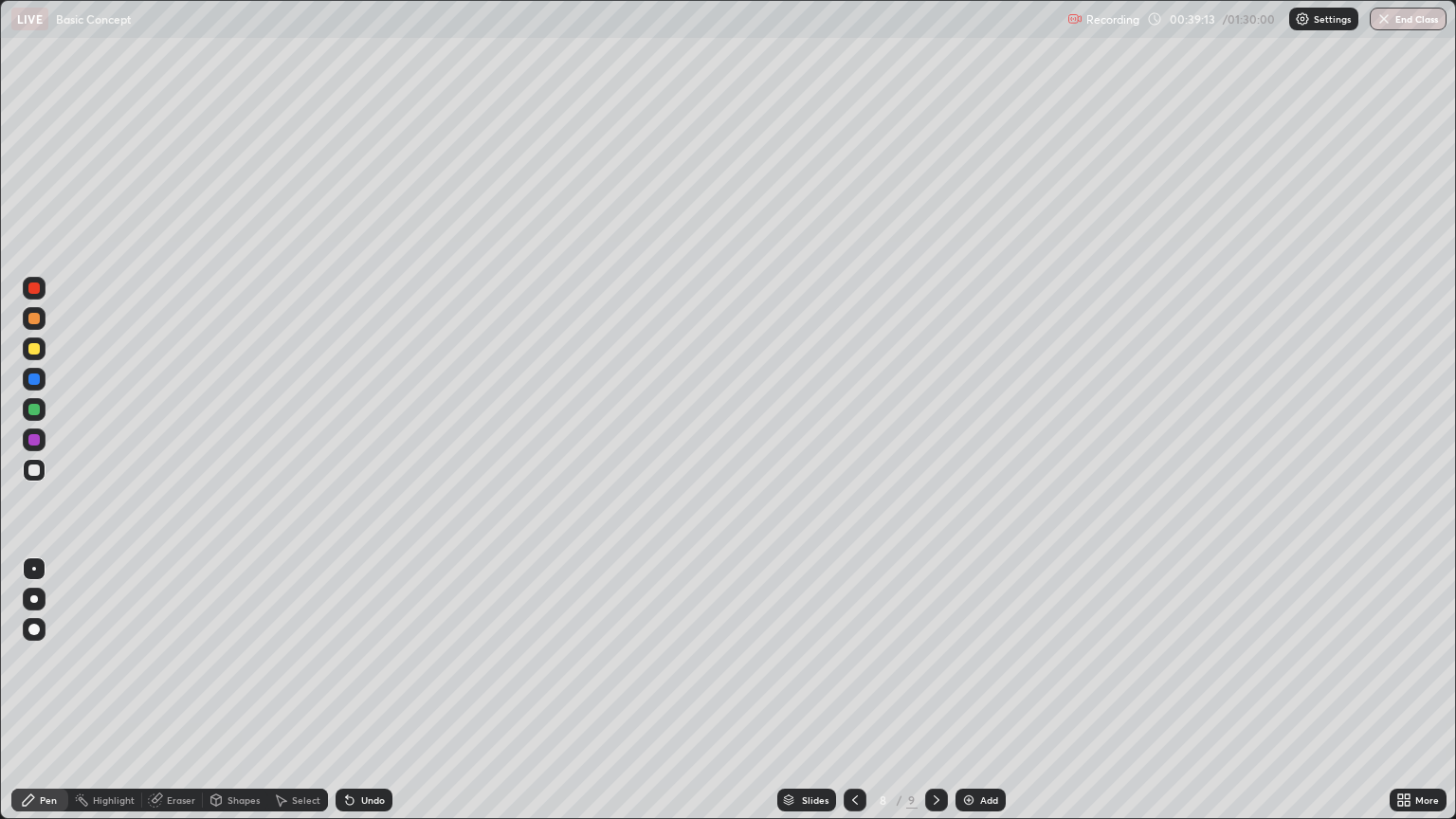 click at bounding box center [969, 800] 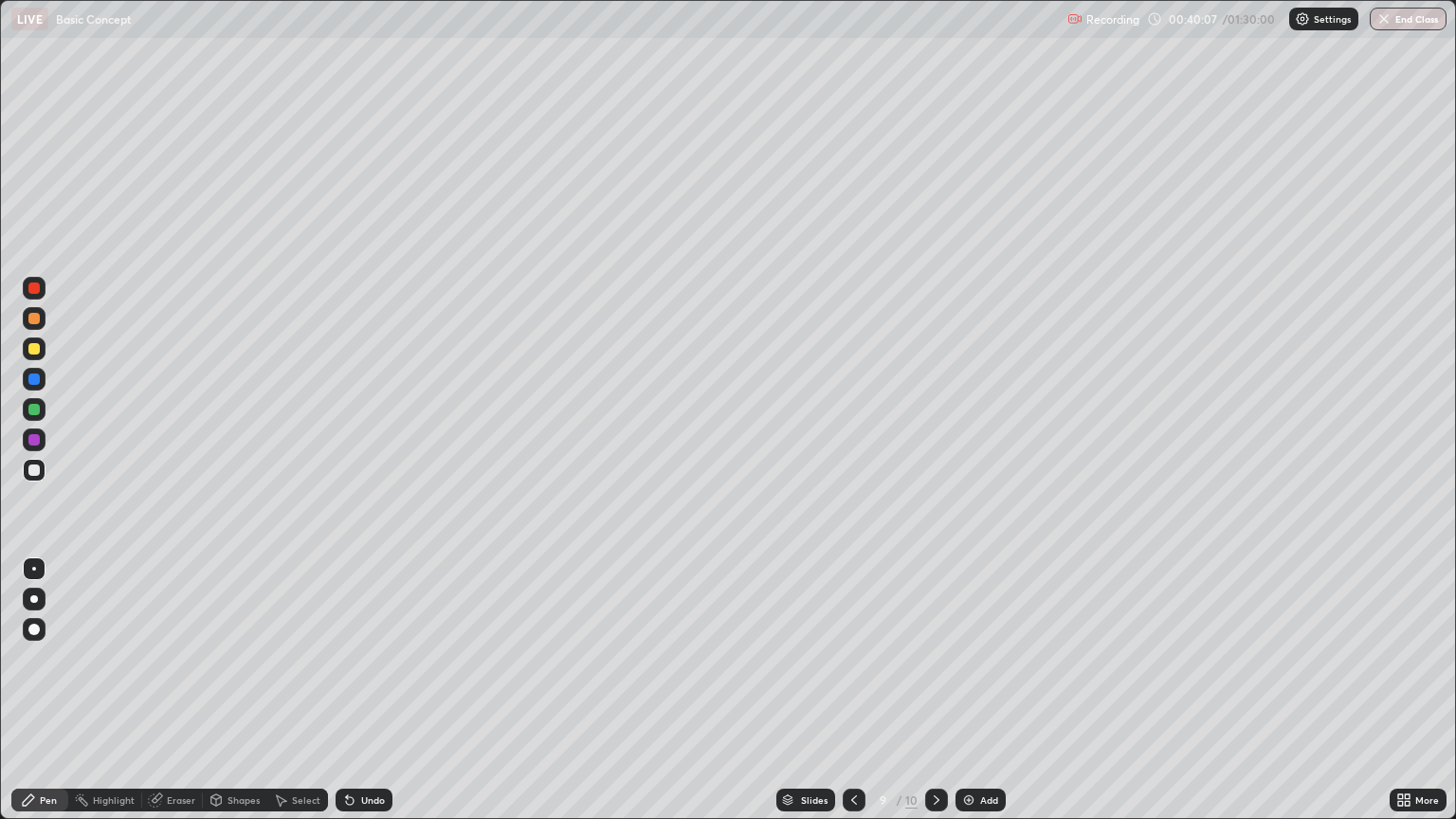 click on "Eraser" at bounding box center (173, 800) 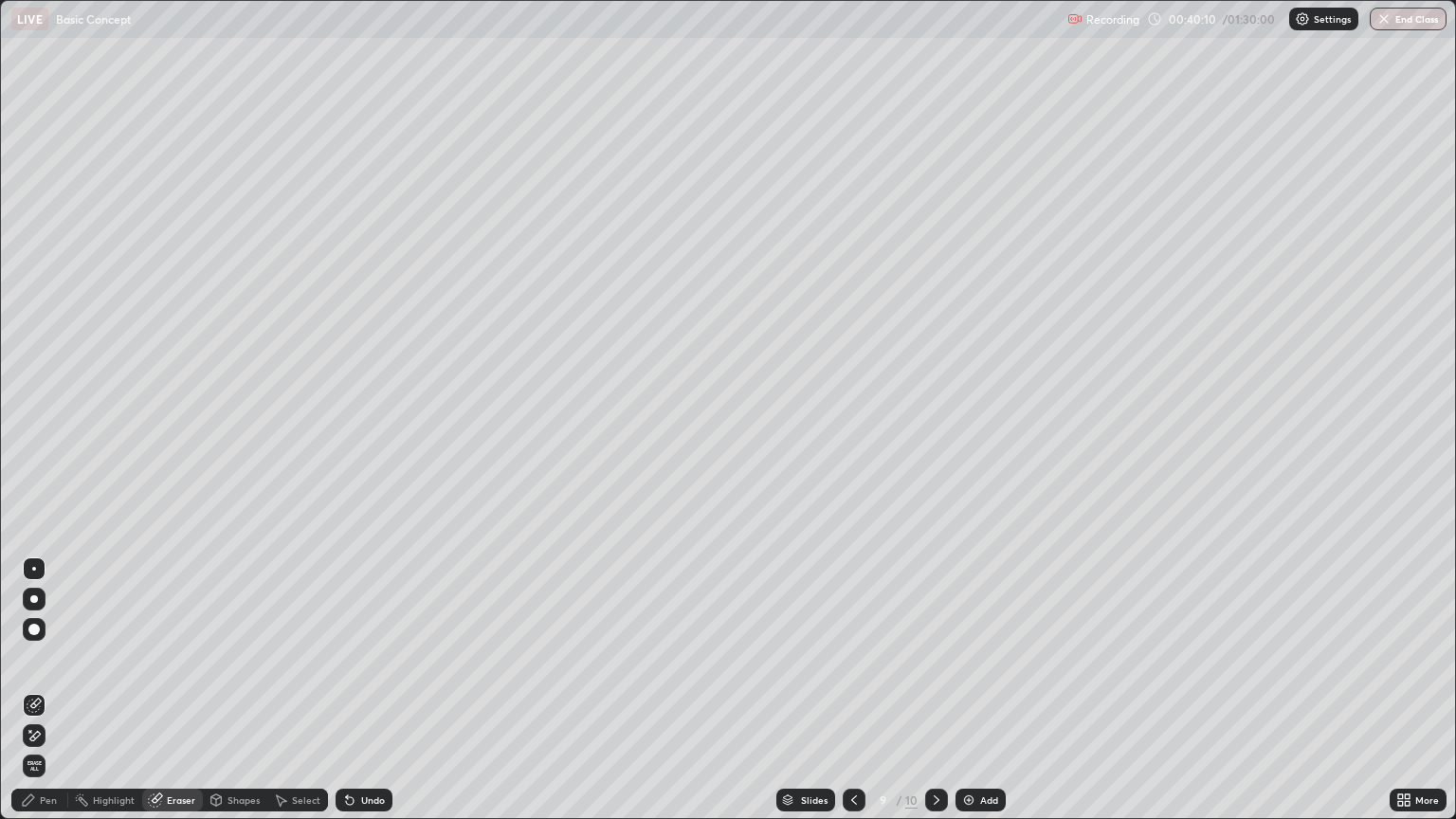 click on "Pen" at bounding box center [48, 800] 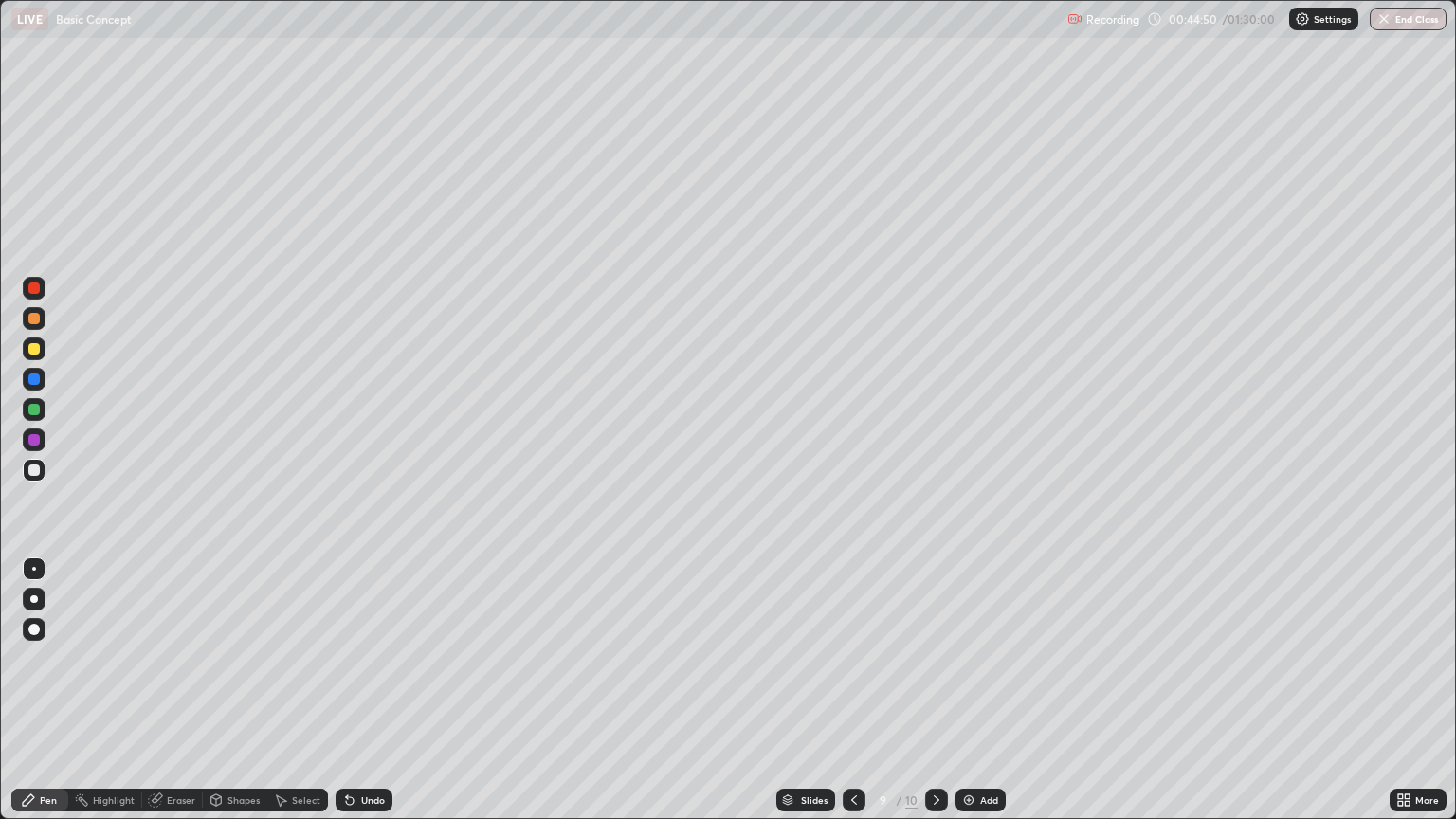 click 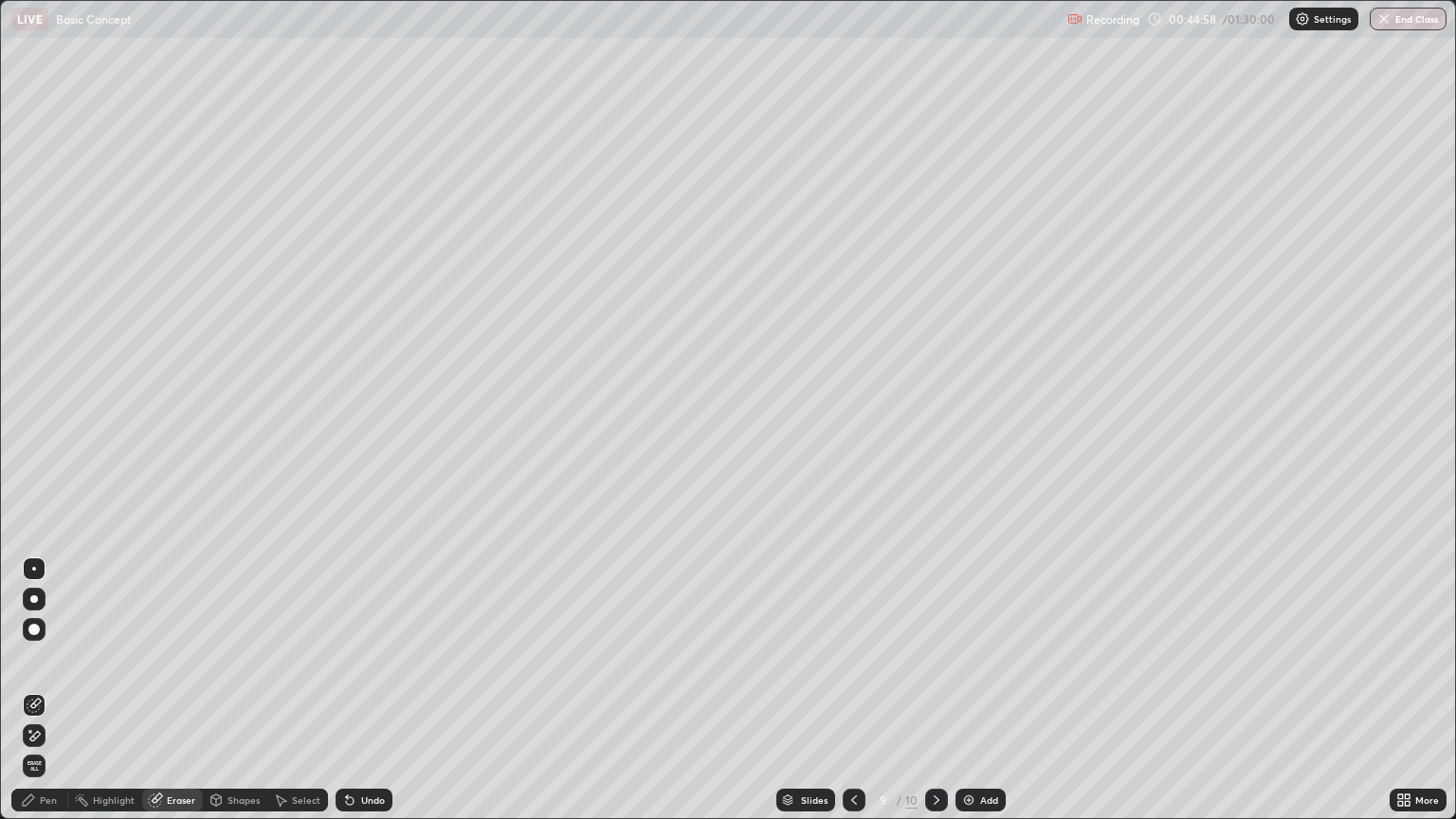 click on "Pen" at bounding box center (40, 800) 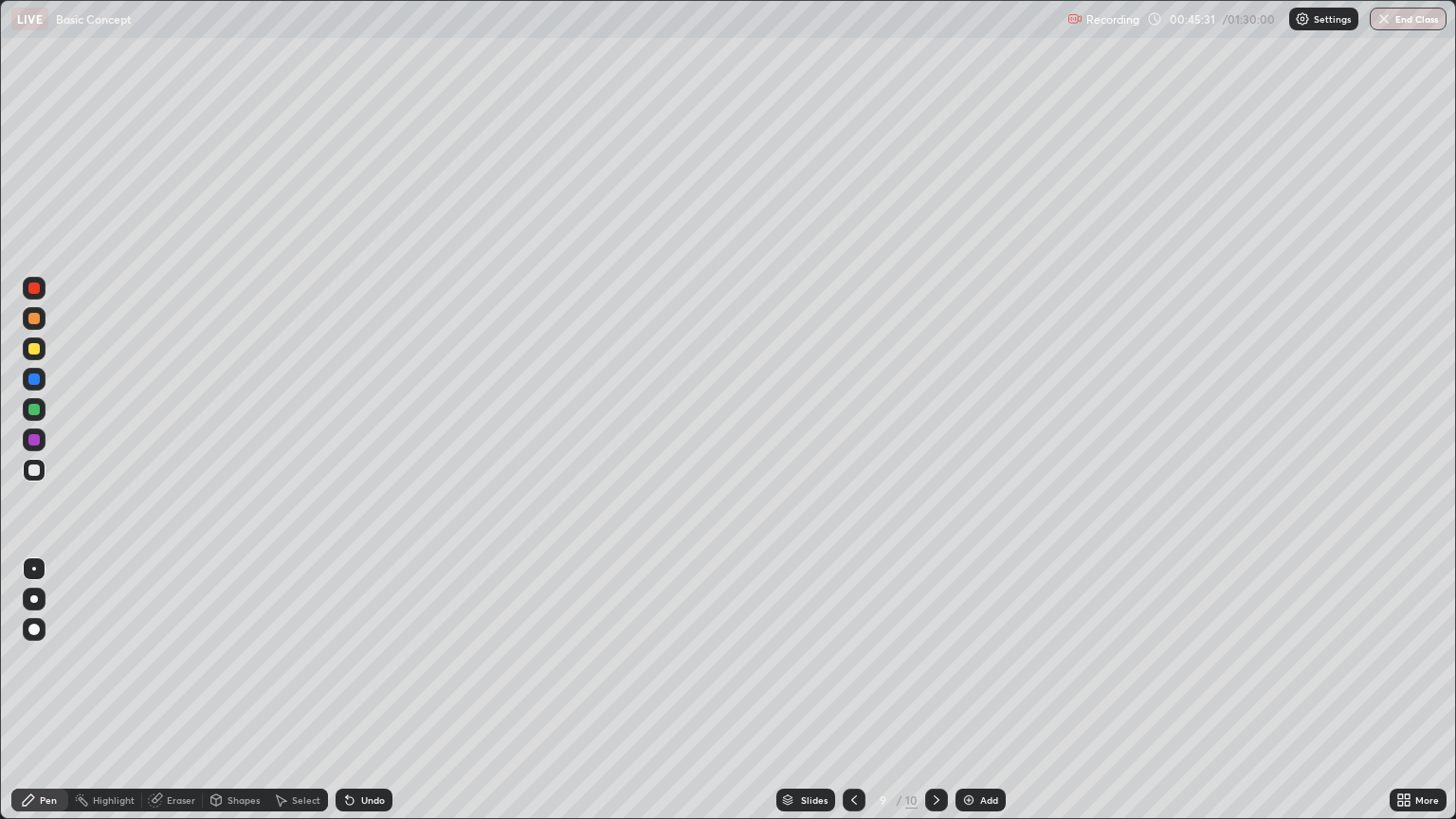 click 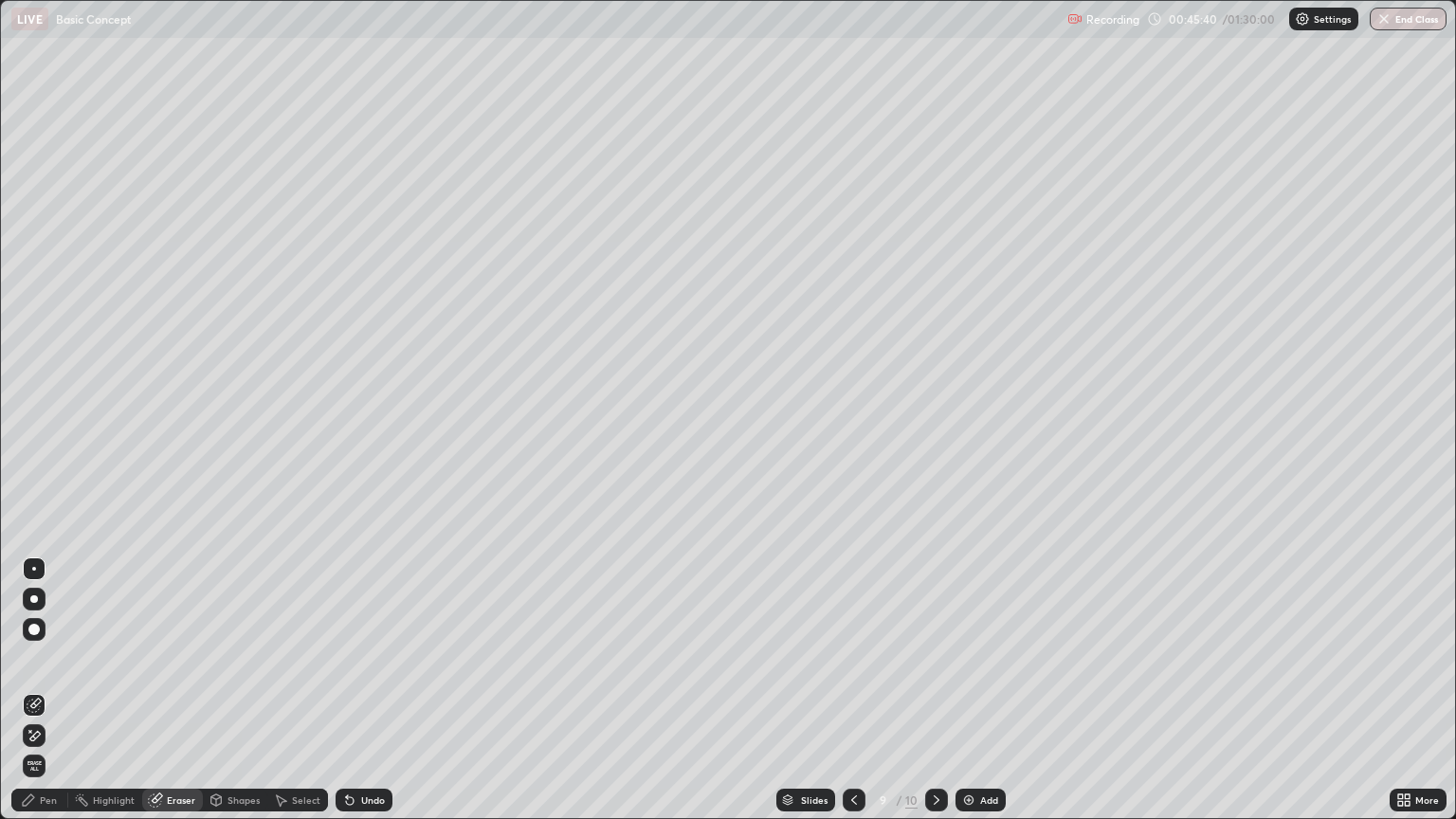 click on "Pen" at bounding box center (48, 800) 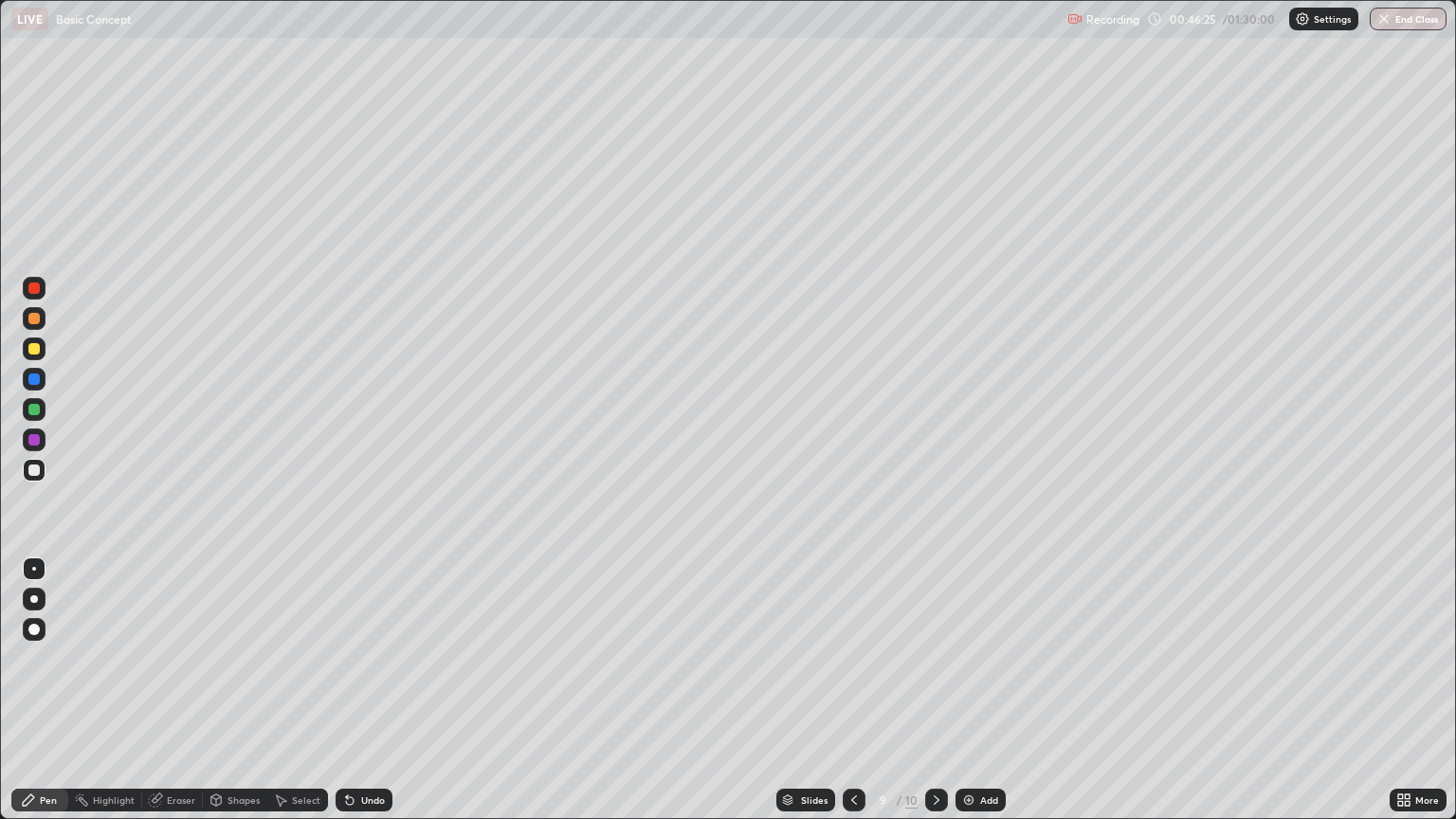 click on "Eraser" at bounding box center (181, 800) 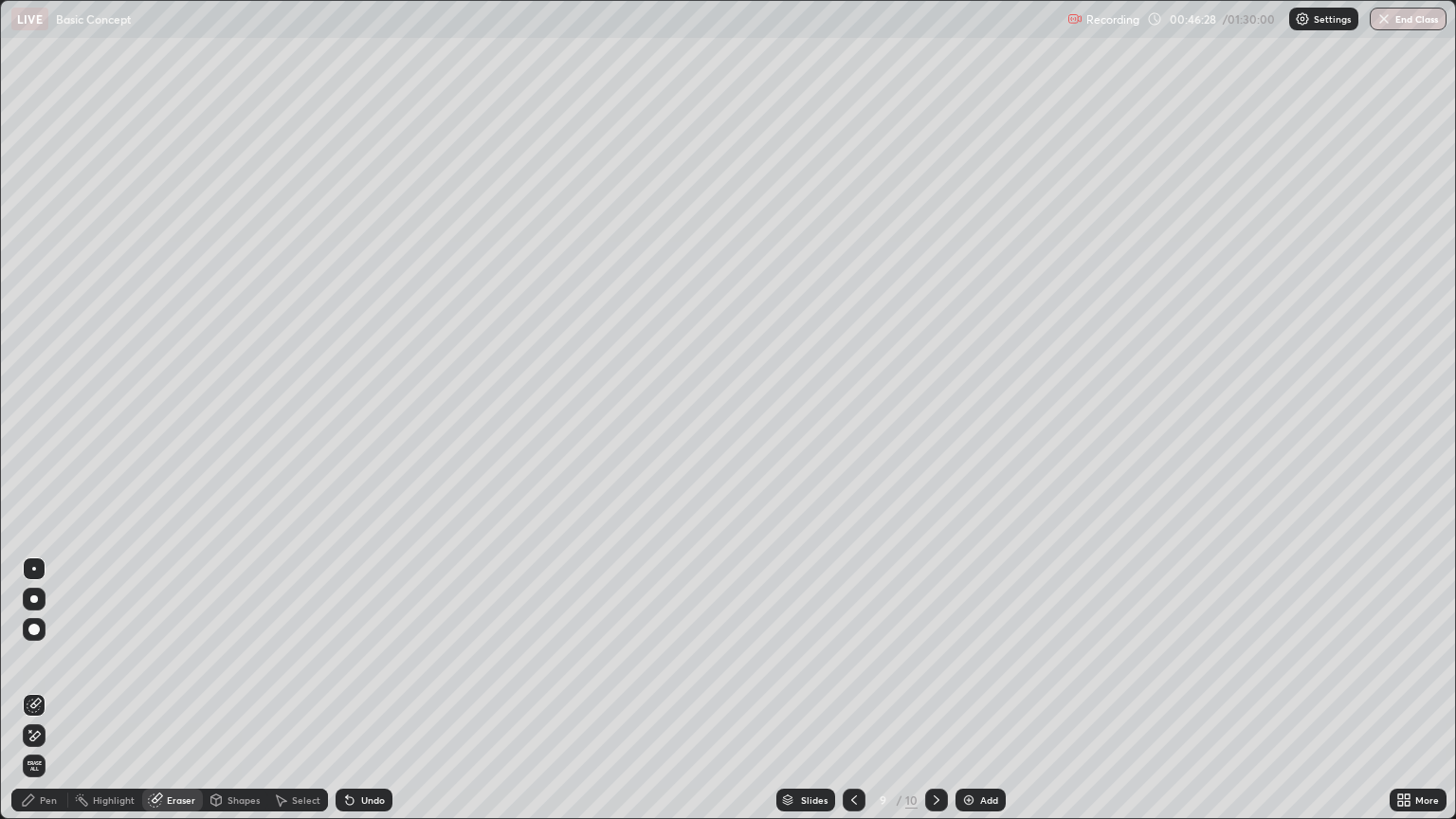 click on "Pen" at bounding box center [48, 800] 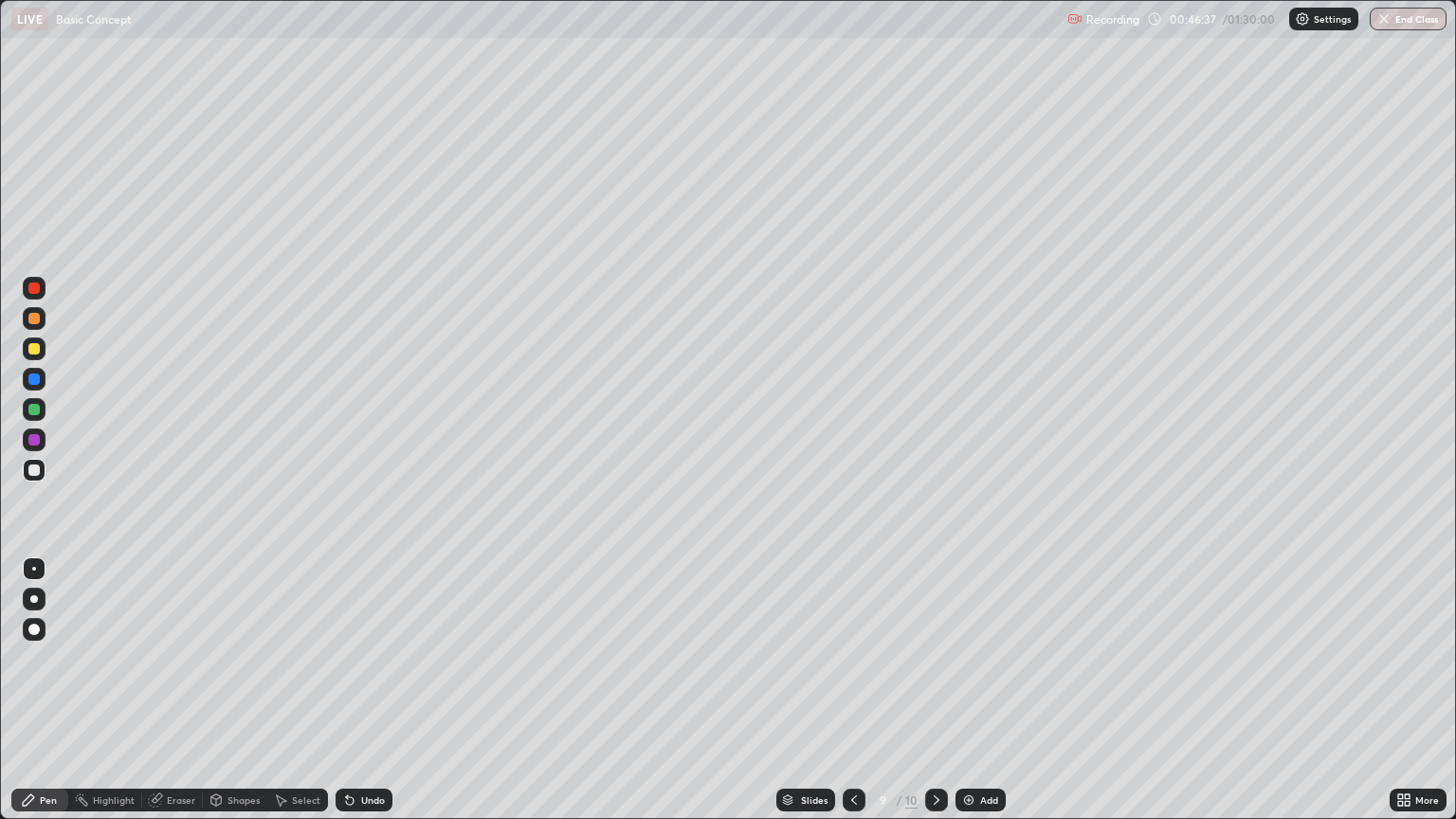 click on "Eraser" at bounding box center [181, 800] 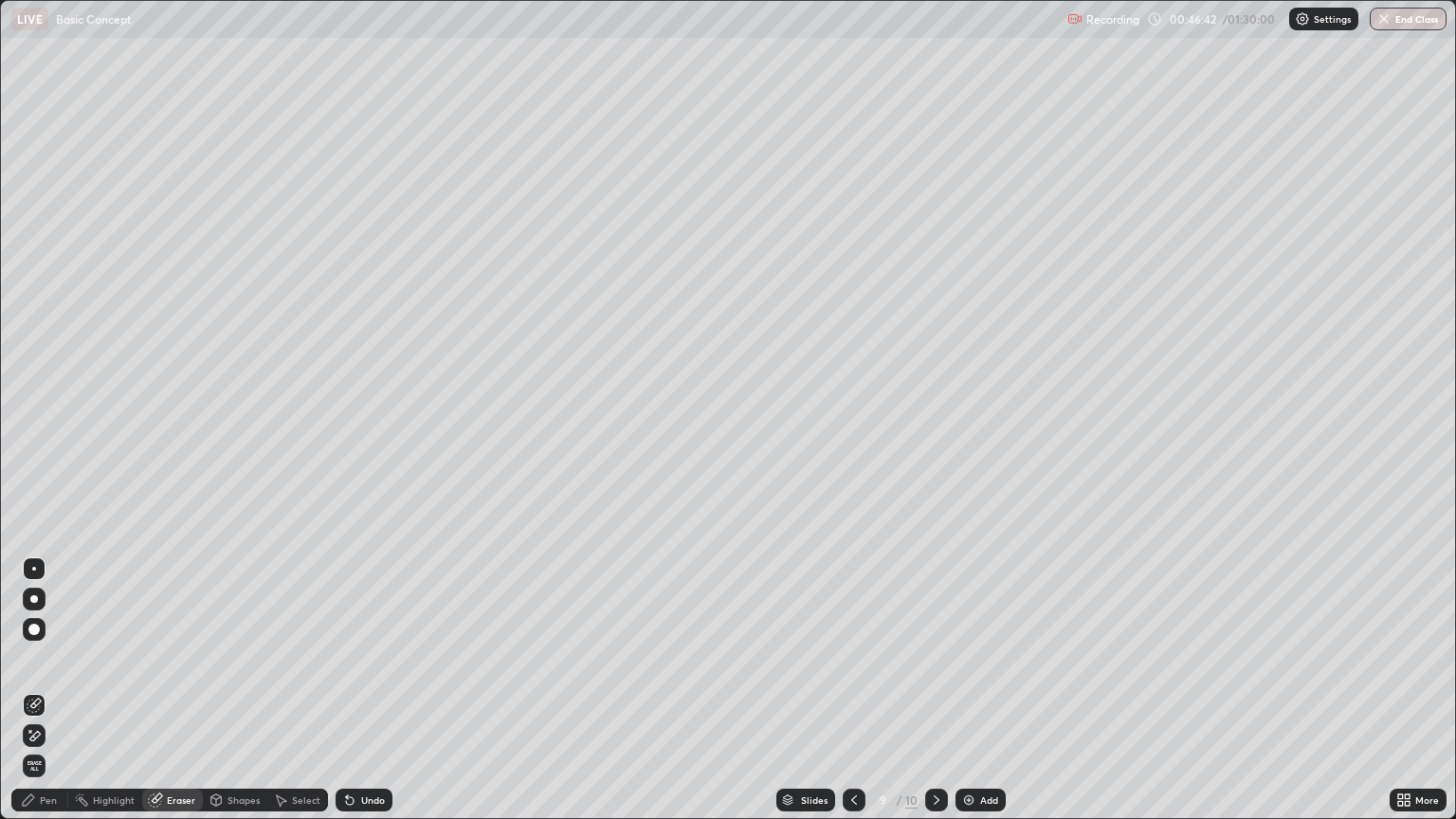 click on "Pen" at bounding box center [40, 800] 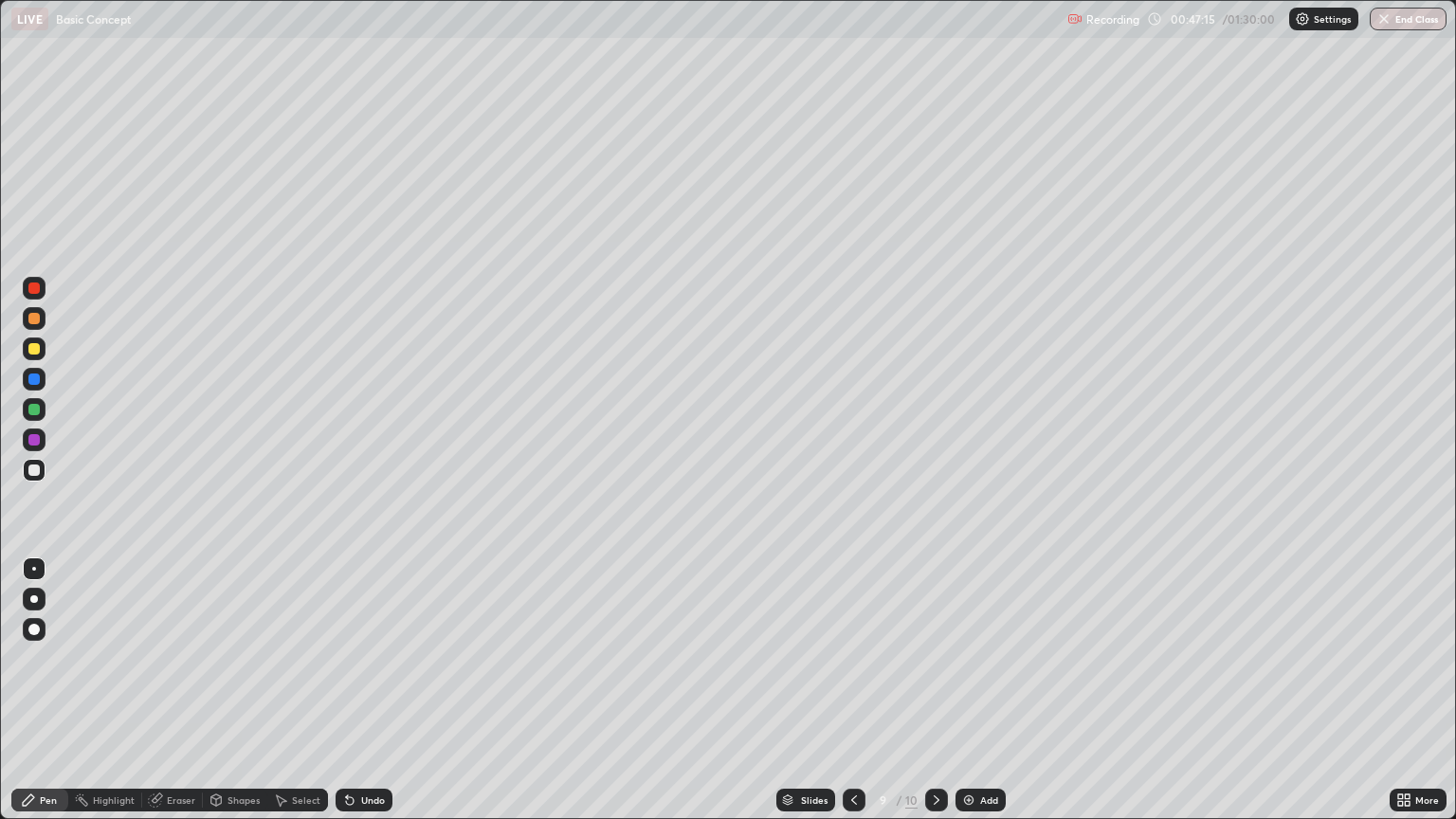 click on "Undo" at bounding box center (373, 800) 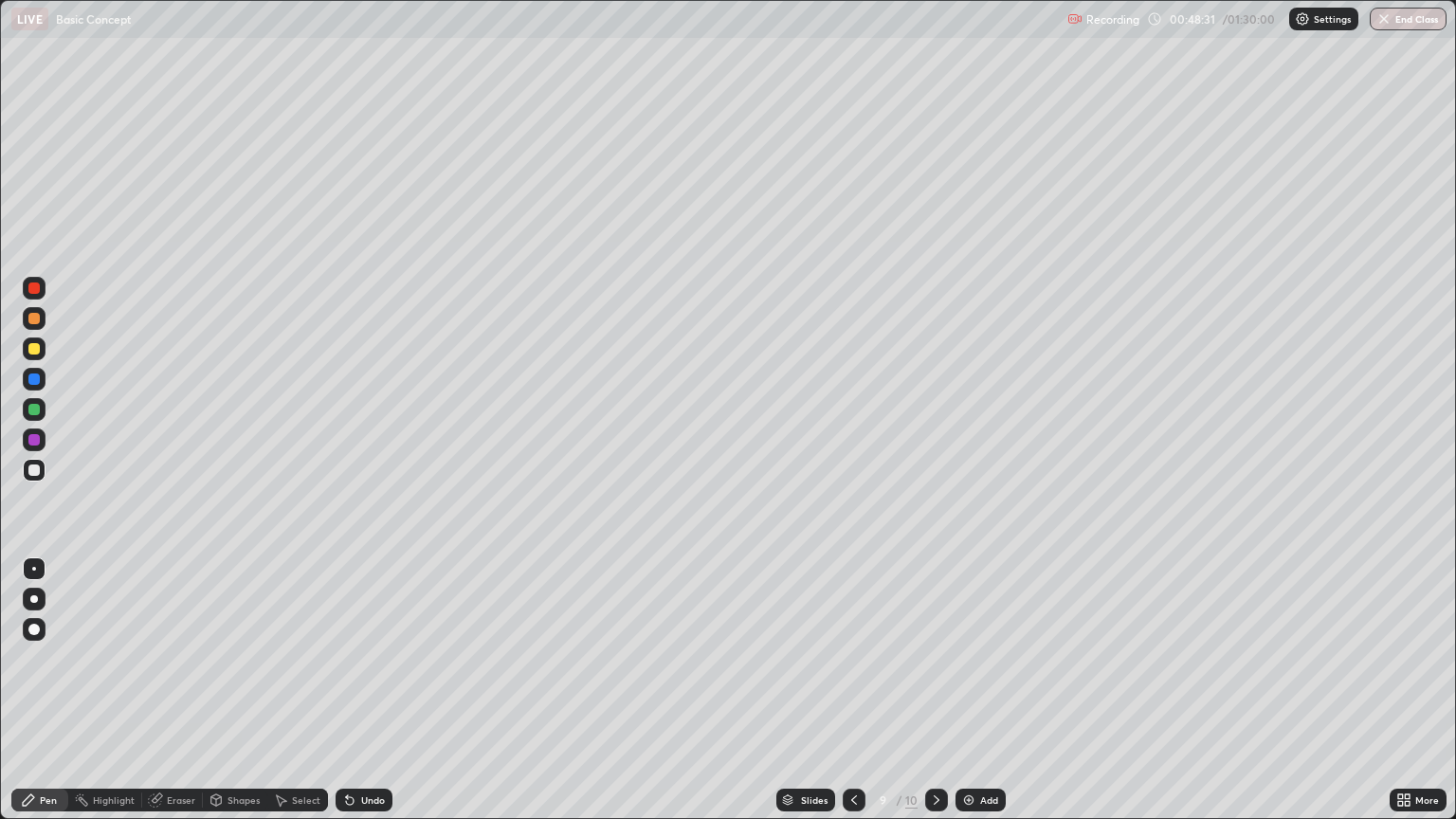click on "Add" at bounding box center (989, 800) 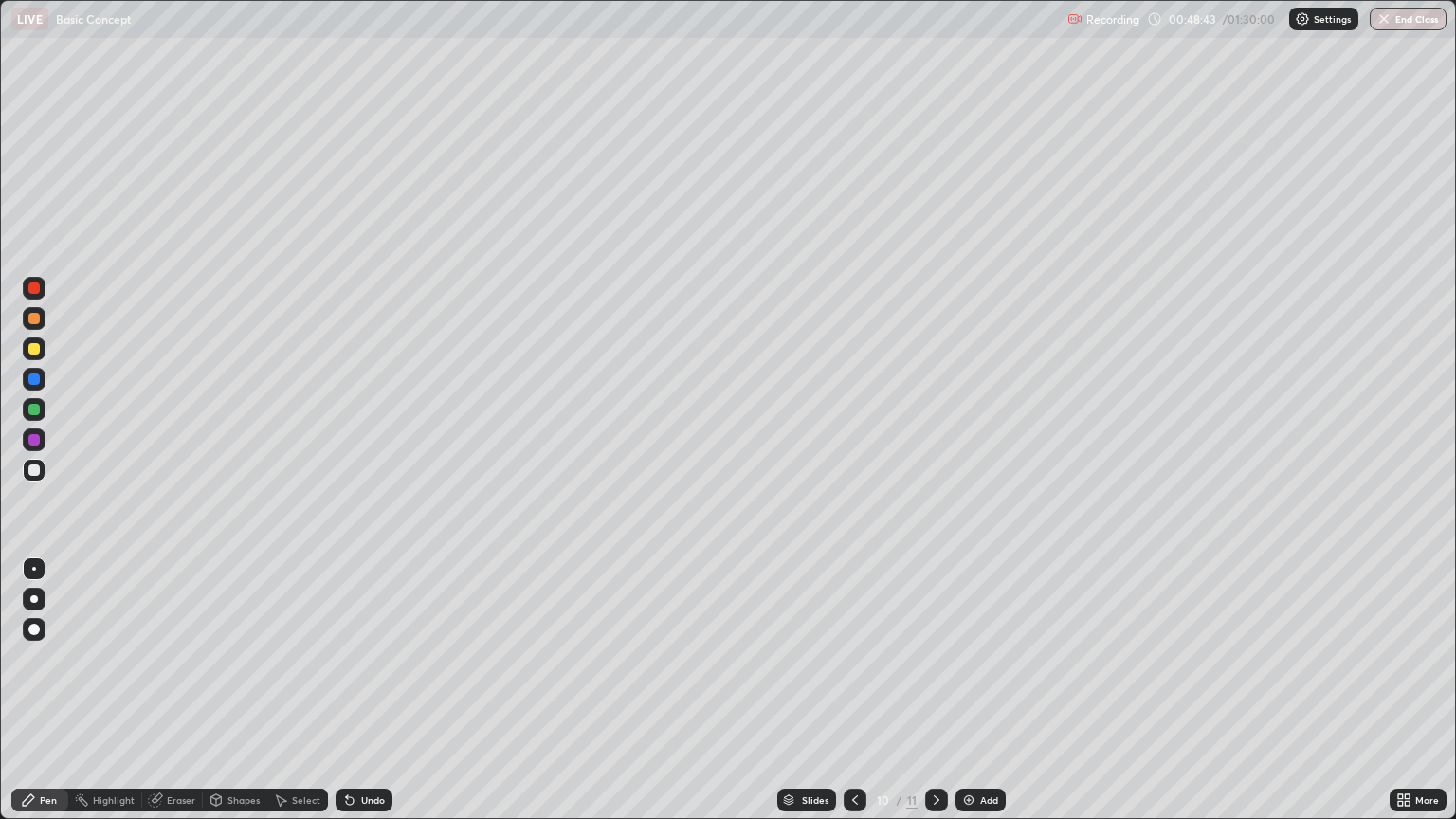 click 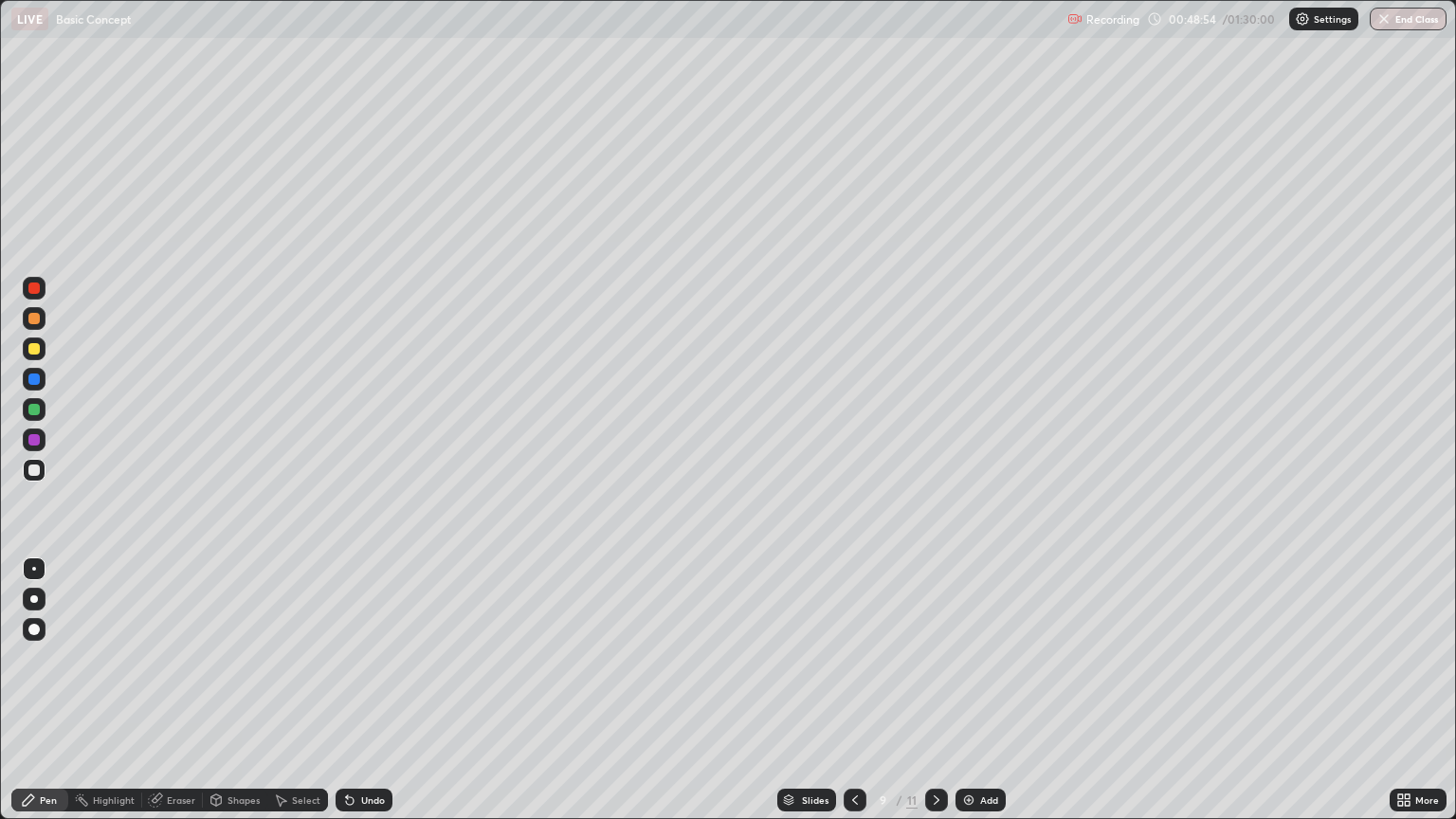 click at bounding box center (855, 800) 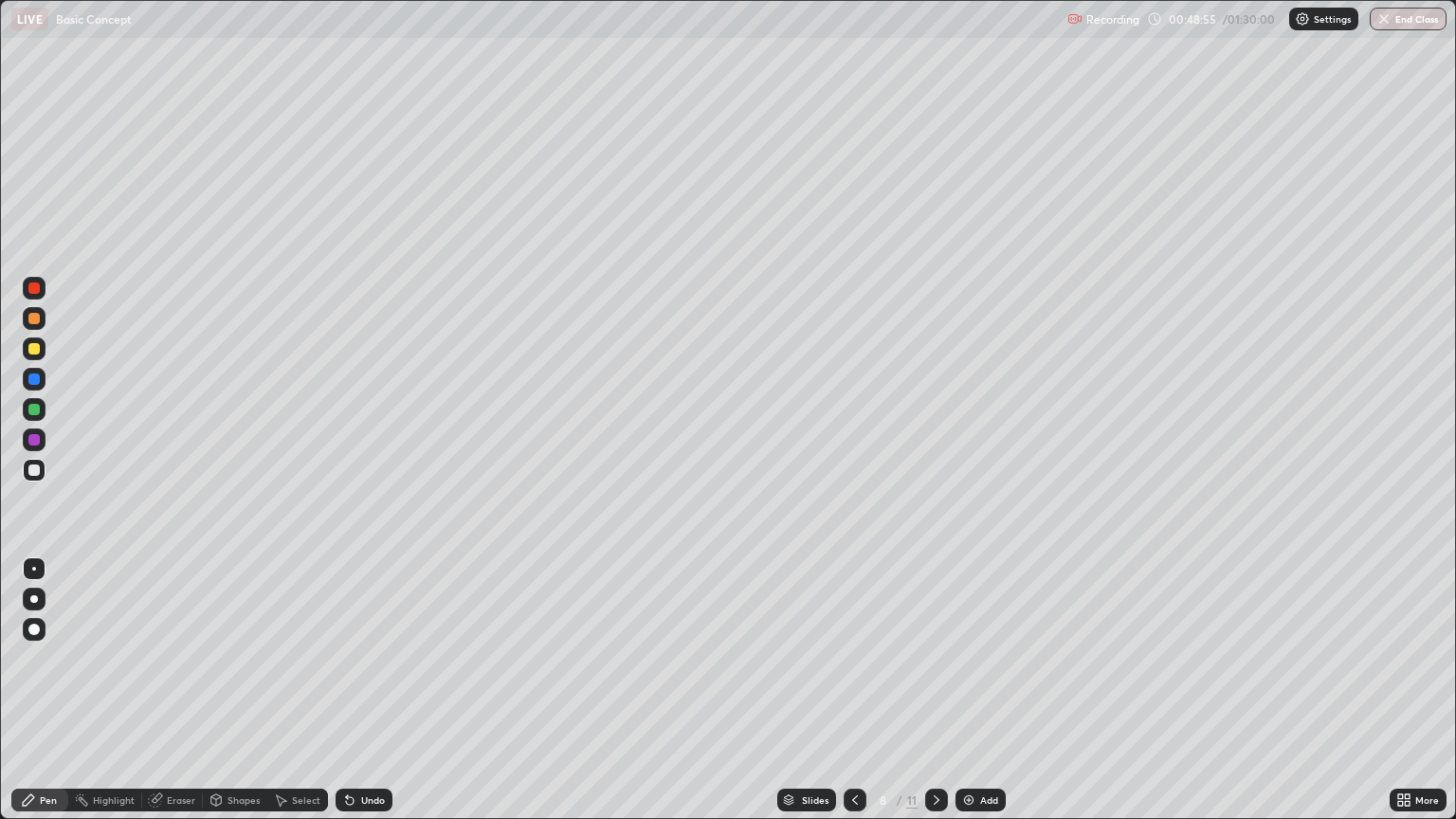 click 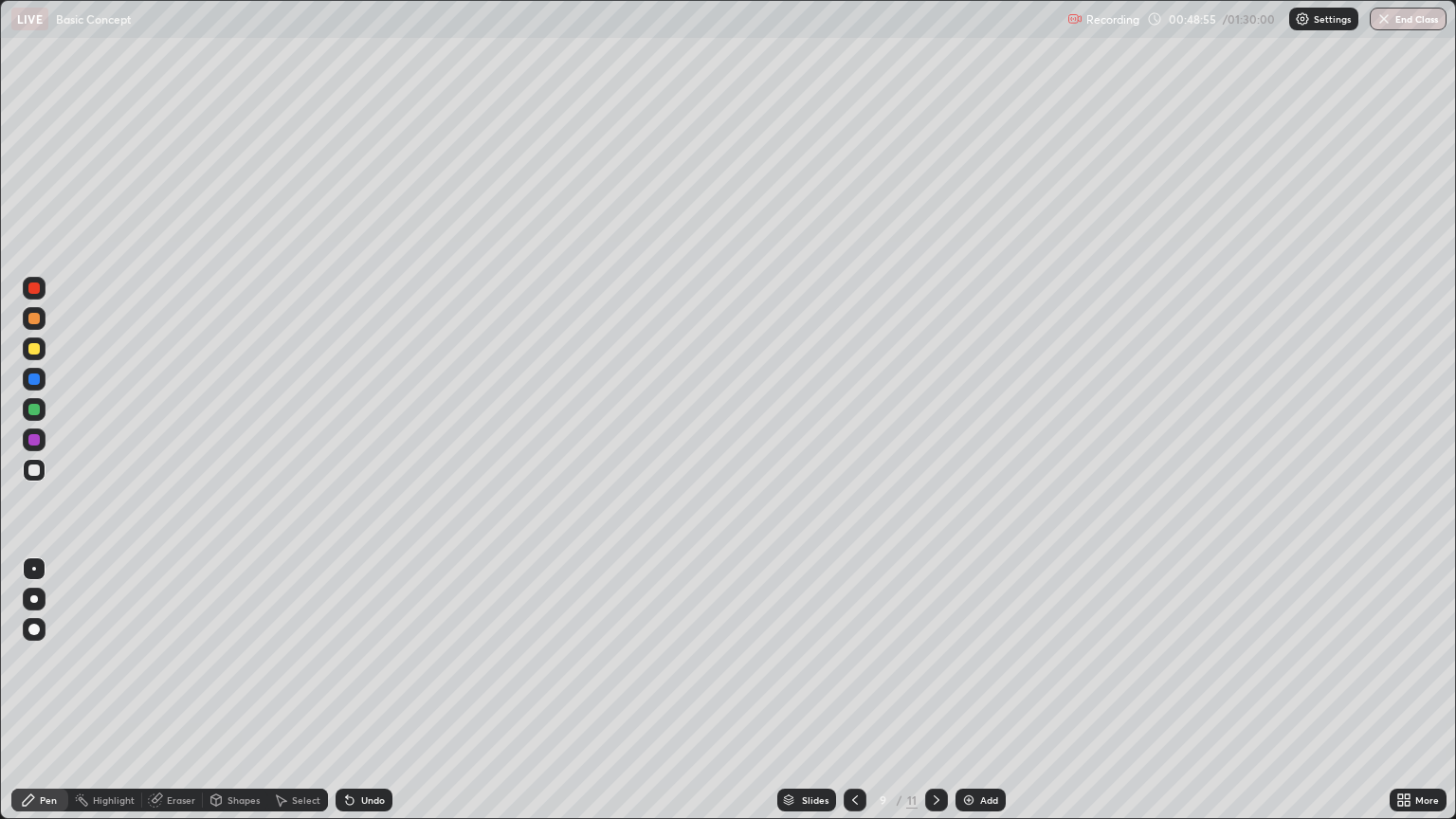 click 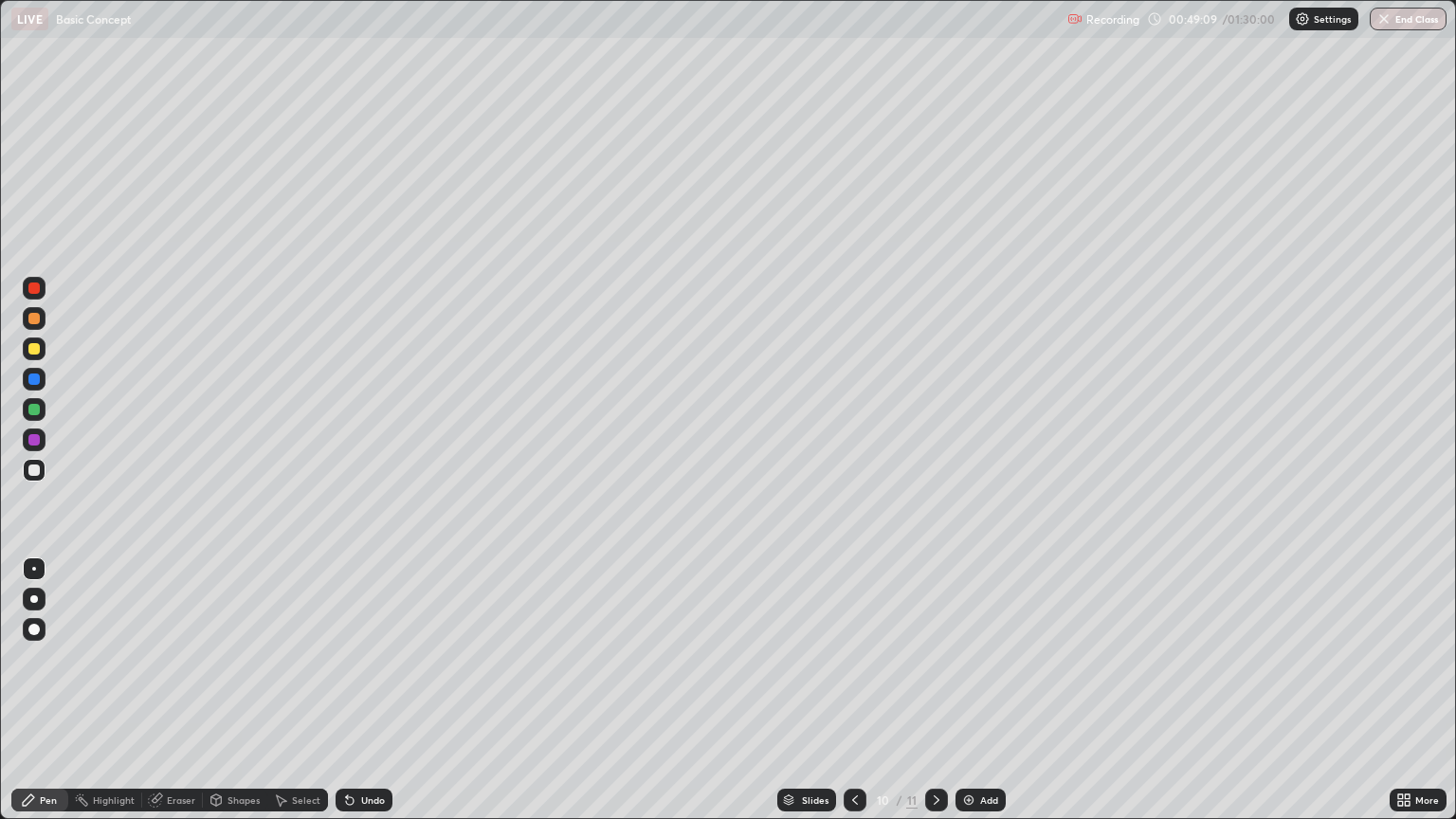 click 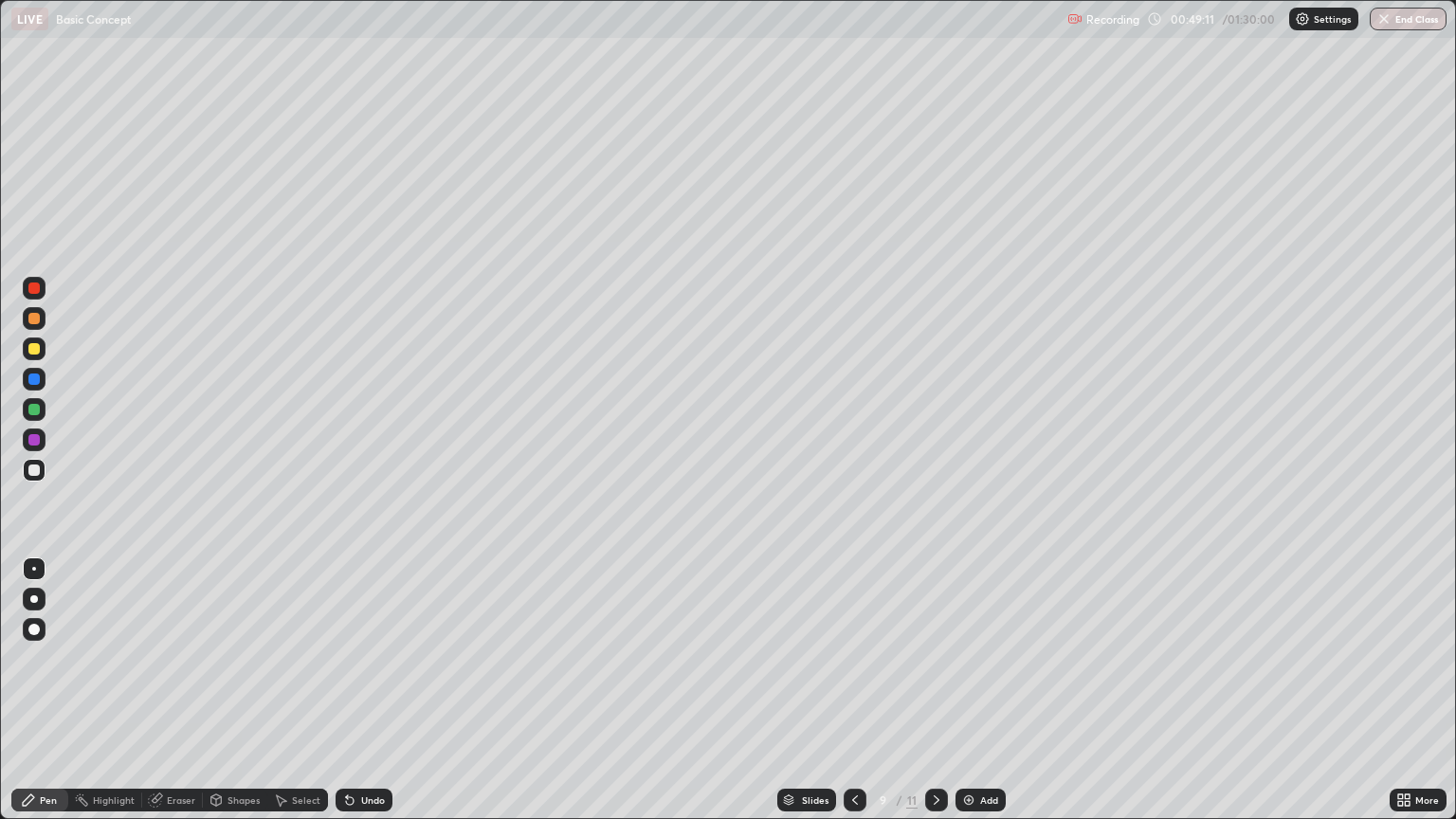 click 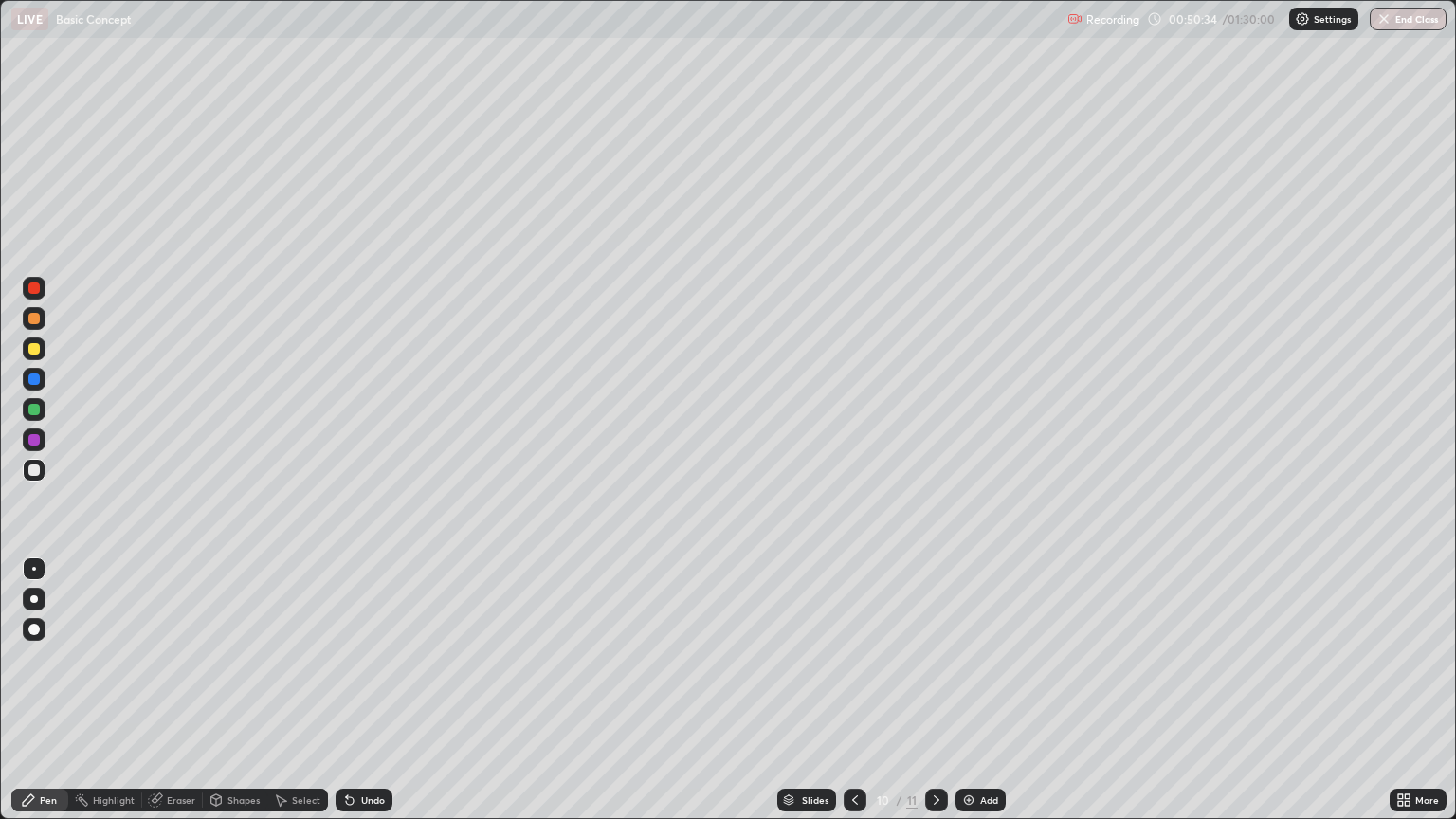 click at bounding box center [855, 800] 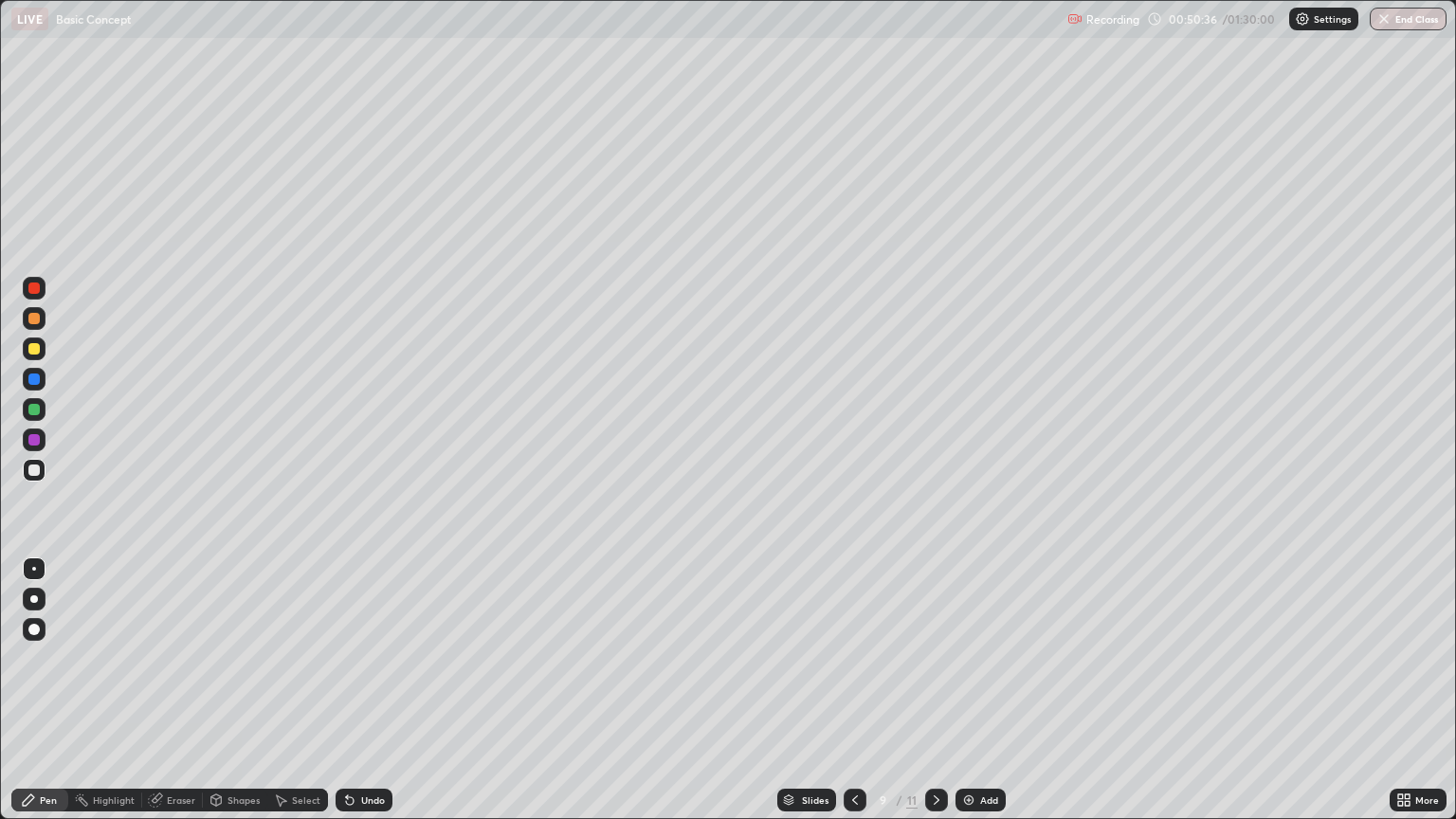 click at bounding box center (937, 800) 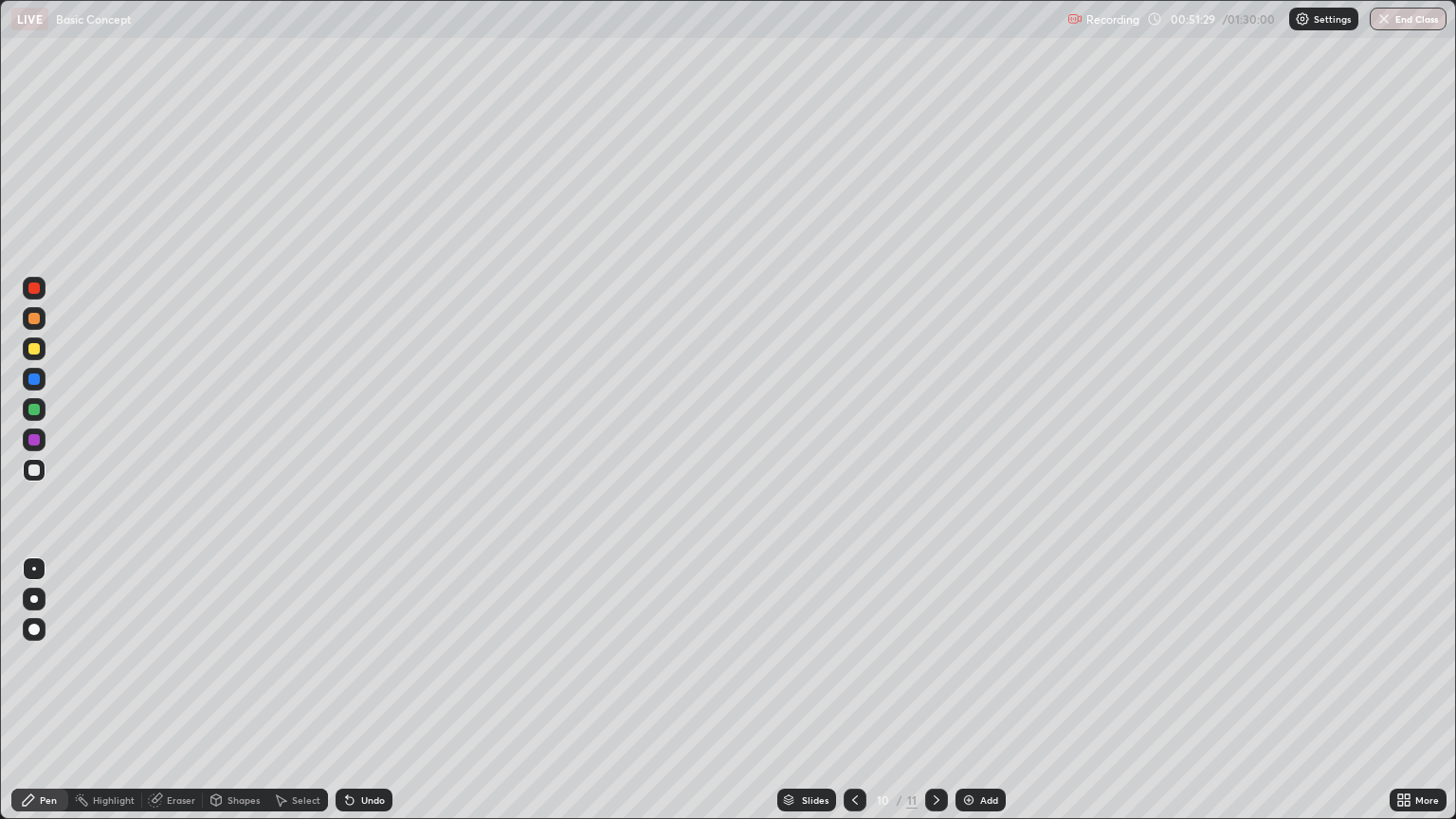 click at bounding box center (855, 800) 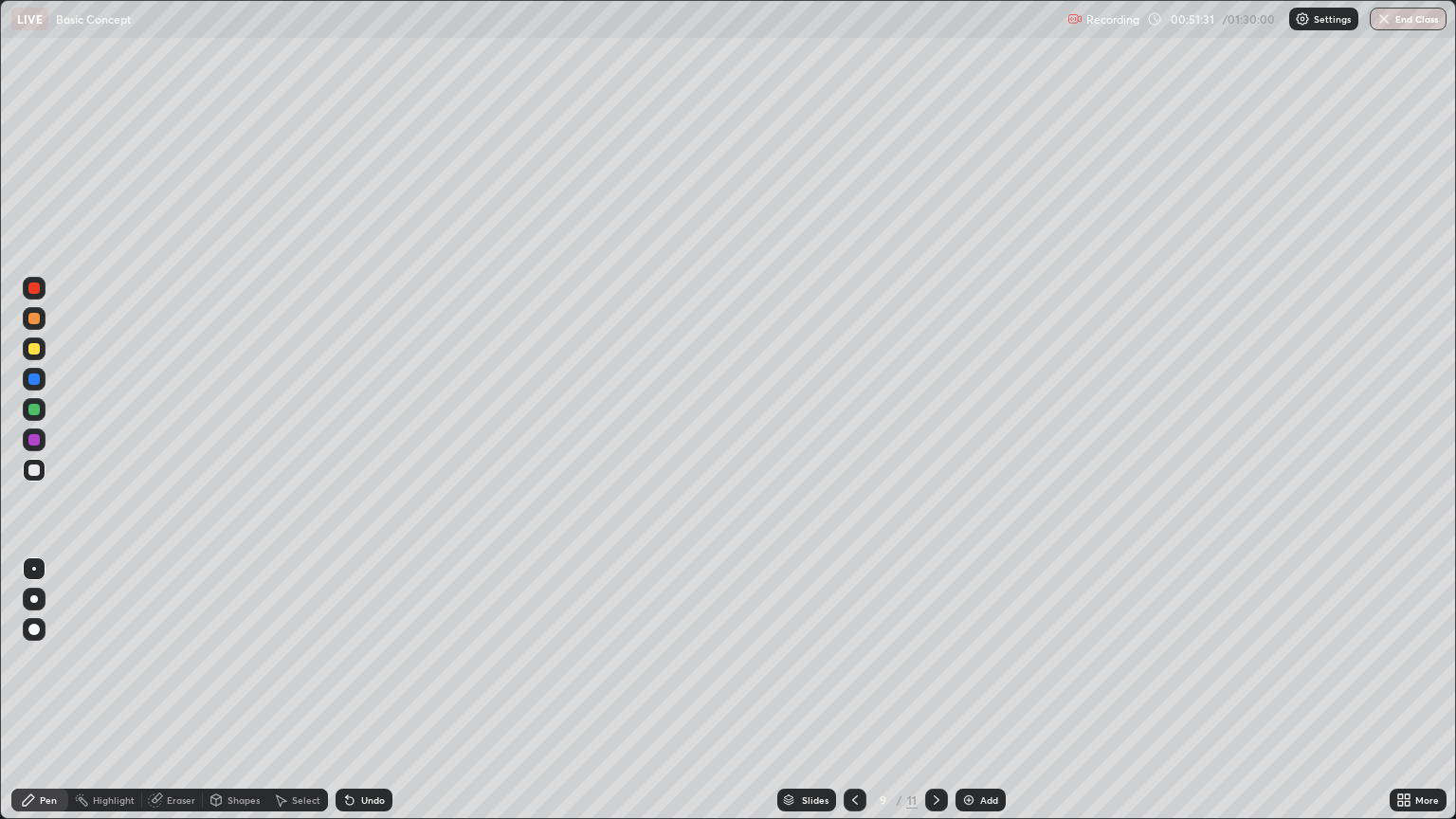 click 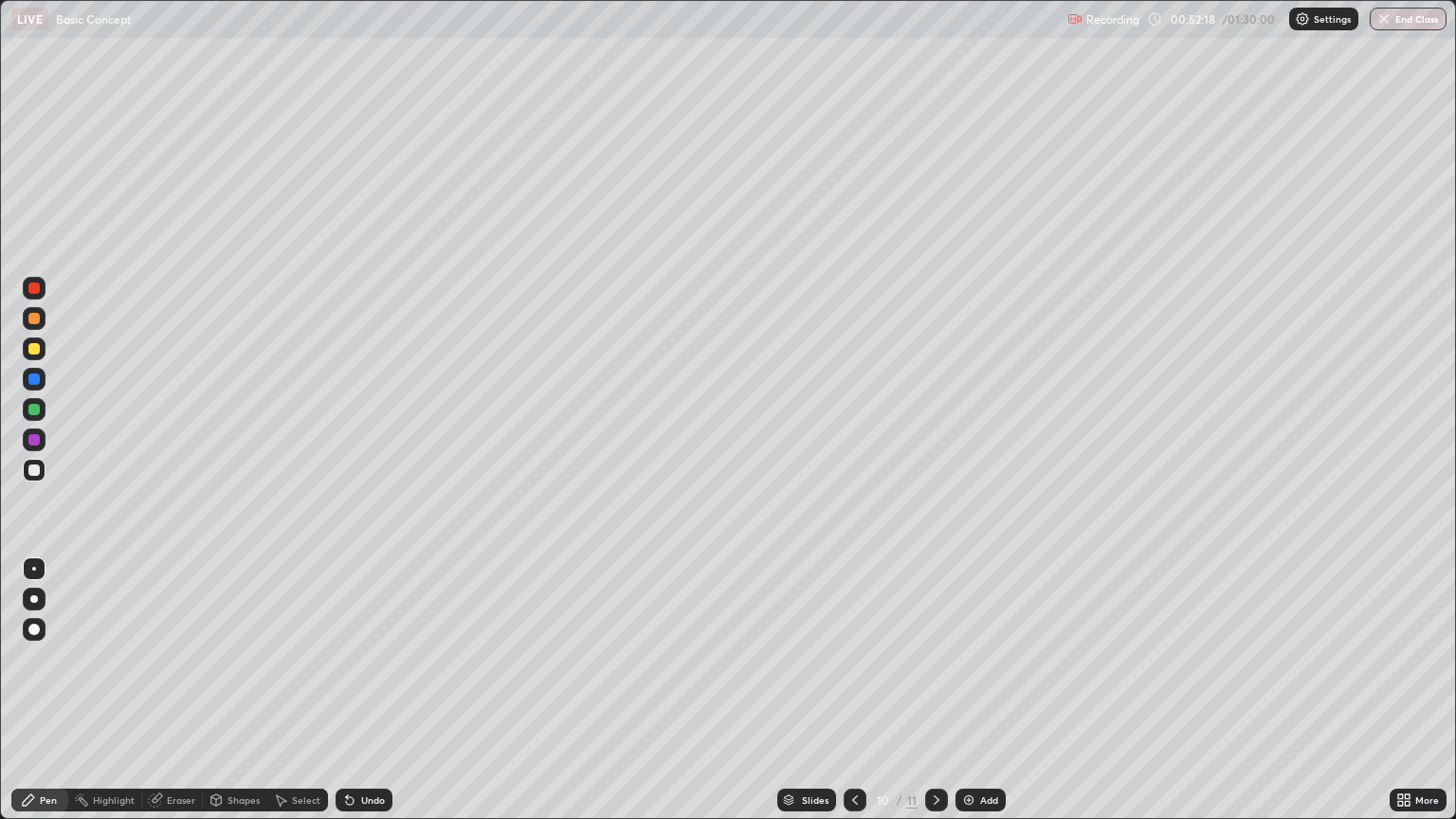 click on "Eraser" at bounding box center (181, 800) 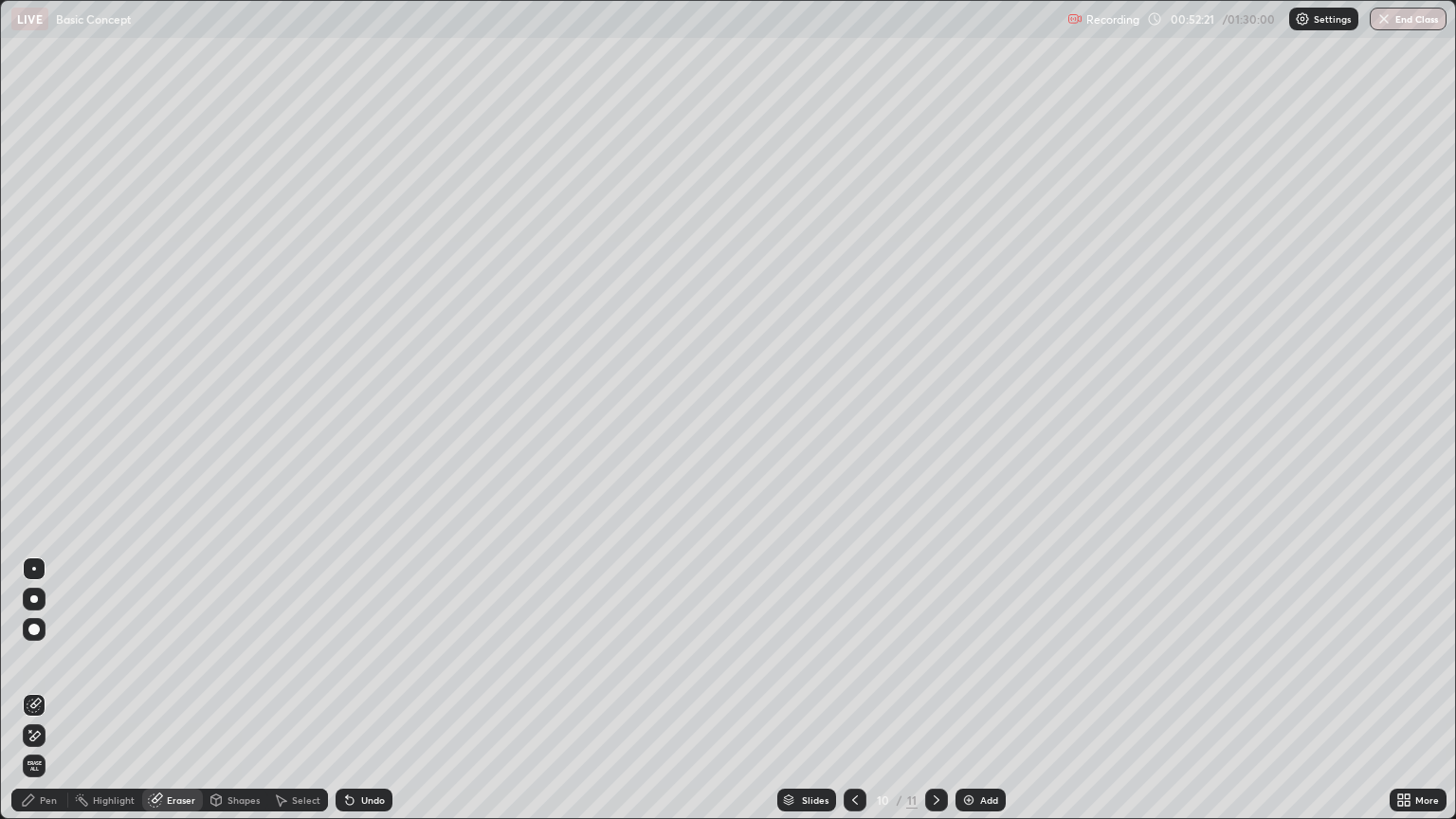 click on "Pen" at bounding box center (48, 800) 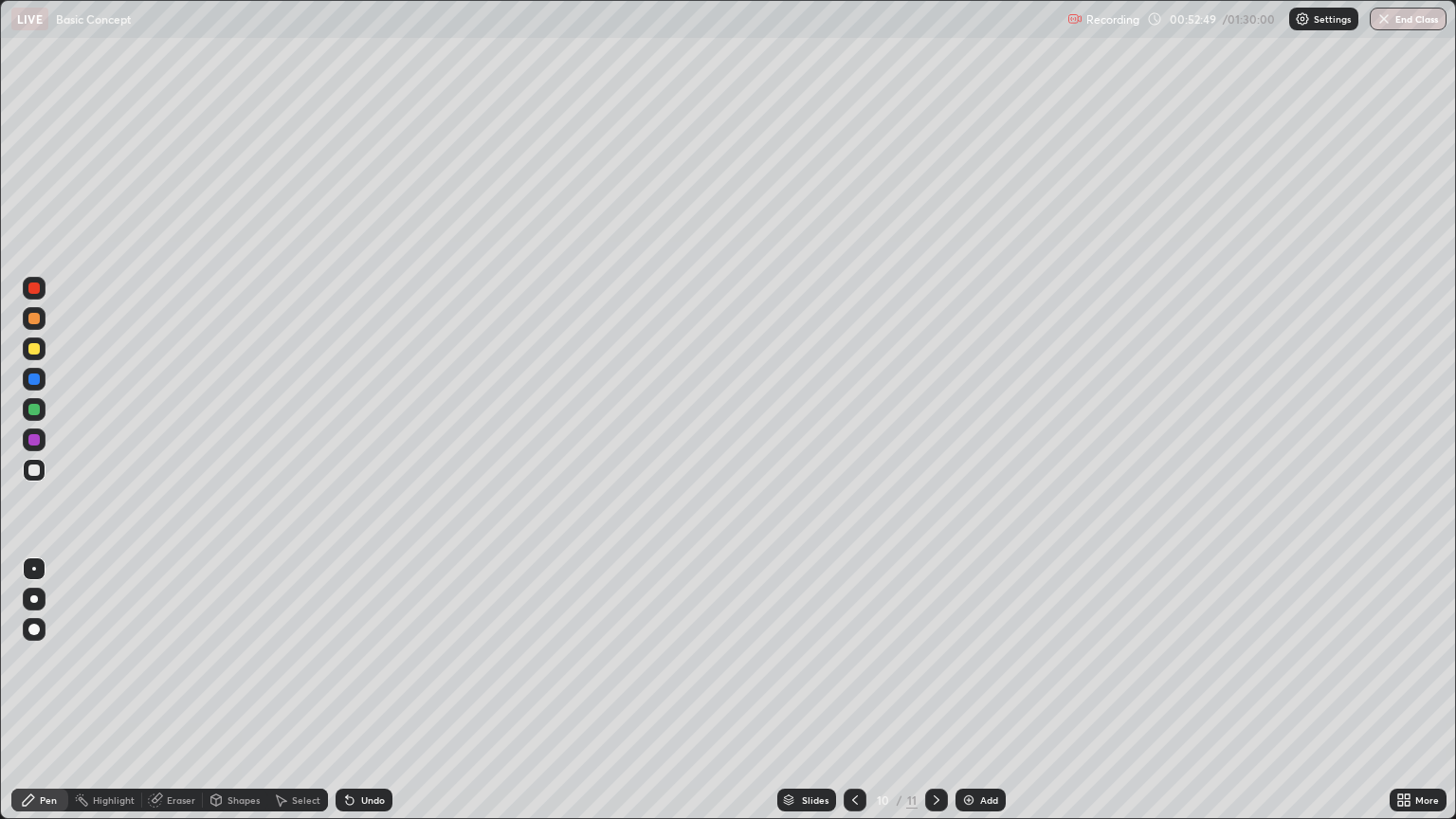 click 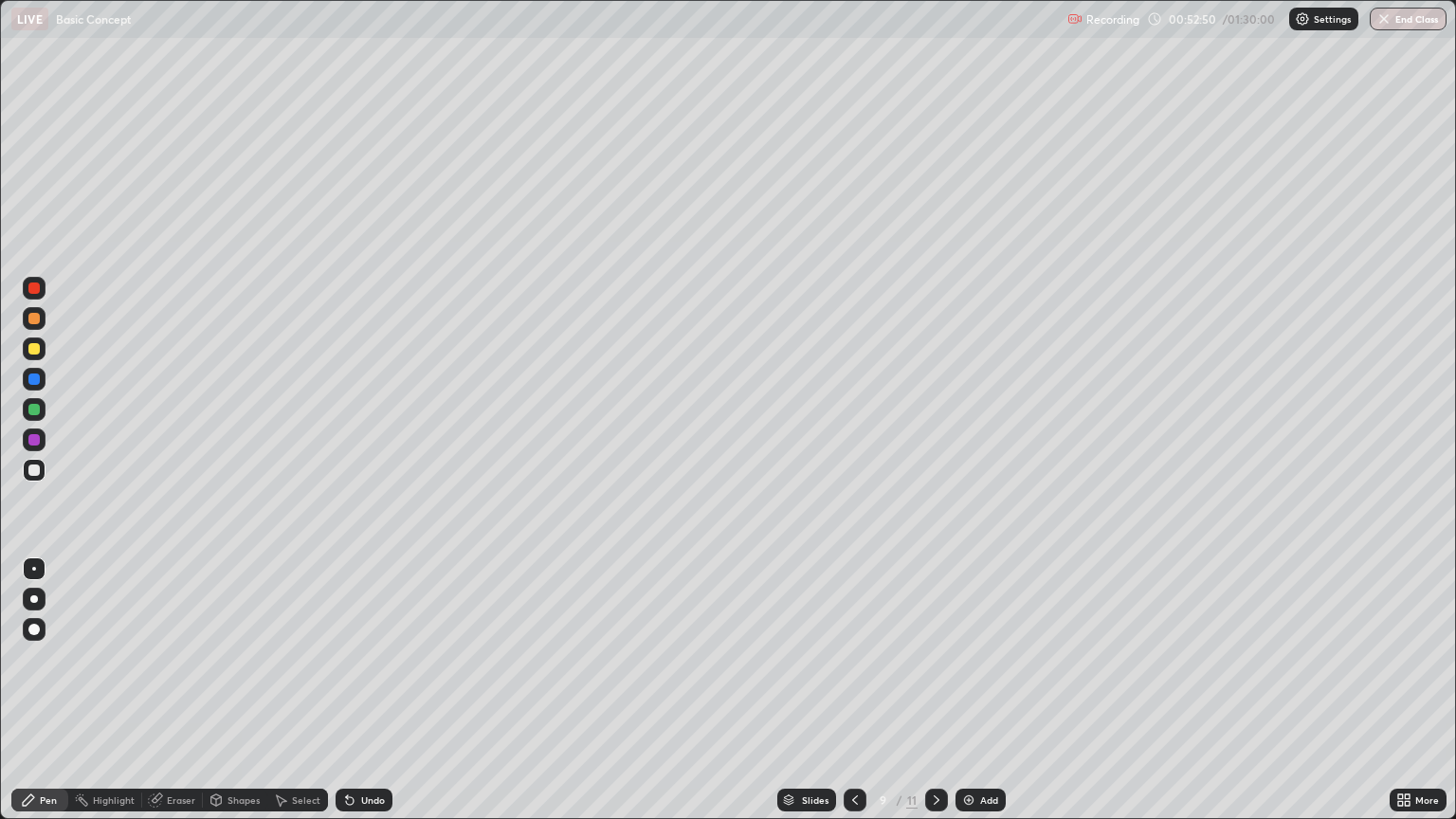 click on "Add" at bounding box center [989, 800] 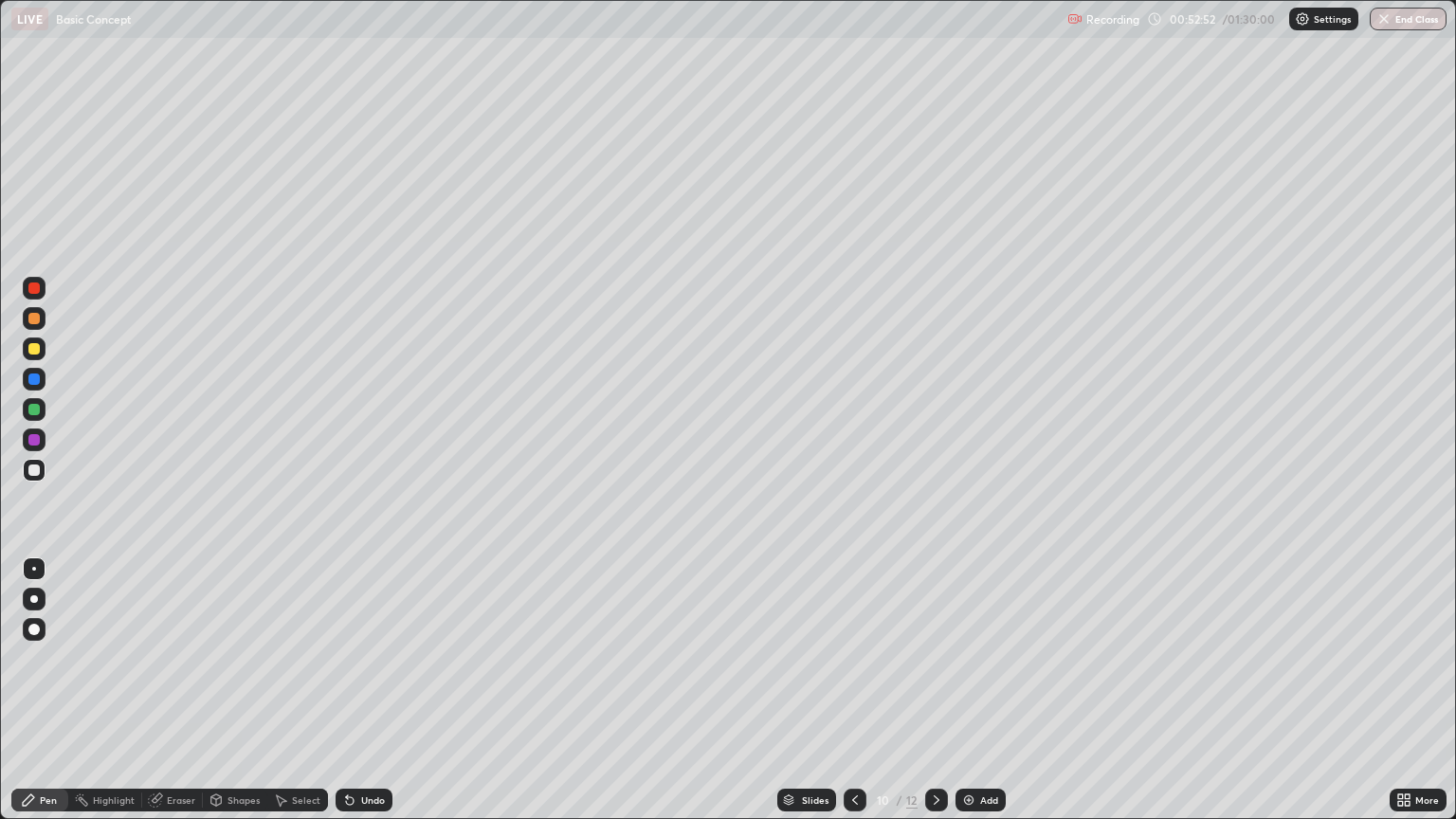 click at bounding box center (855, 800) 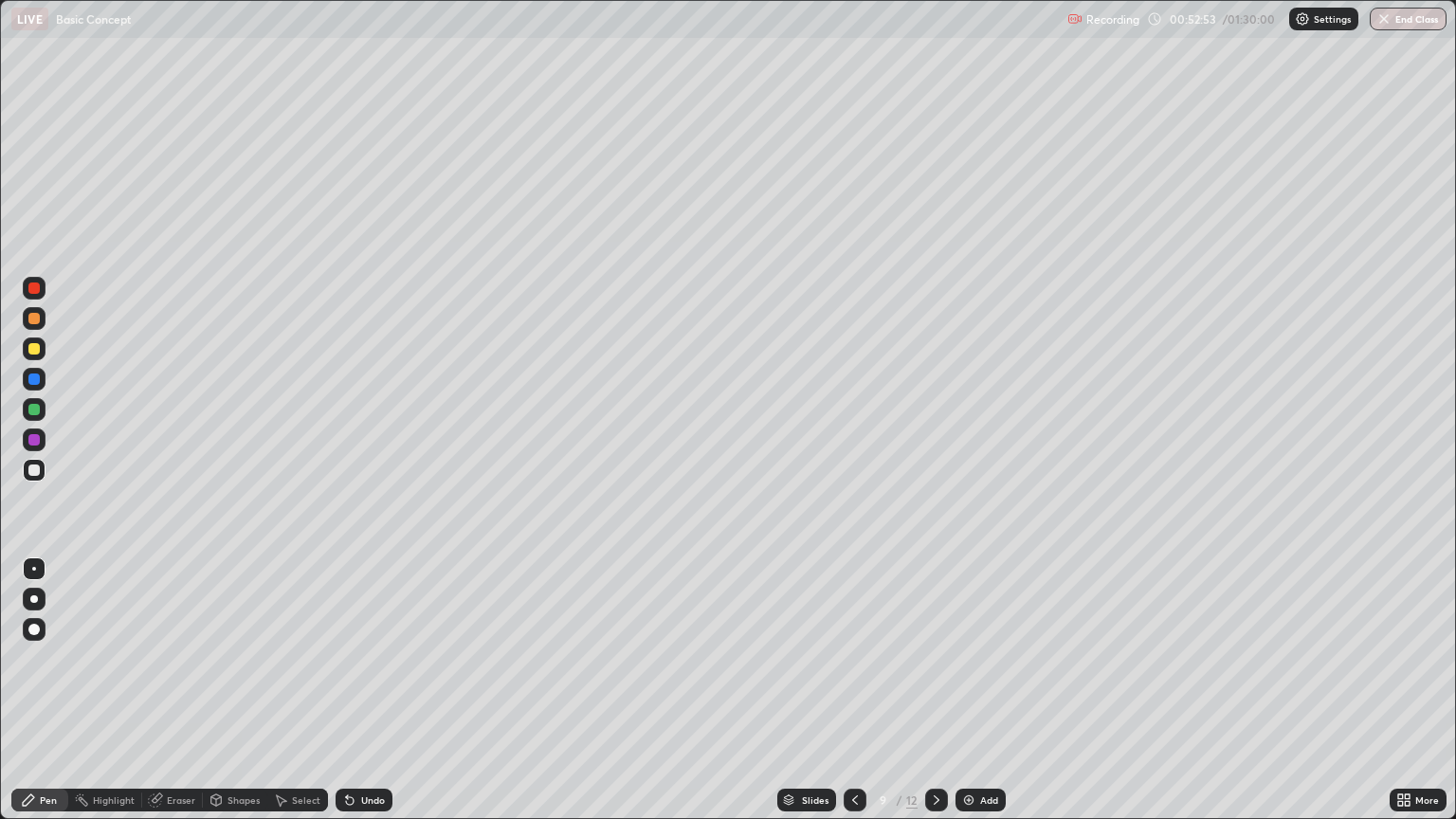 click 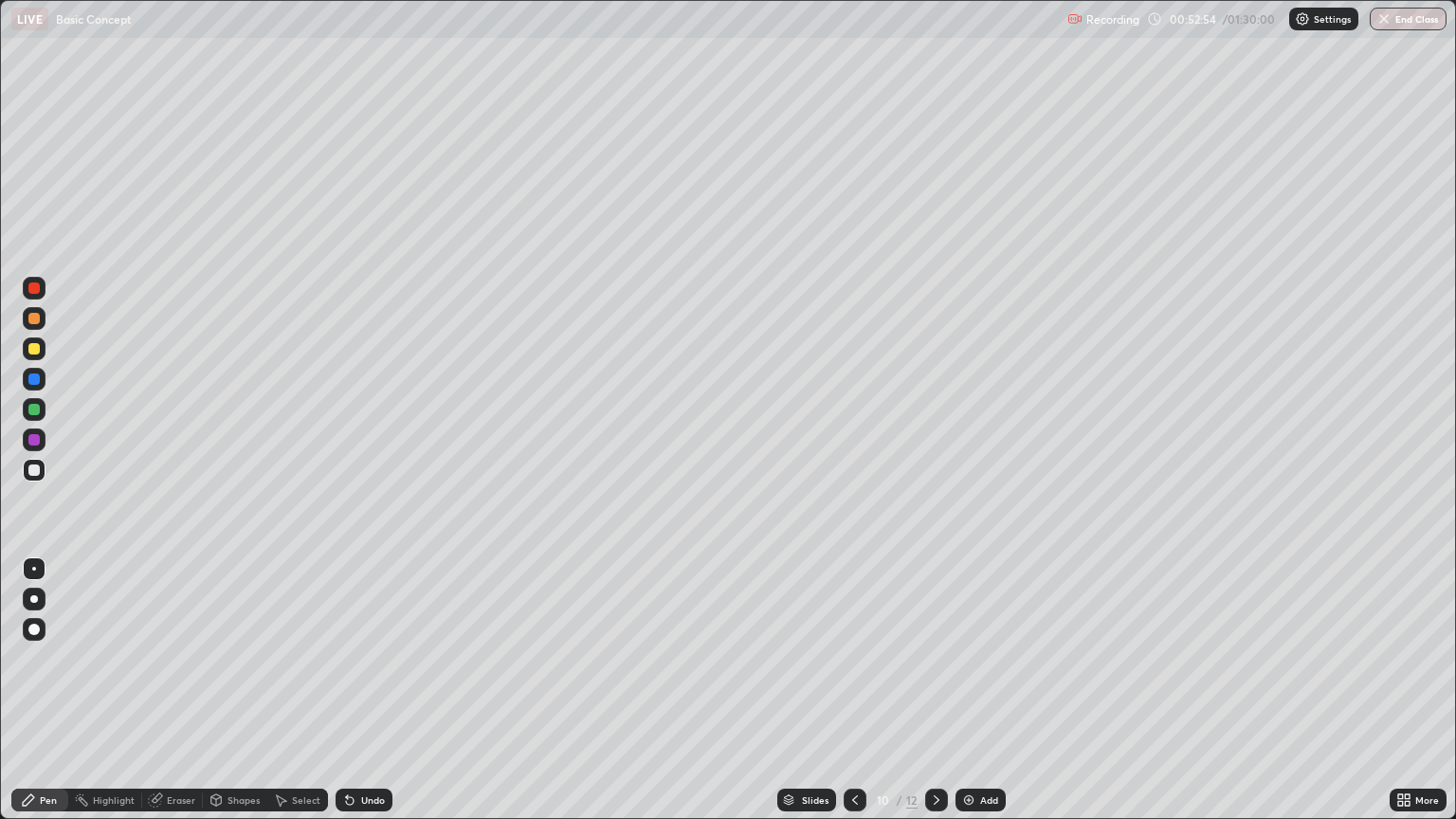 click at bounding box center (937, 800) 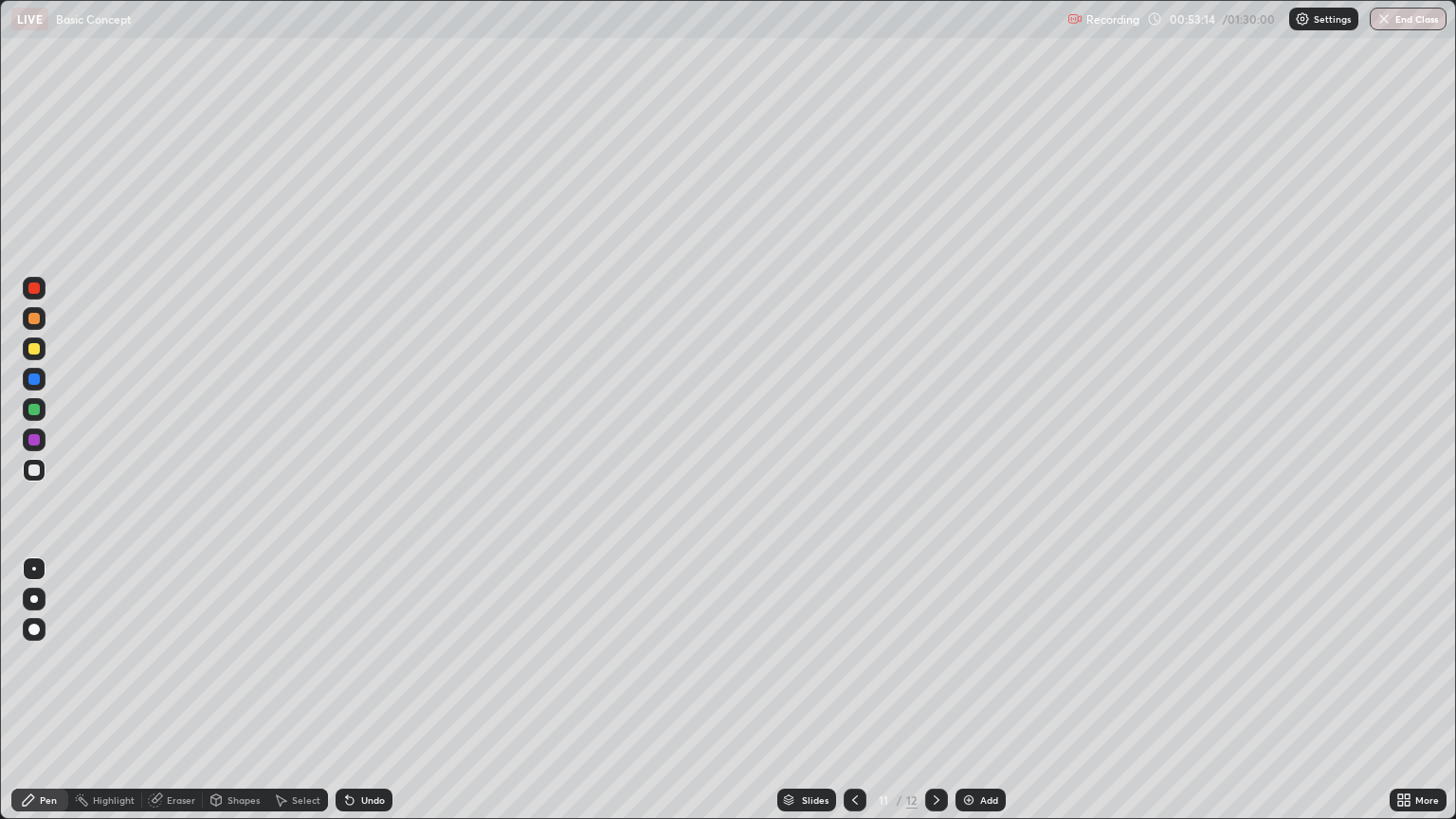 click on "Add" at bounding box center [980, 800] 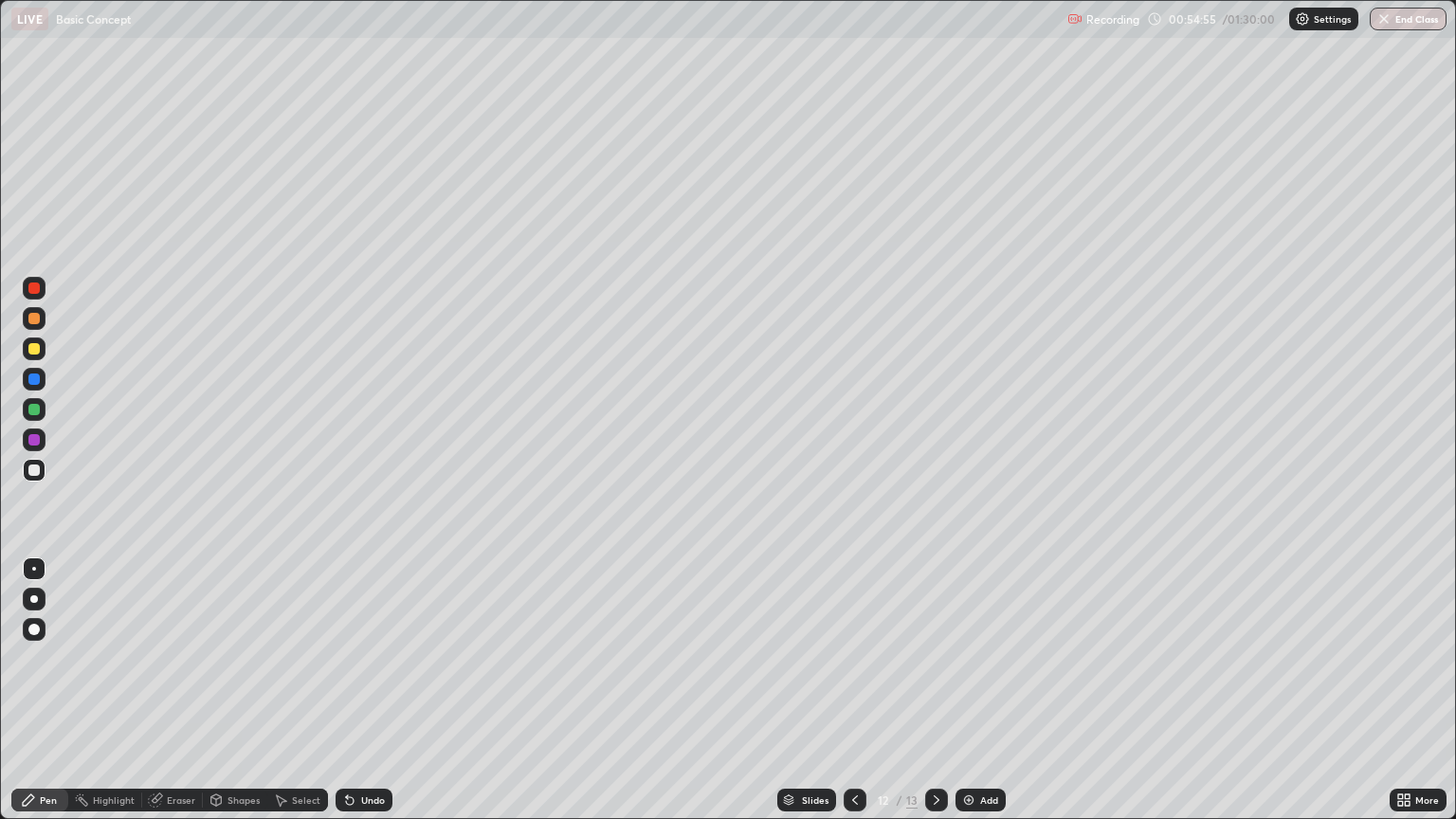 click on "Eraser" at bounding box center (181, 800) 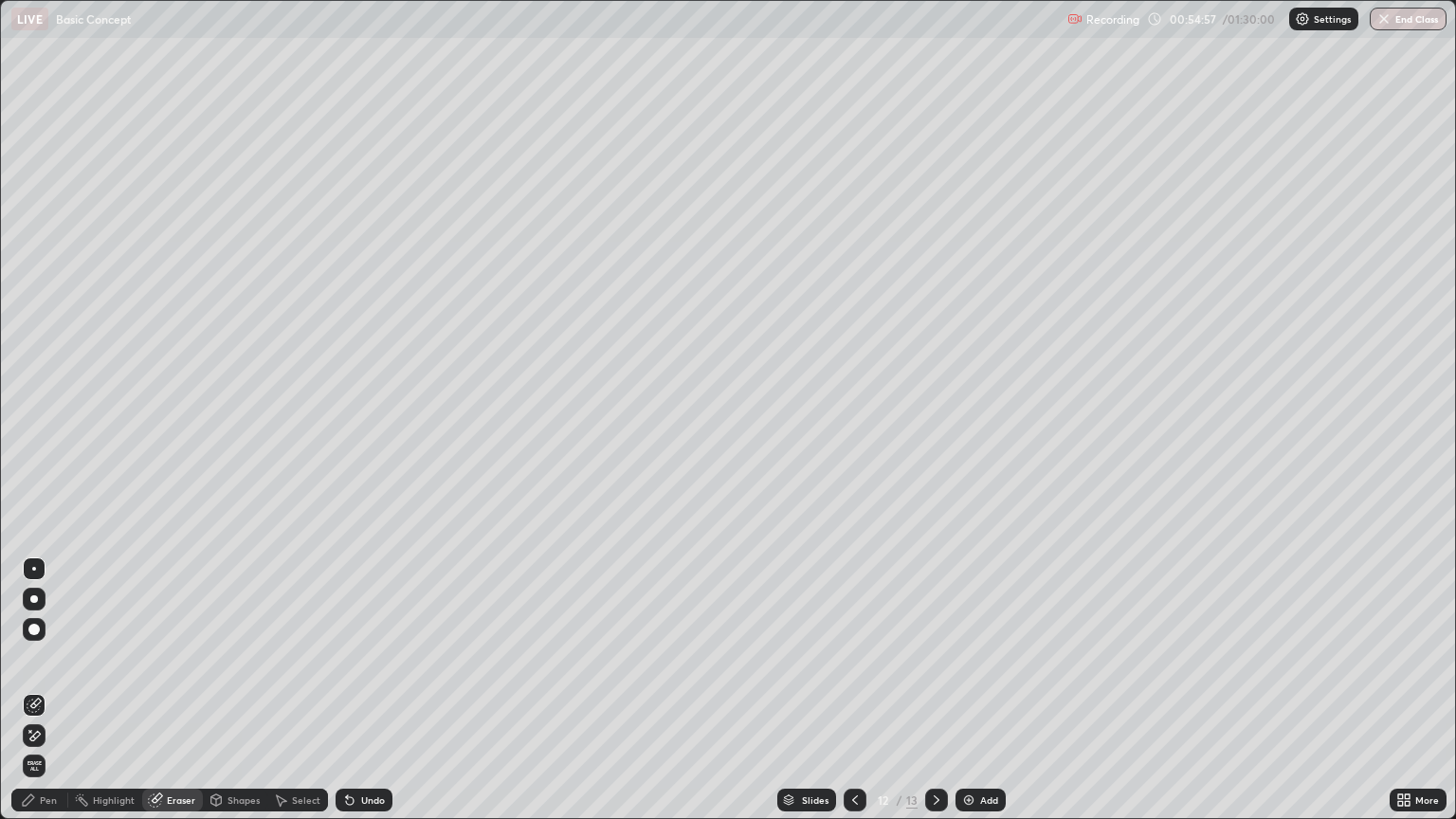 click on "Pen" at bounding box center [48, 800] 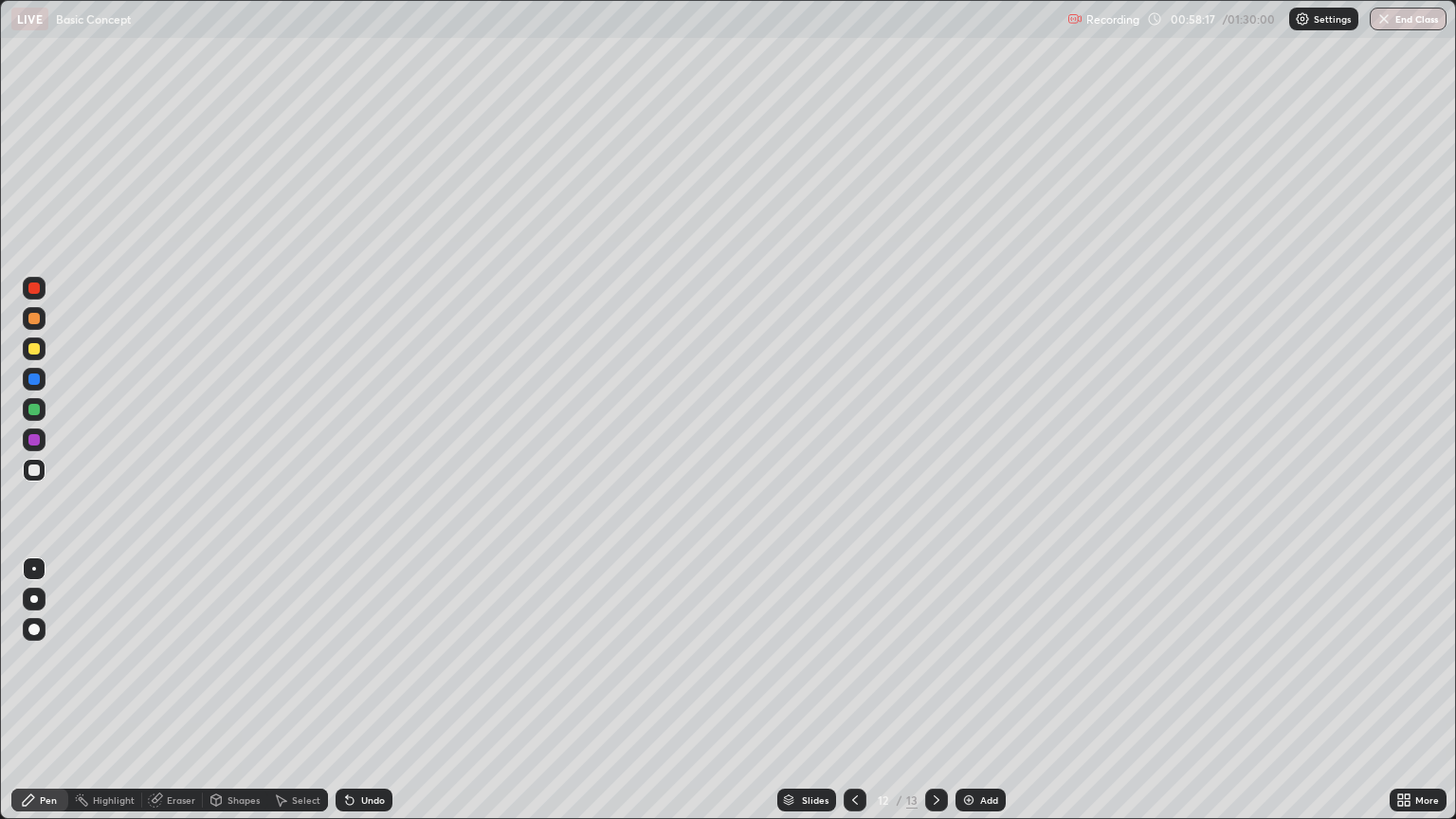 click on "Eraser" at bounding box center [181, 800] 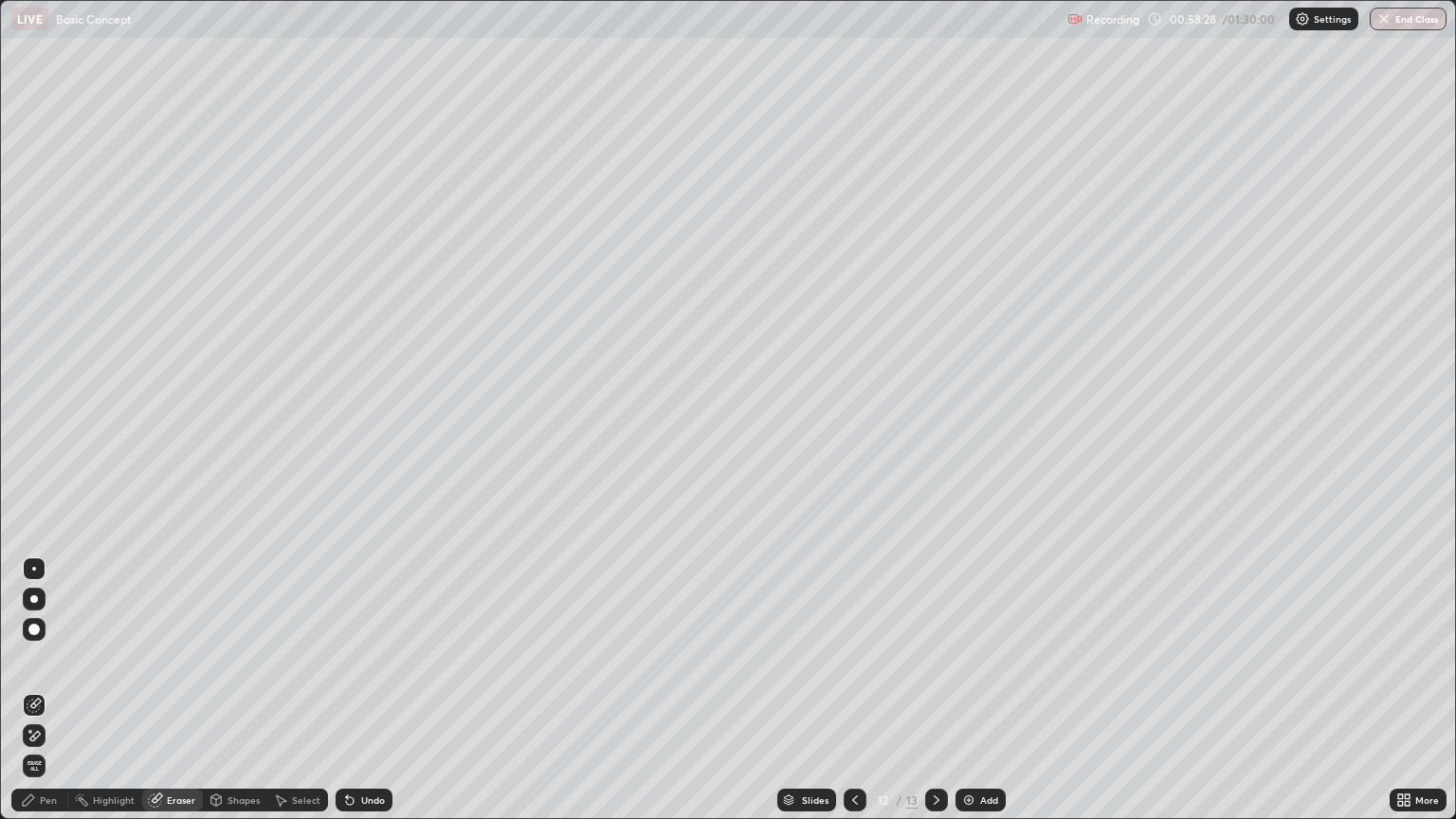 click on "Pen" at bounding box center (48, 800) 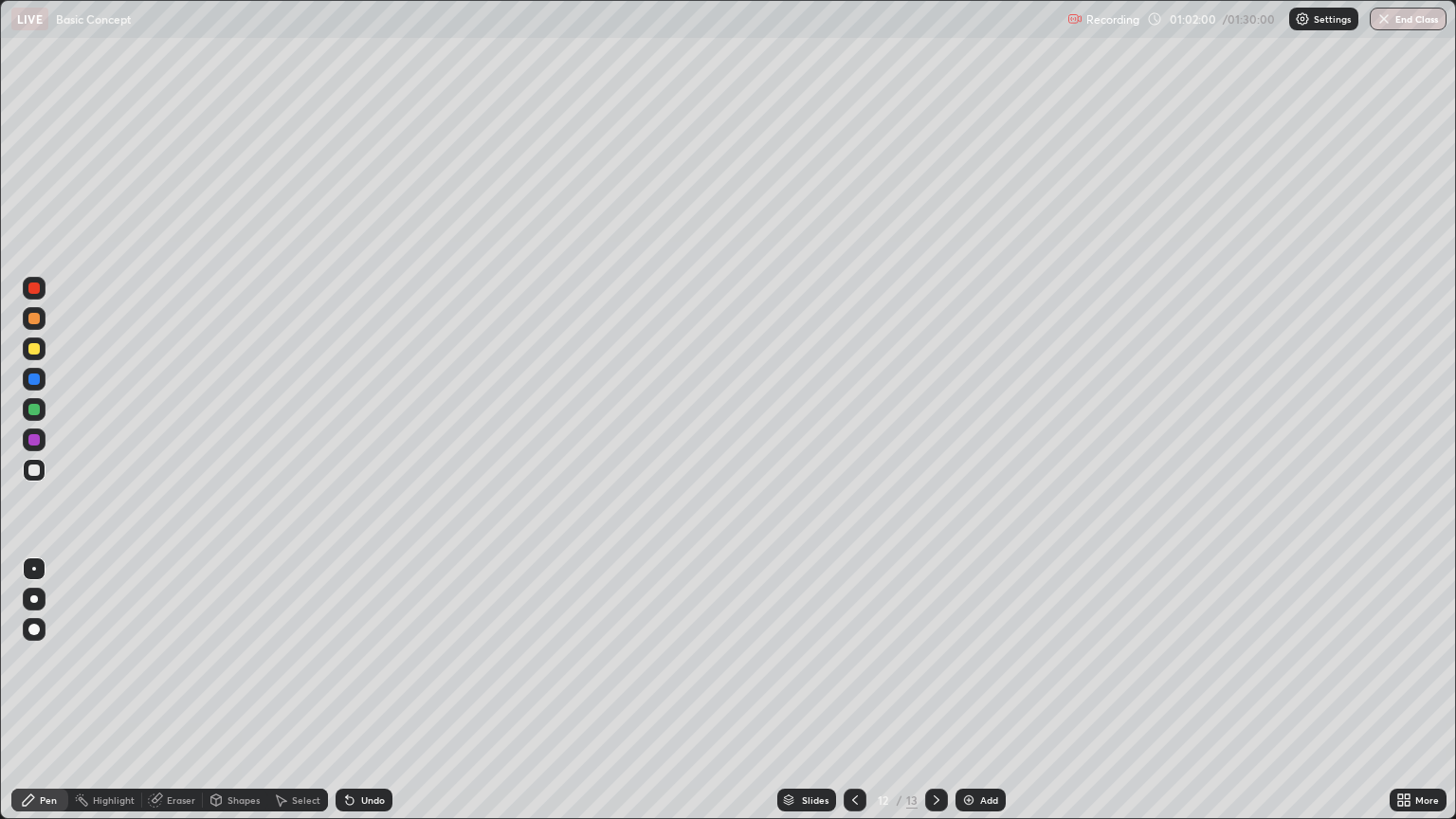 click at bounding box center [969, 800] 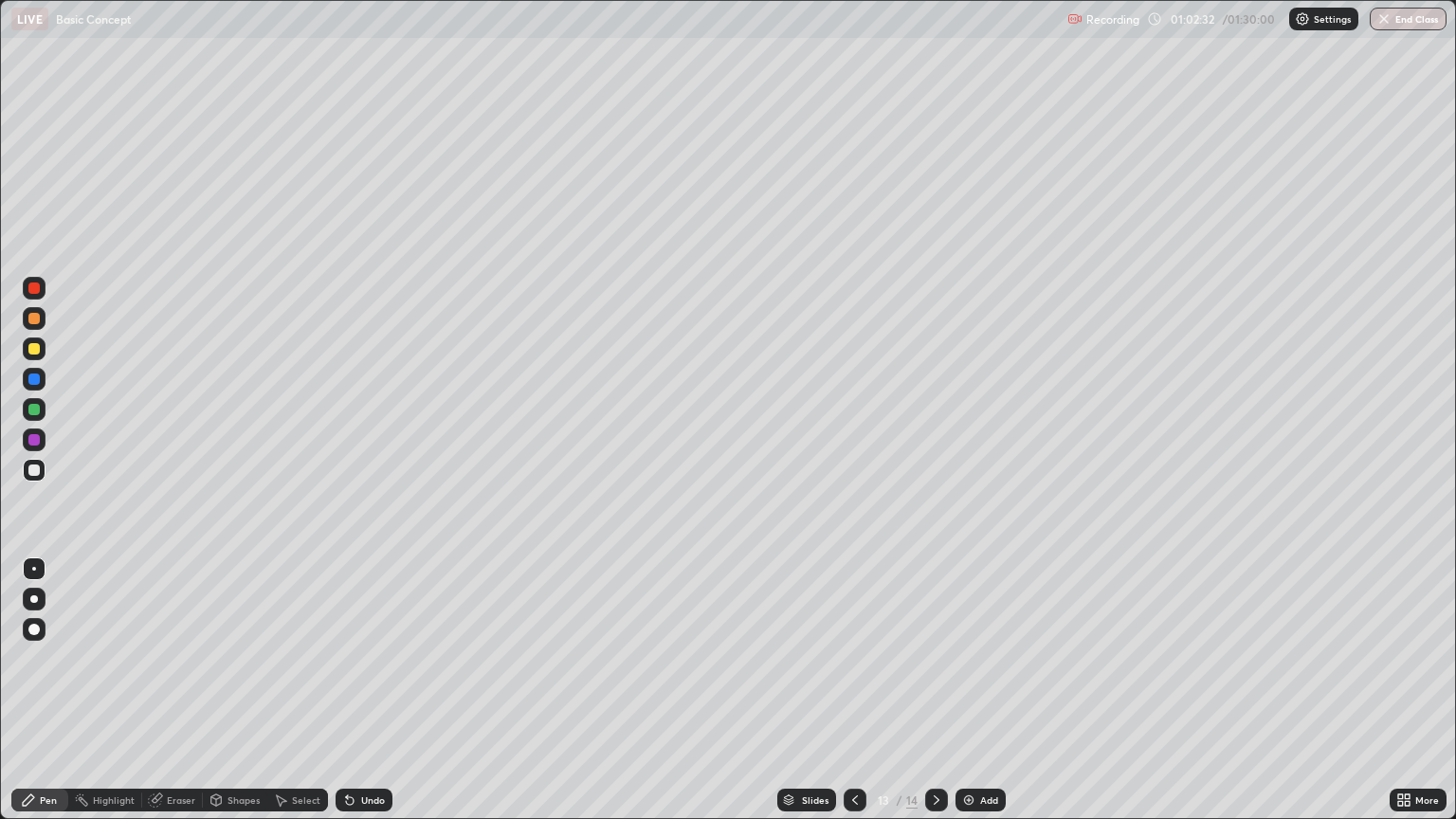 click 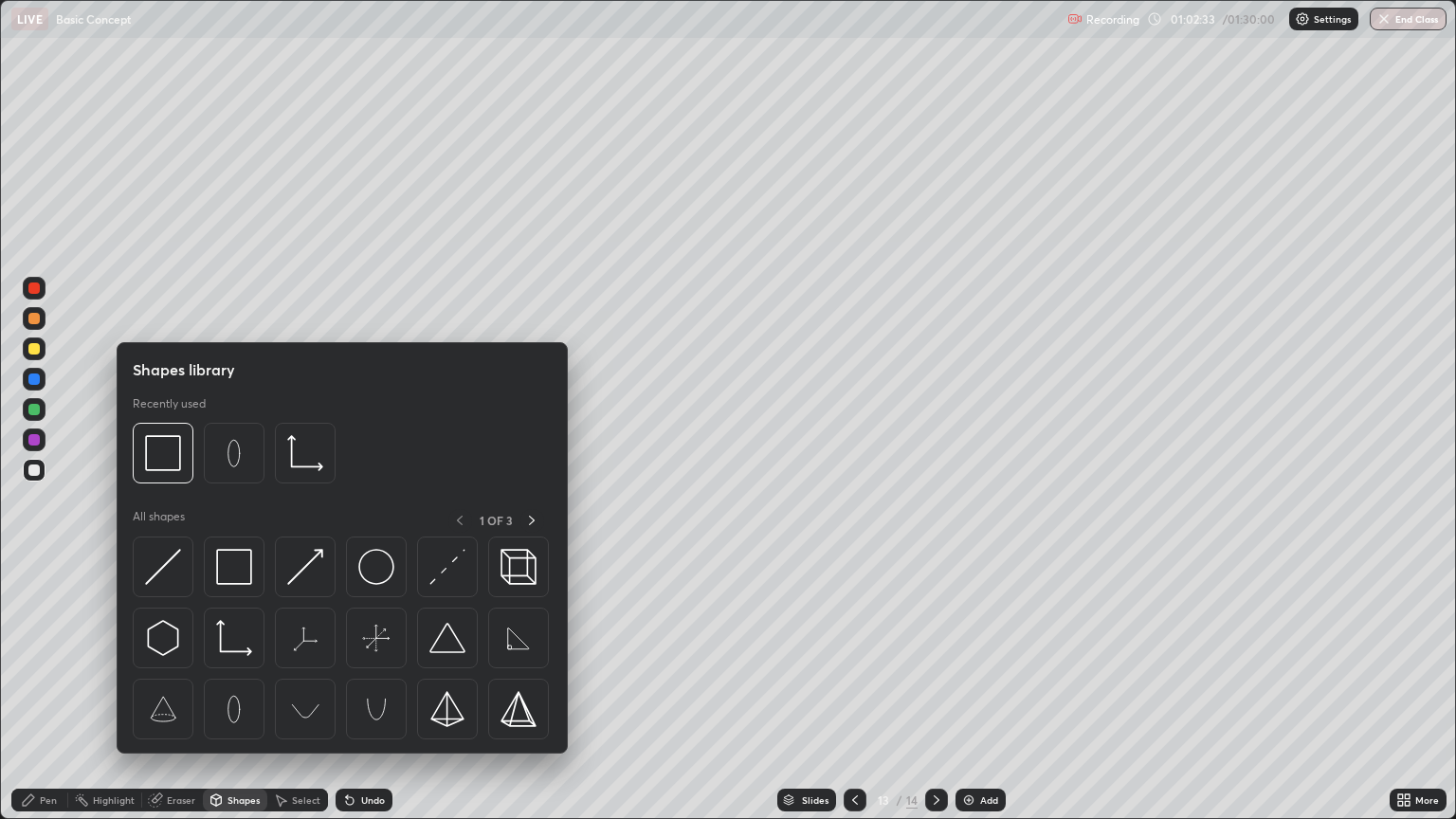 click on "Shapes" at bounding box center (244, 800) 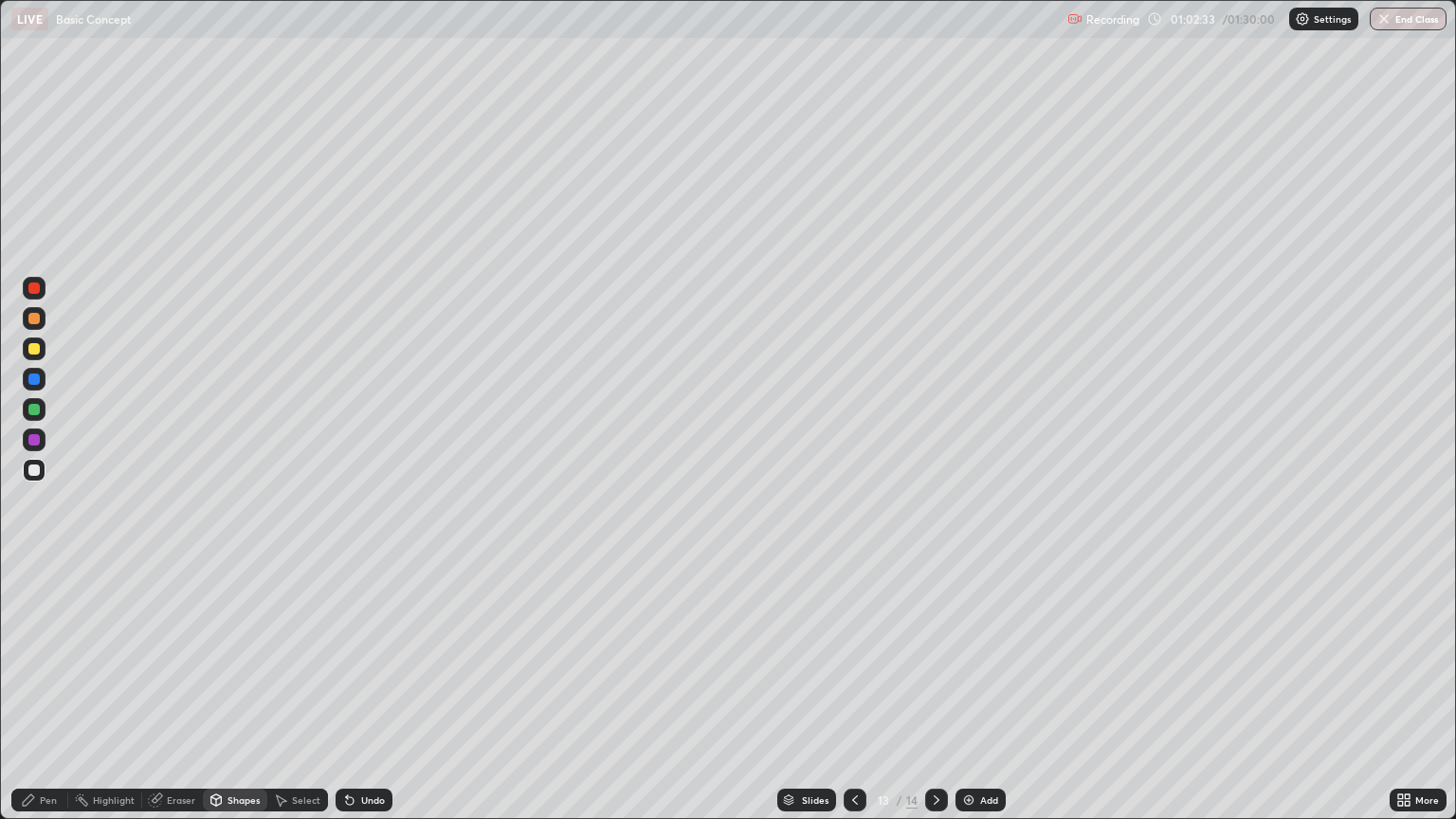 click on "Eraser" at bounding box center (181, 800) 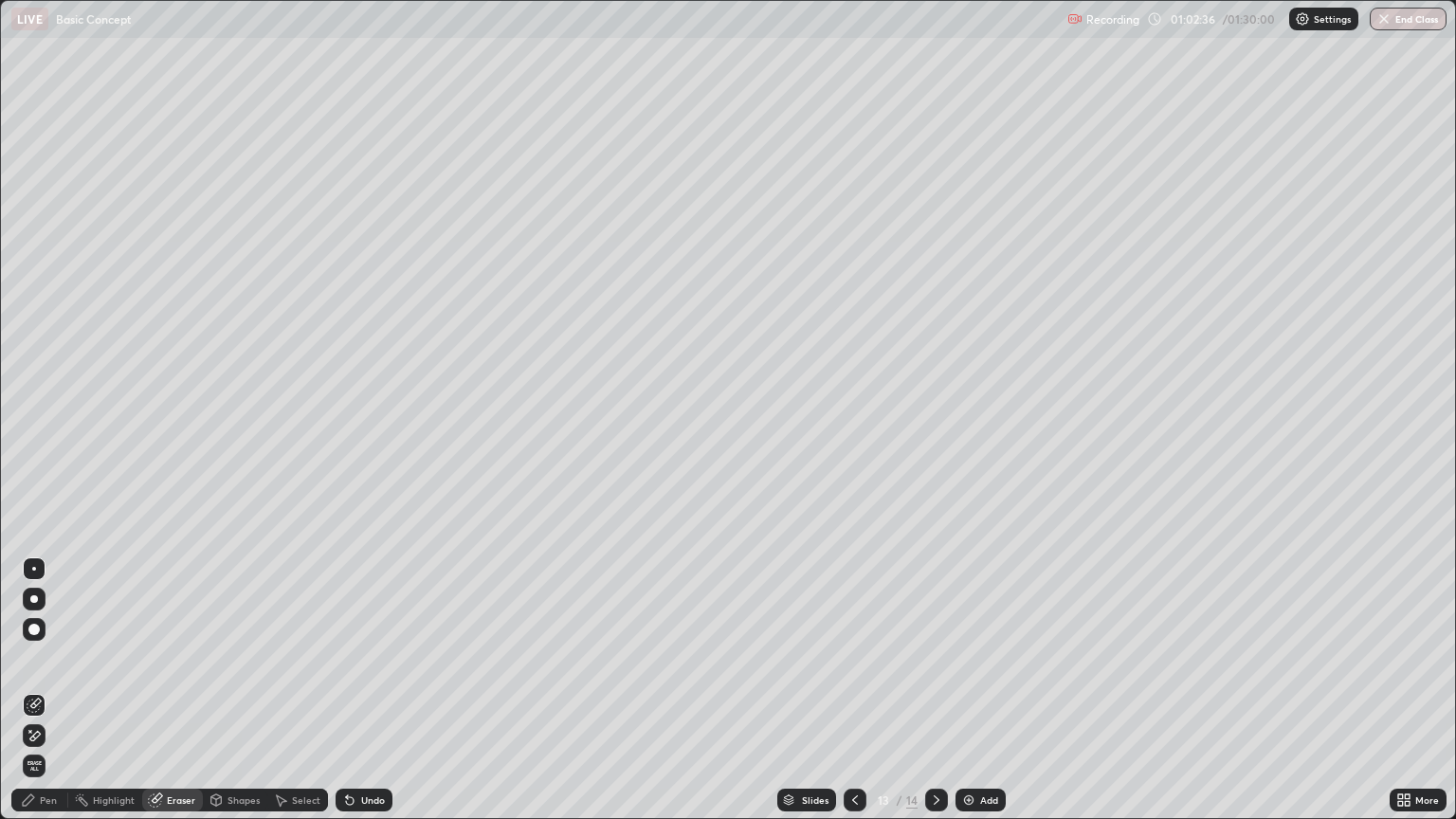 click on "Pen" at bounding box center [48, 800] 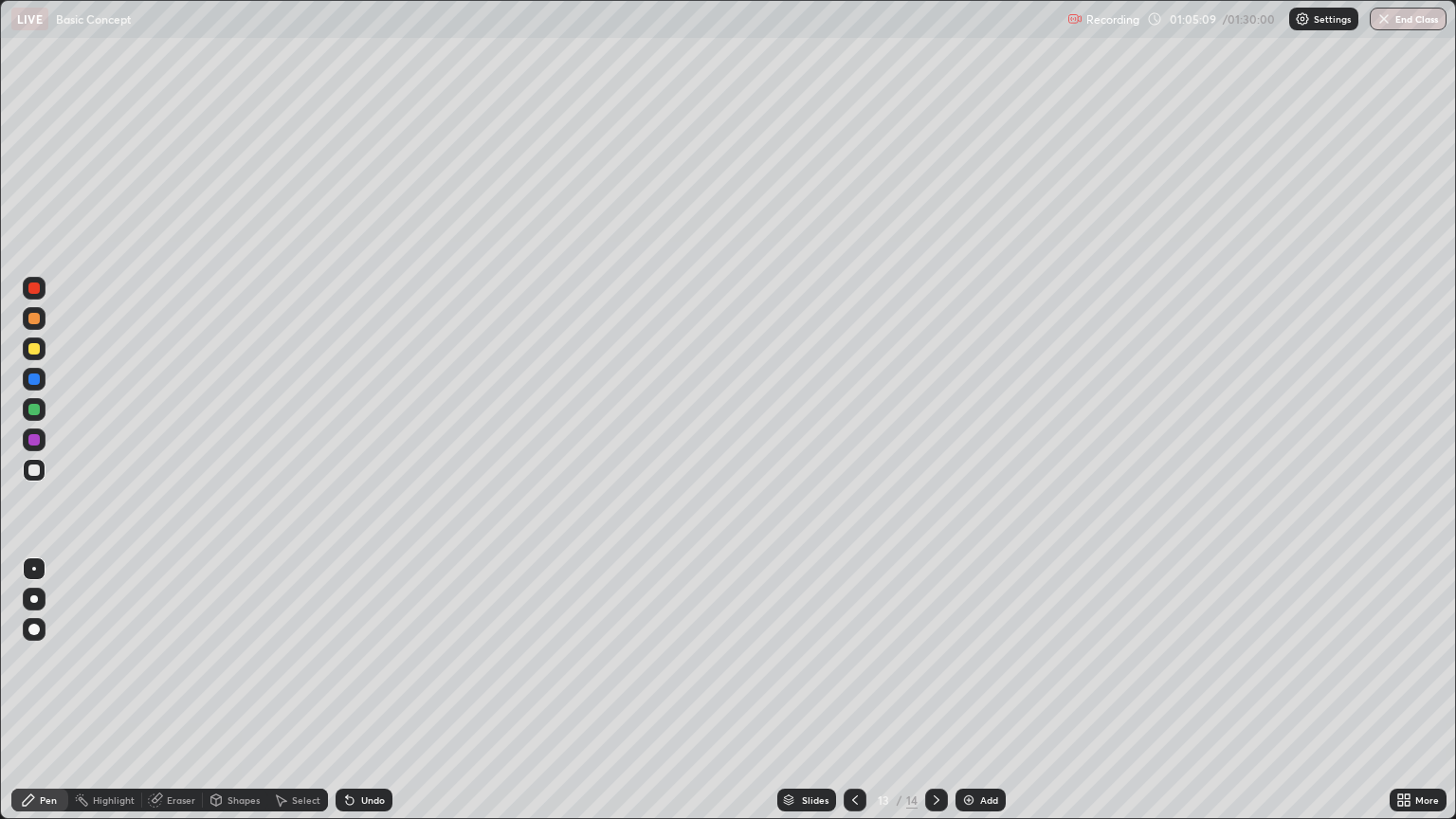 click at bounding box center [969, 800] 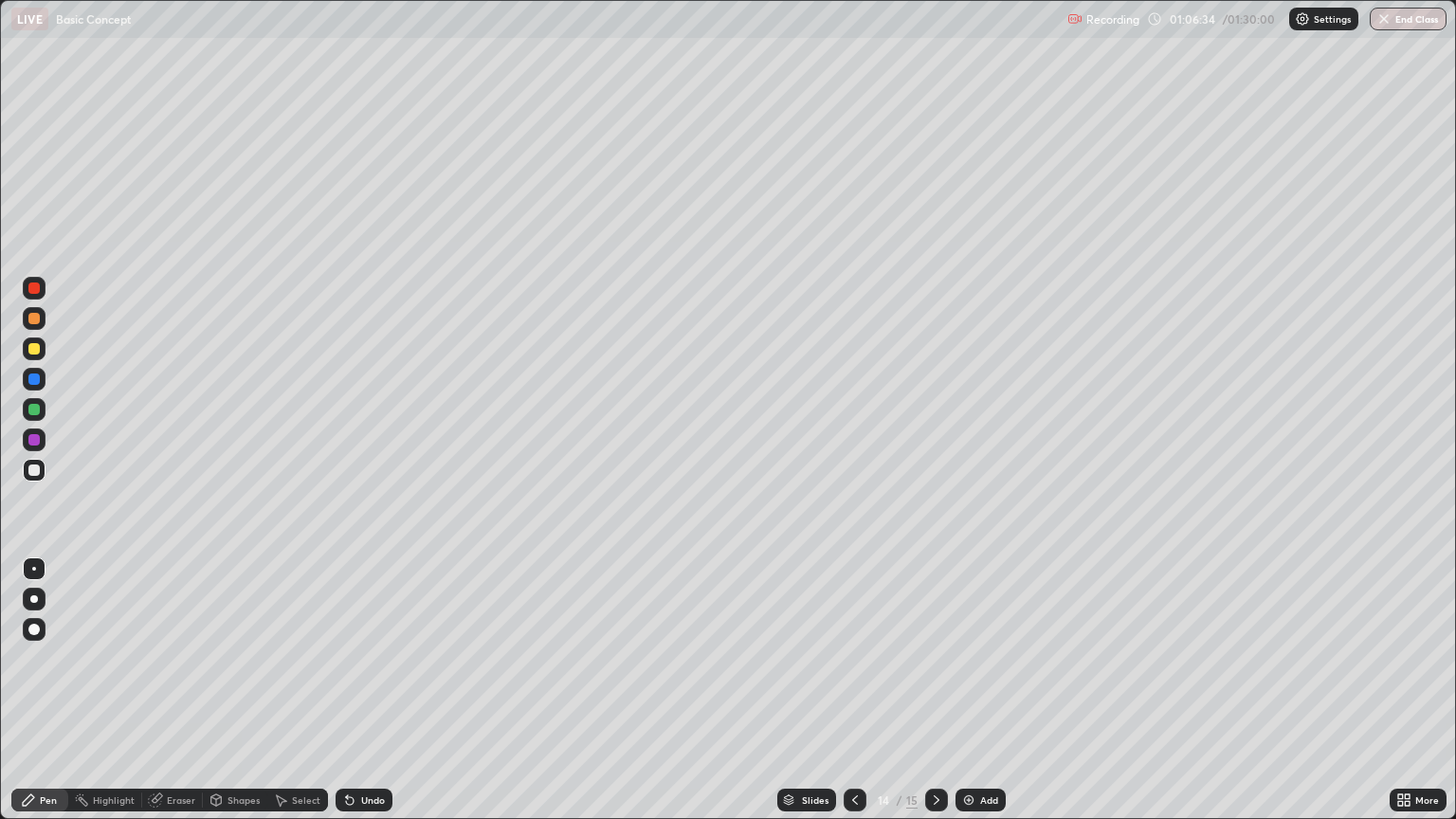 click on "Eraser" at bounding box center (181, 800) 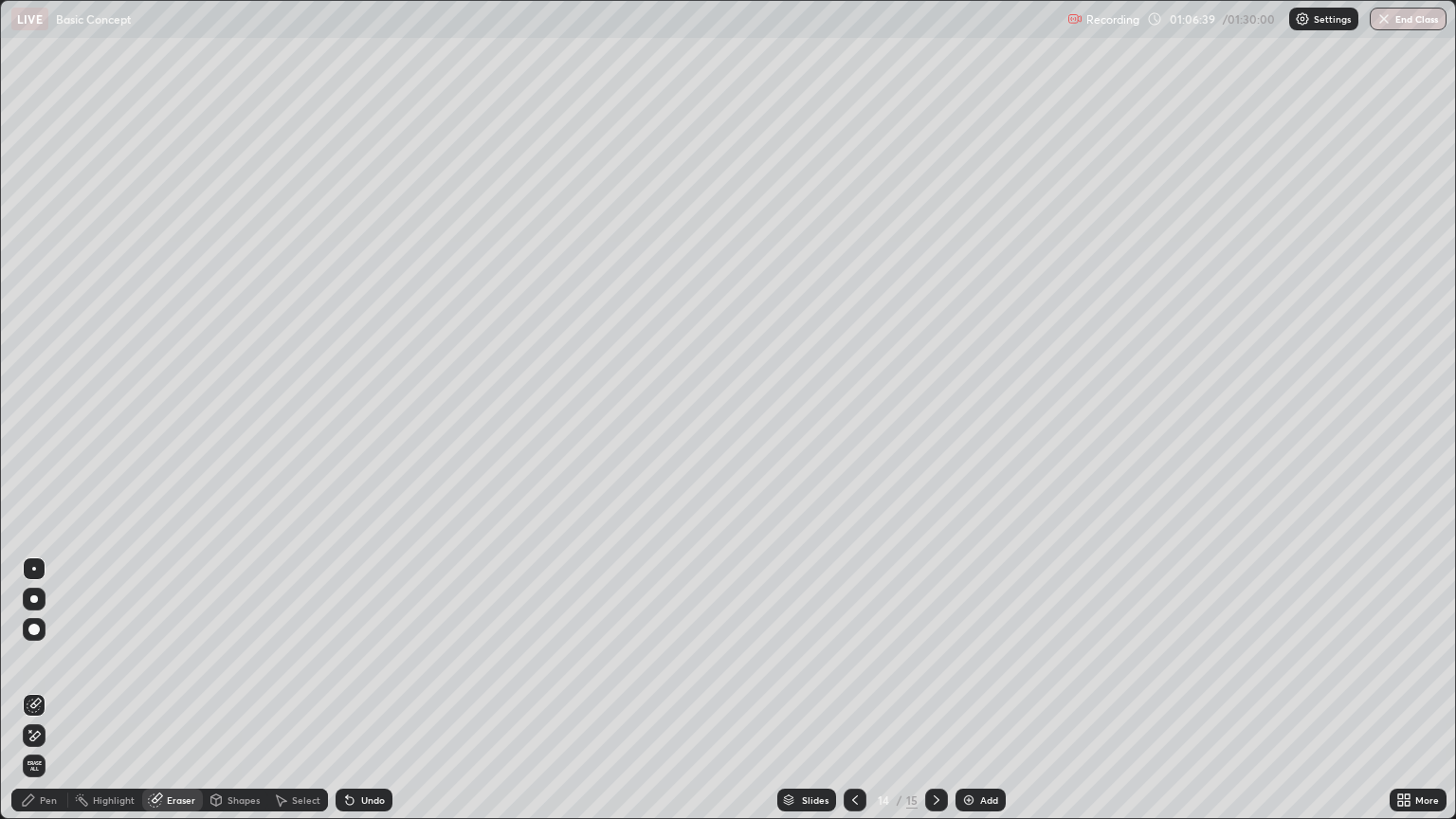 click on "Pen" at bounding box center [40, 800] 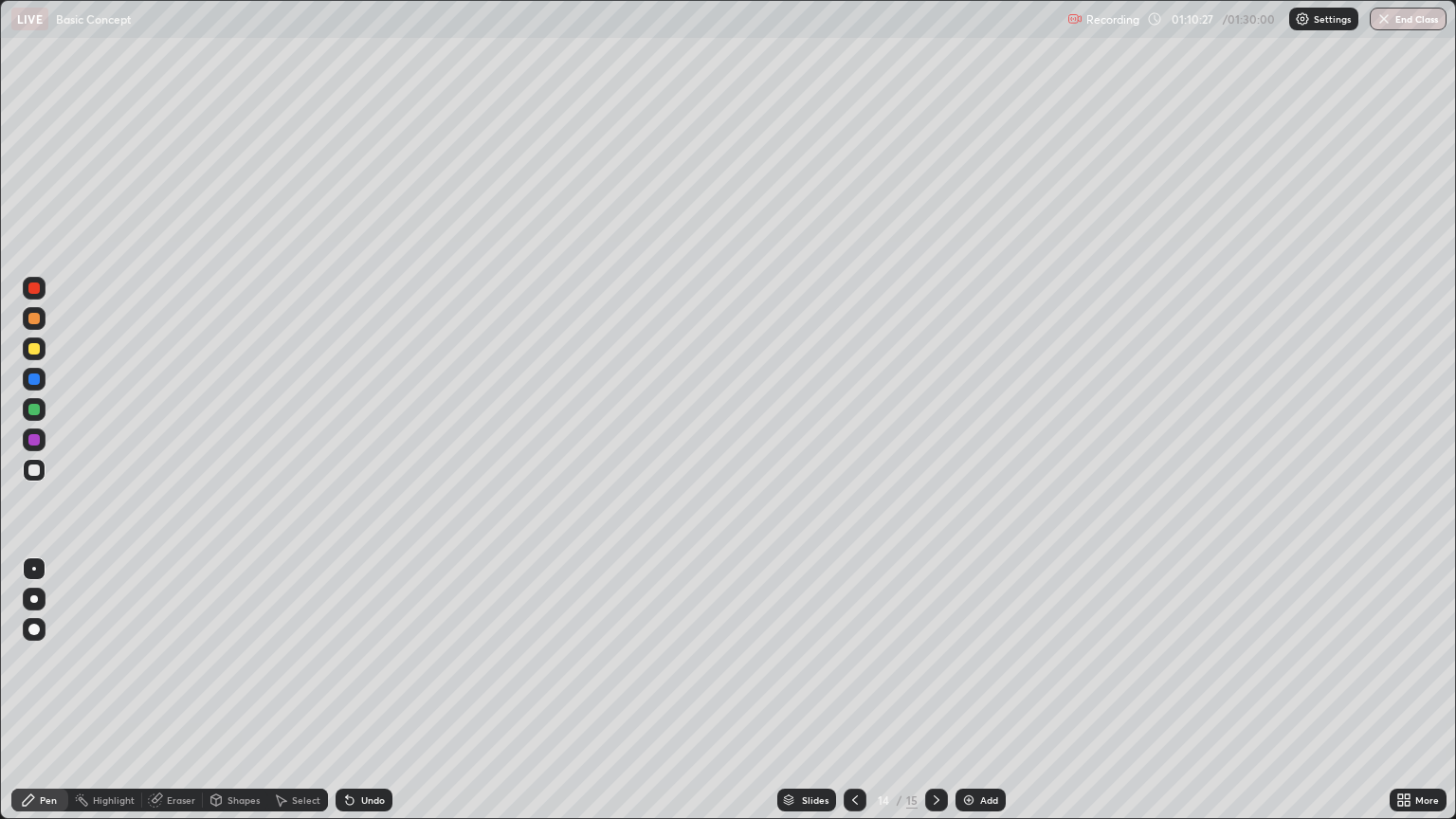 click at bounding box center (969, 800) 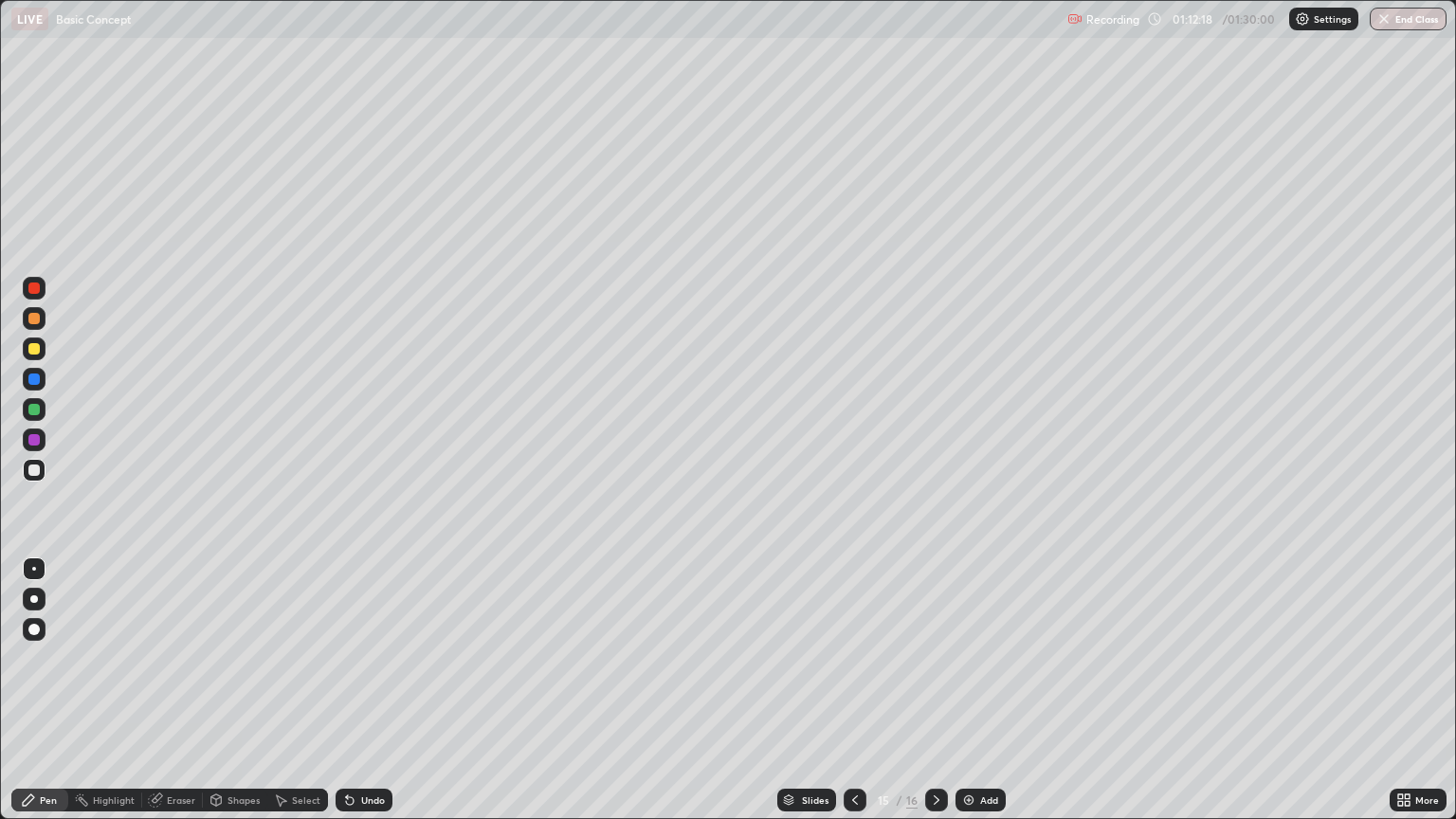click on "Add" at bounding box center (989, 800) 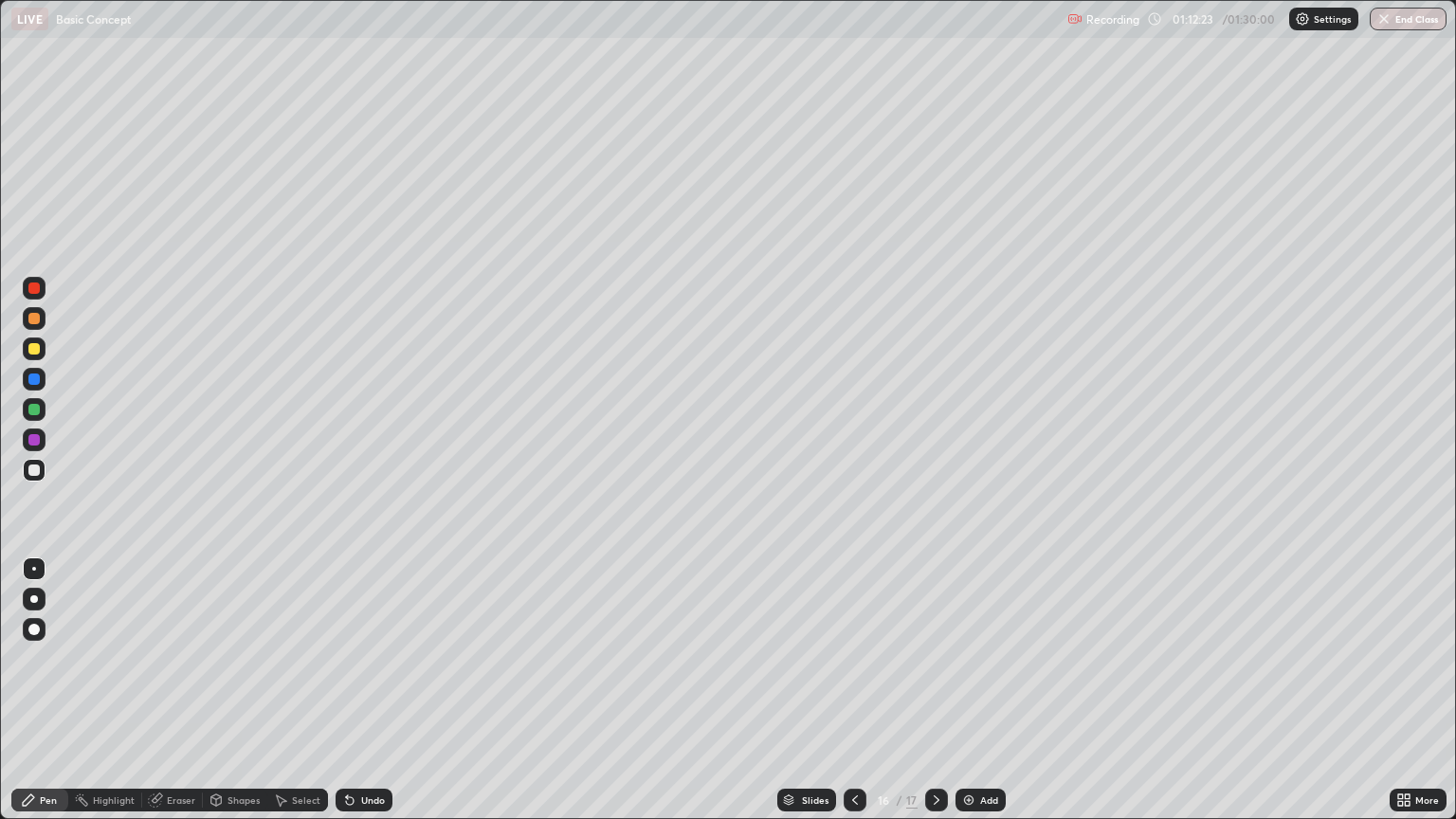 click on "Shapes" at bounding box center [235, 800] 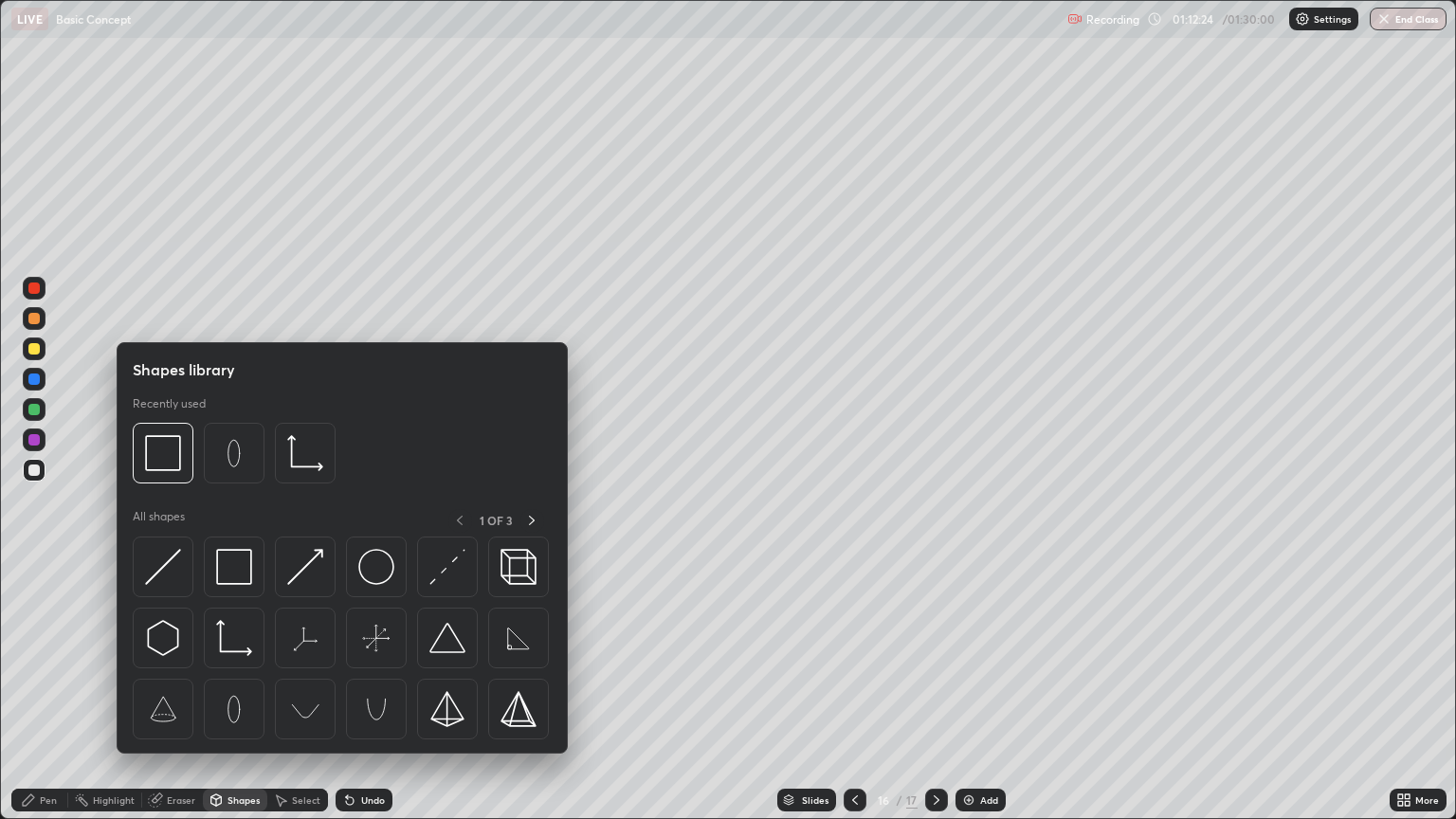 click on "Shapes" at bounding box center [244, 800] 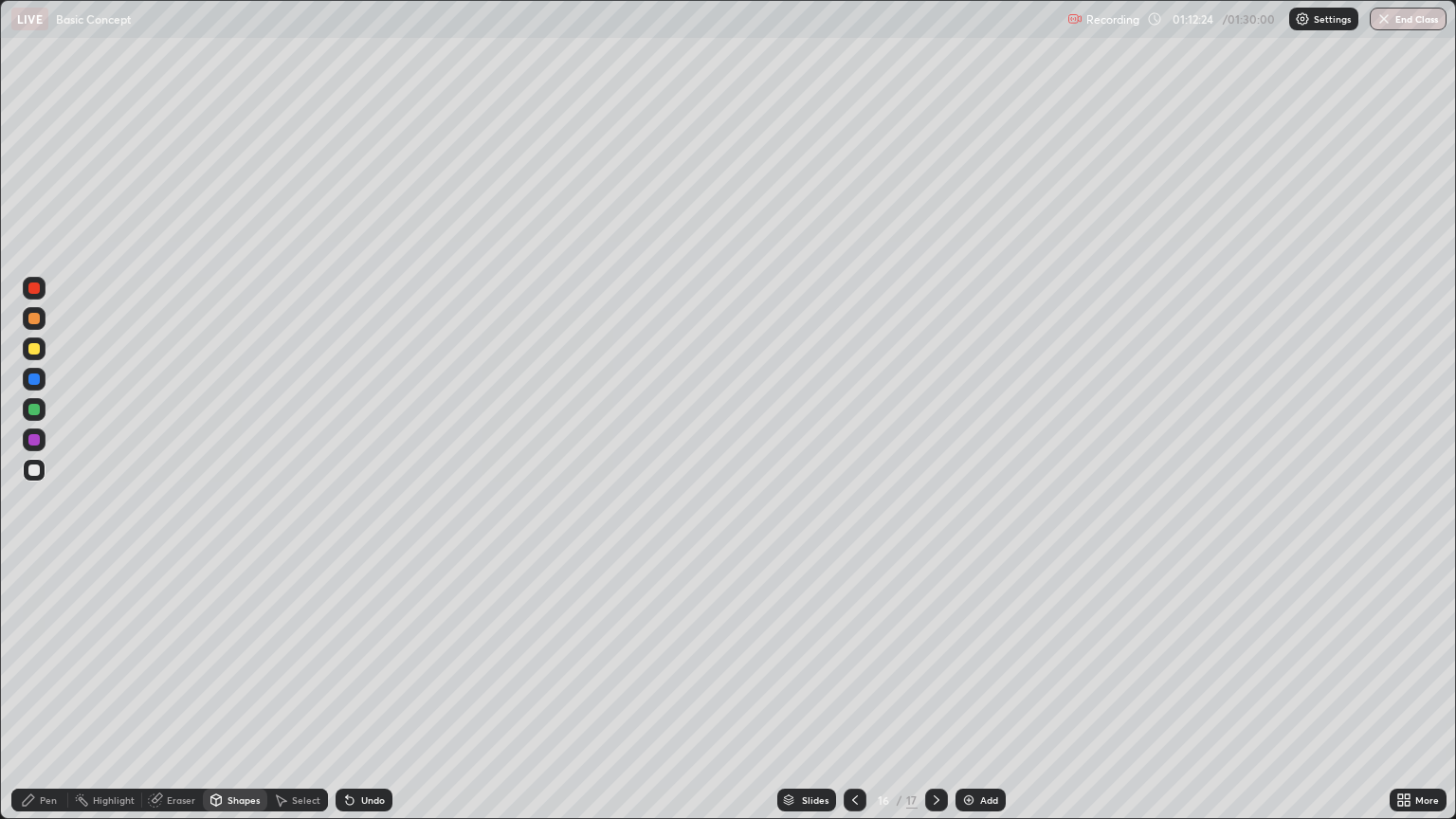 click on "Eraser" at bounding box center [181, 800] 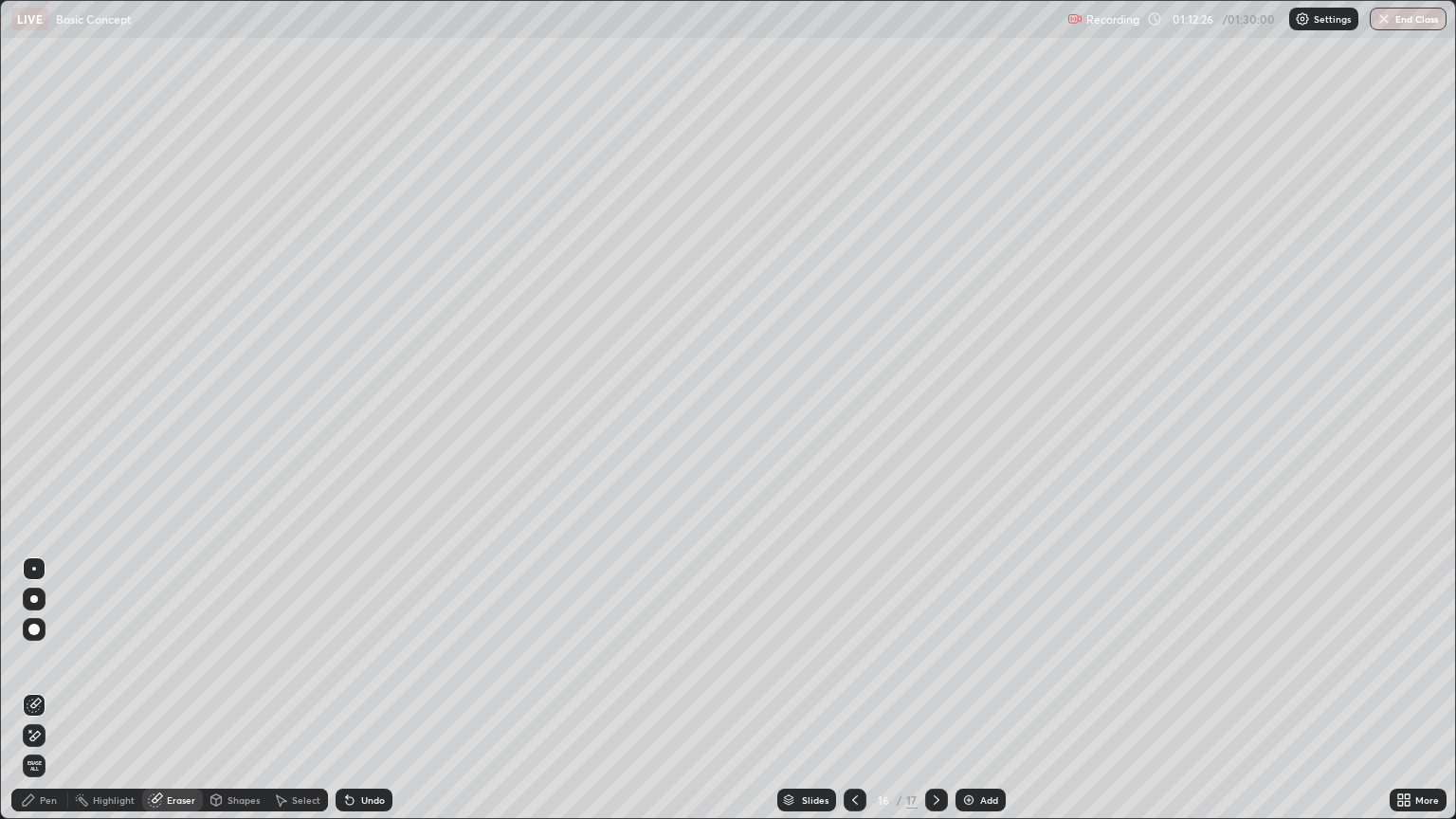click on "Pen" at bounding box center [40, 800] 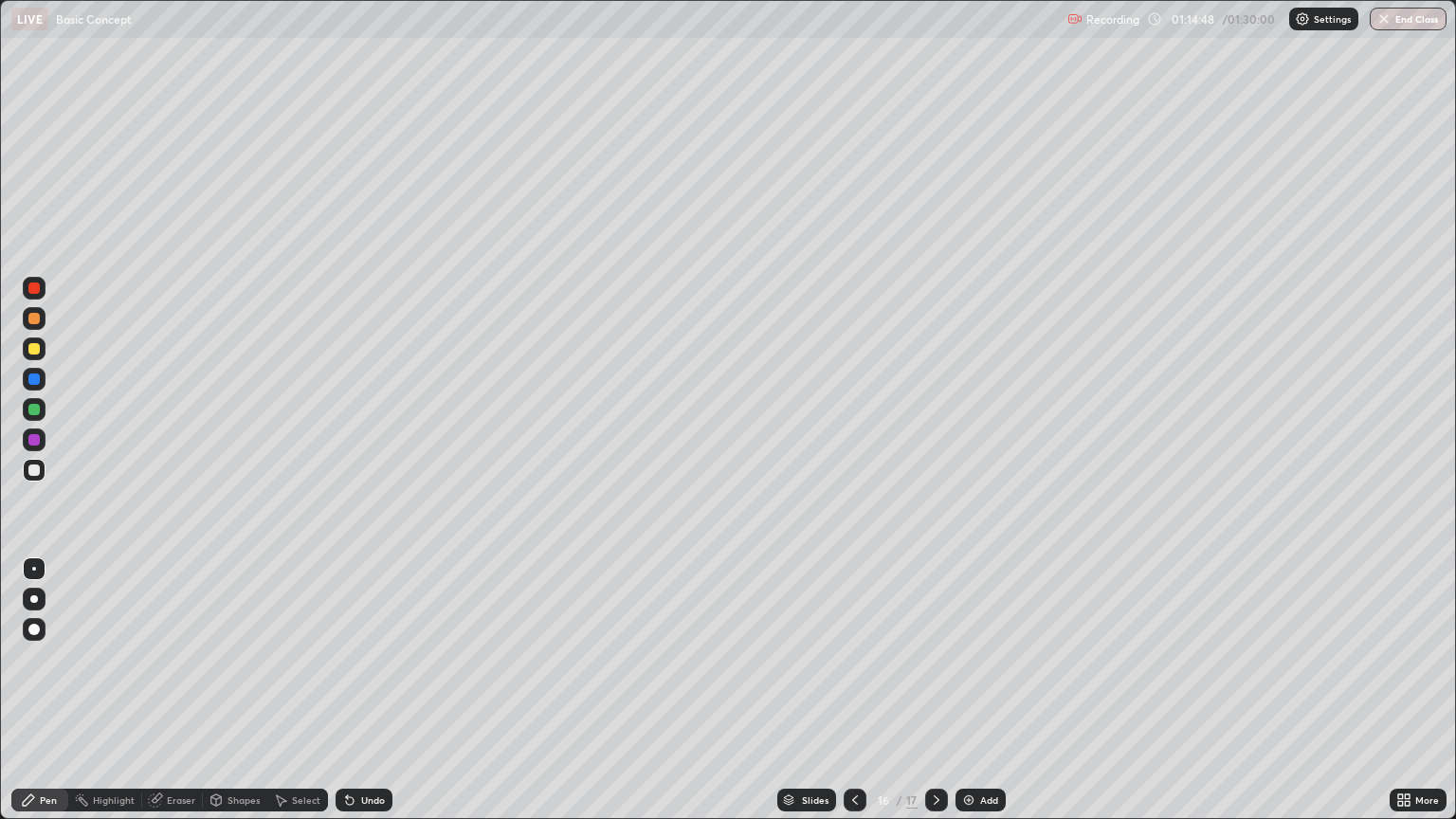 click on "Eraser" at bounding box center [181, 800] 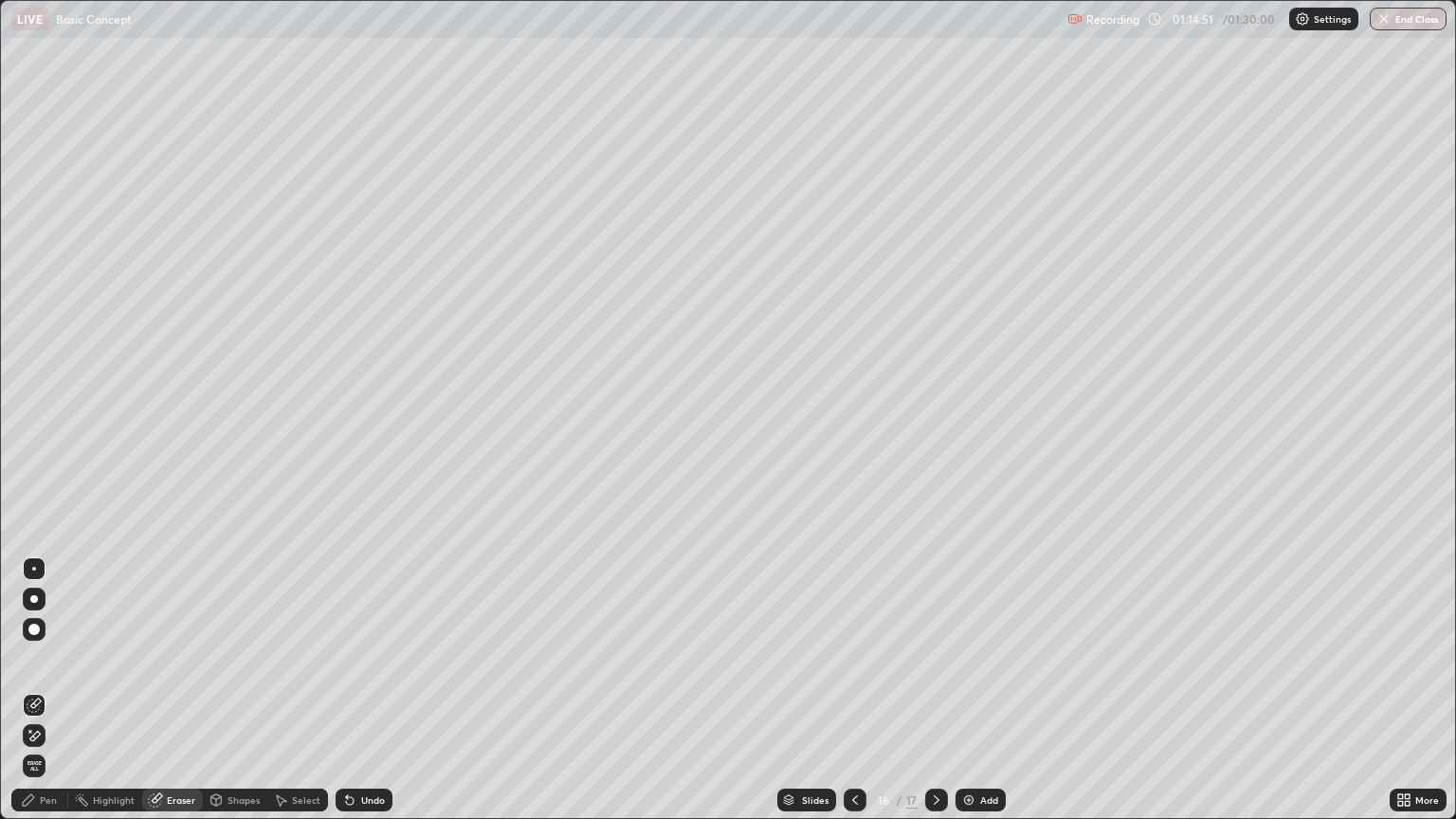 click on "Pen" at bounding box center (48, 800) 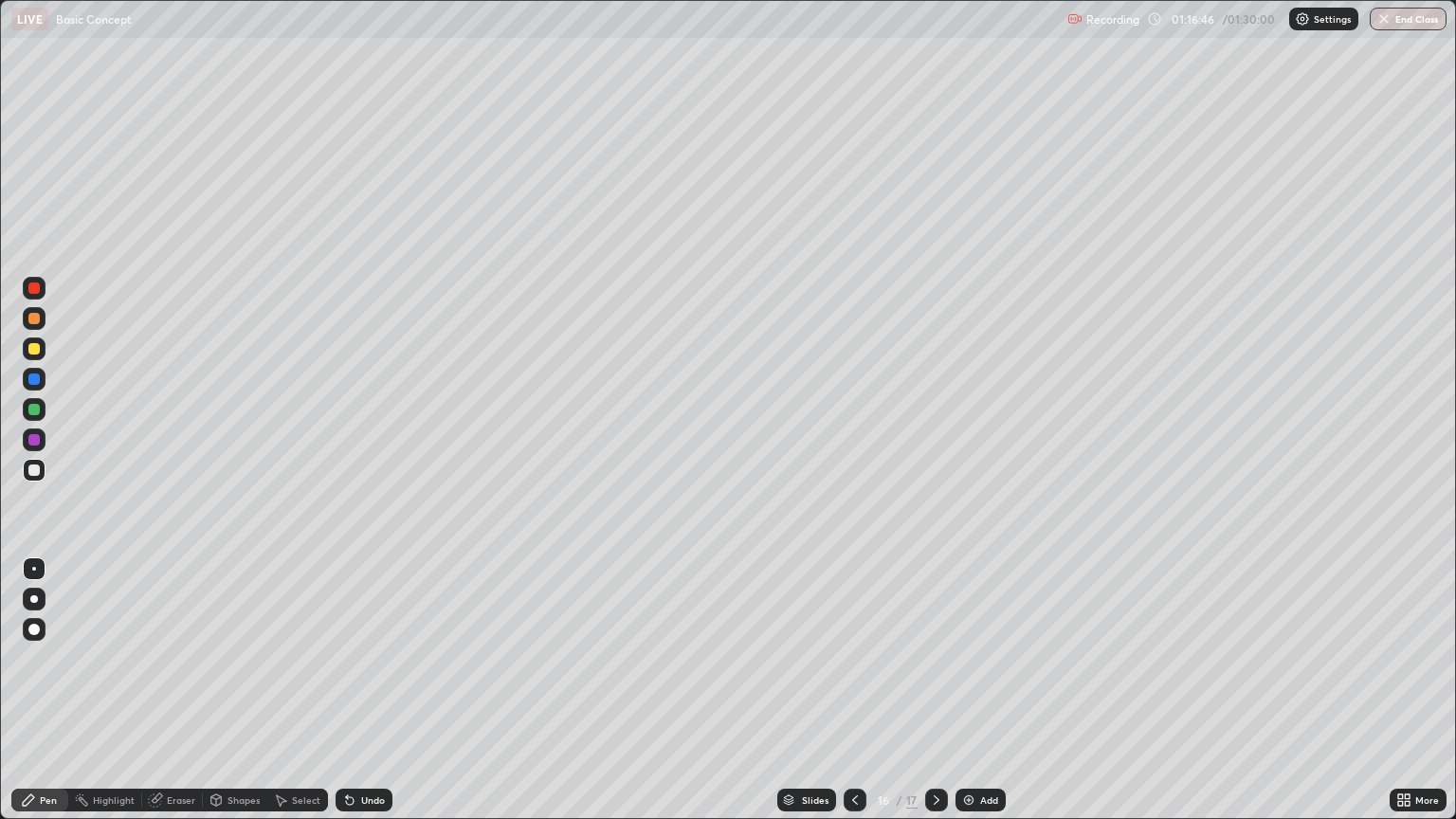 click on "Add" at bounding box center [989, 800] 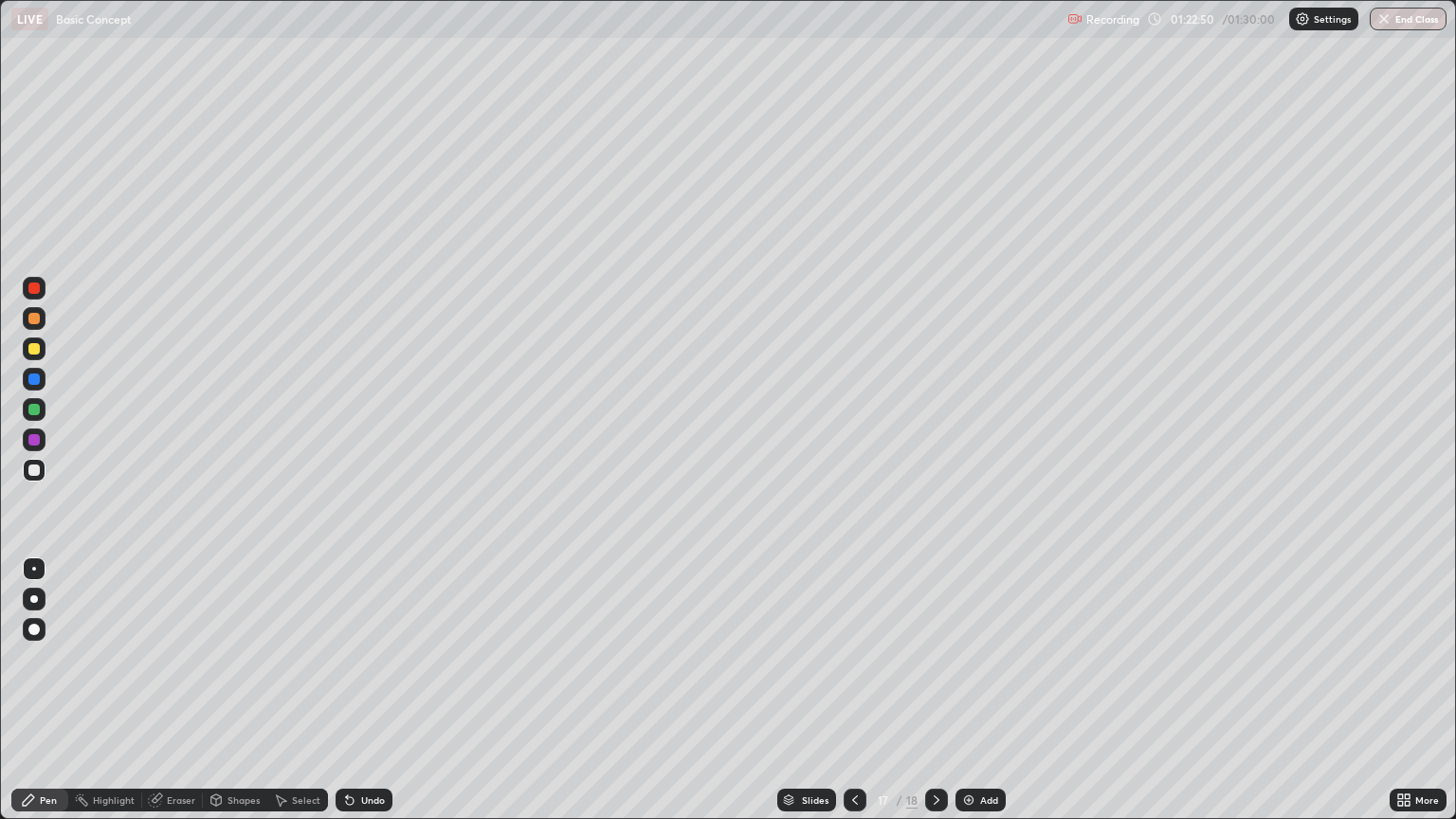 click on "End Class" at bounding box center (1408, 19) 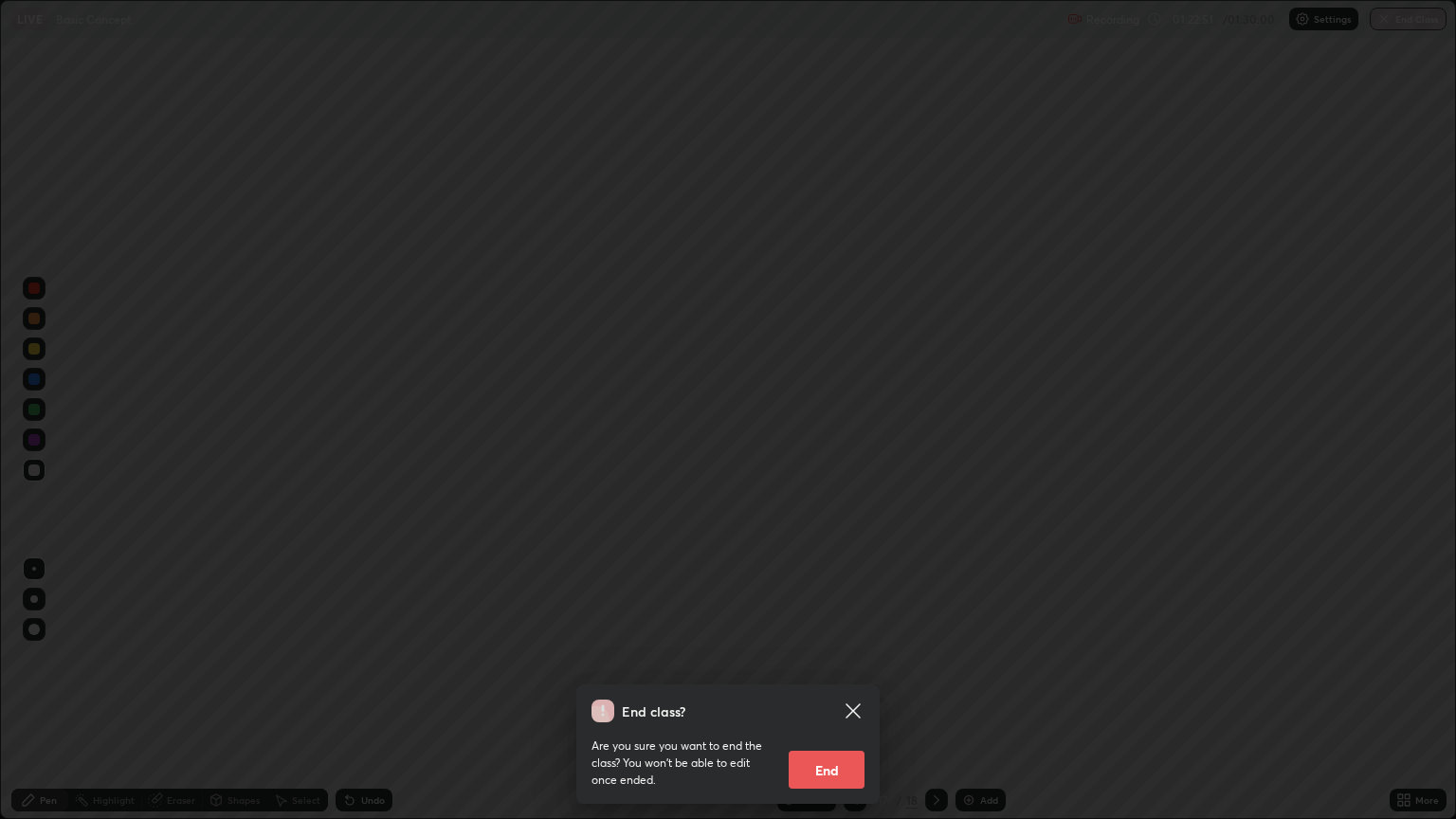 click on "End" at bounding box center (827, 770) 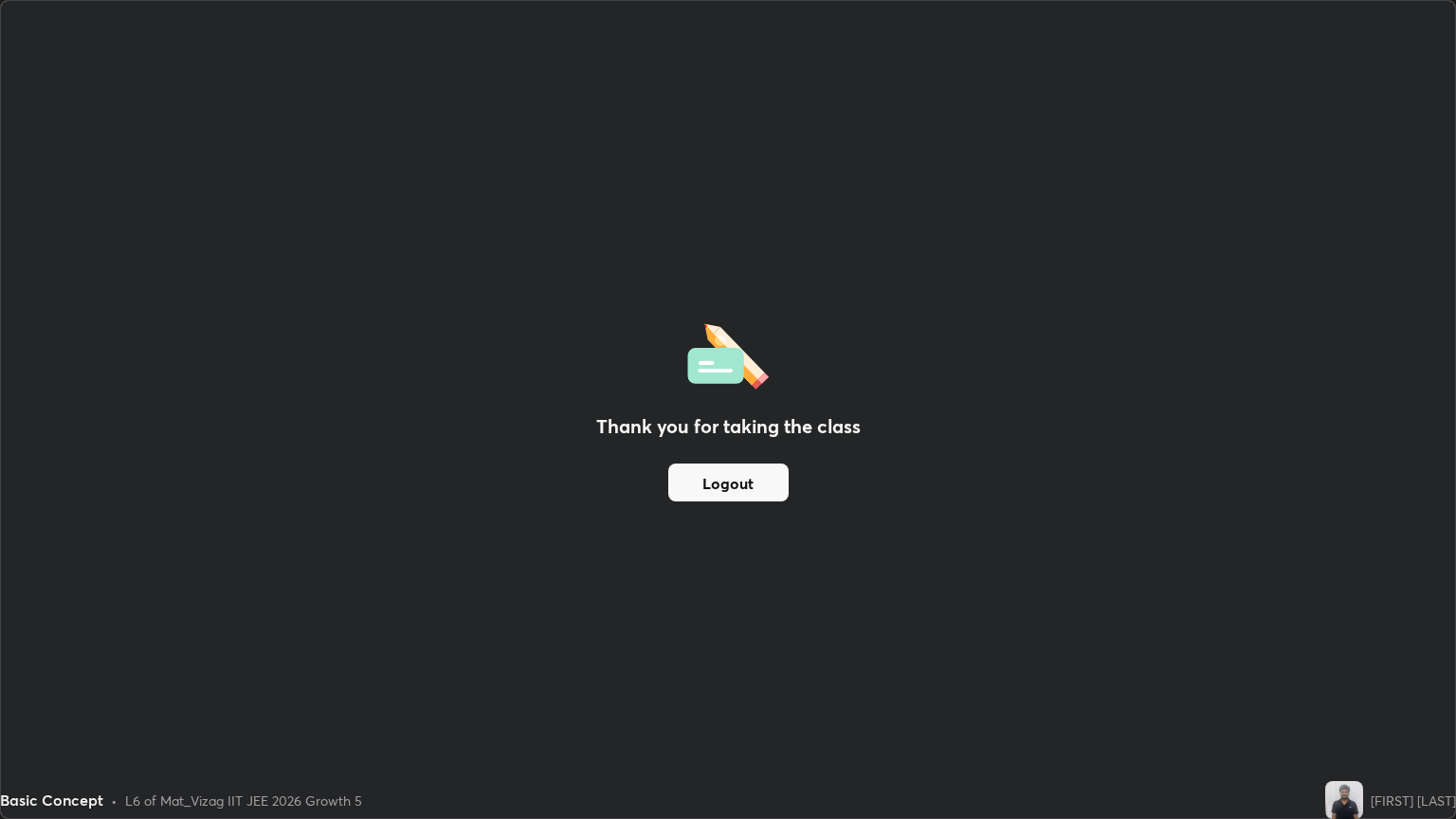 click on "Logout" at bounding box center (728, 482) 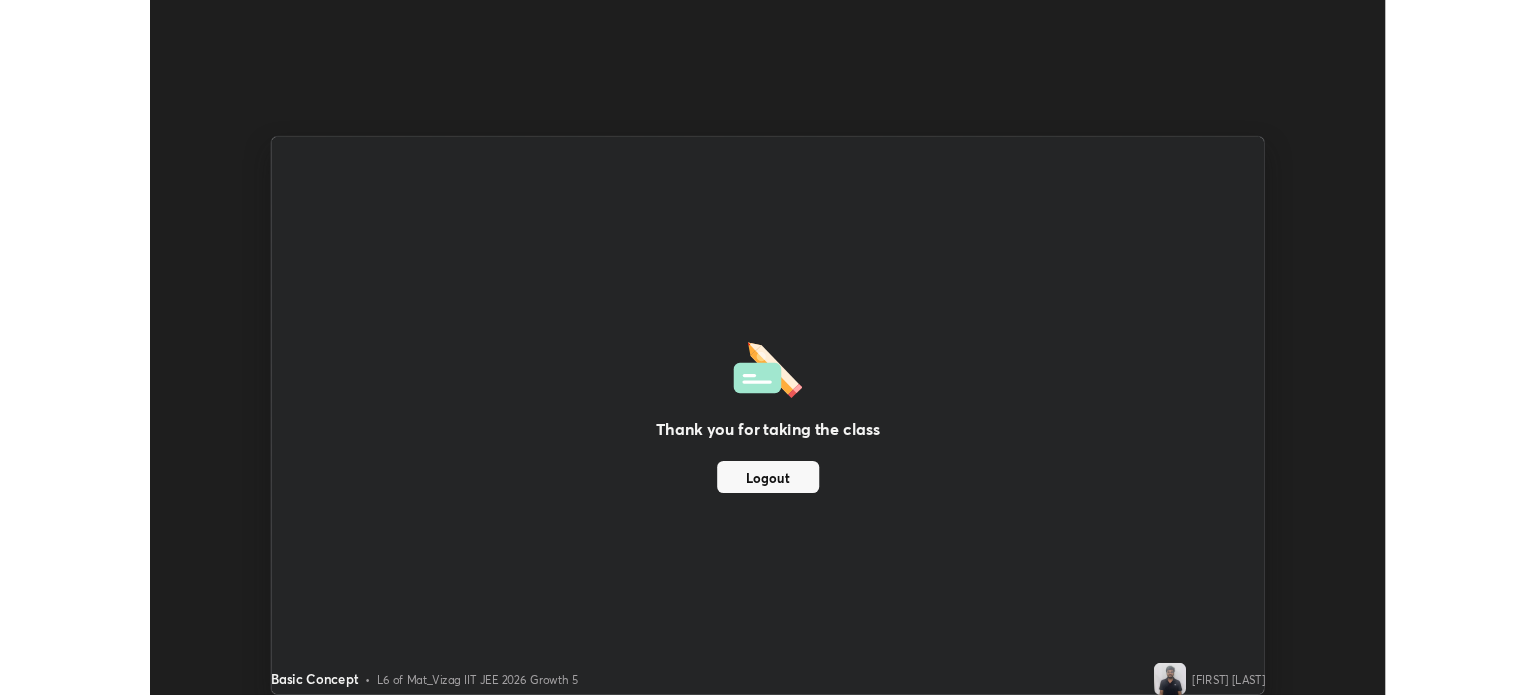 scroll, scrollTop: 695, scrollLeft: 1536, axis: both 